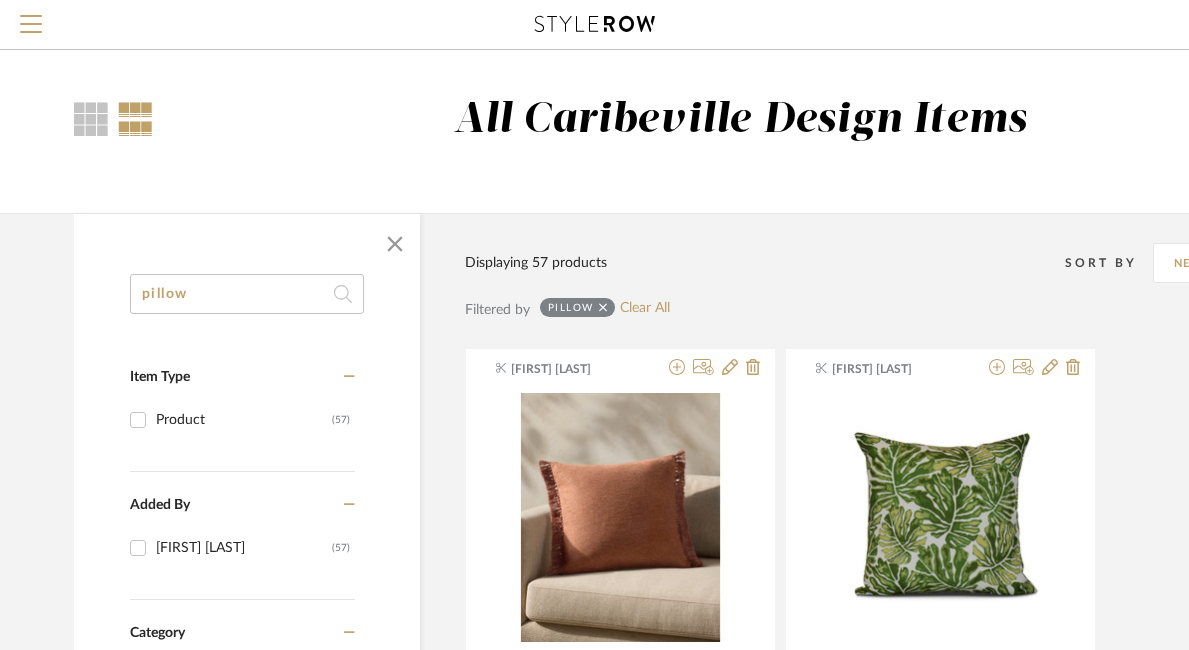 scroll, scrollTop: 3136, scrollLeft: 0, axis: vertical 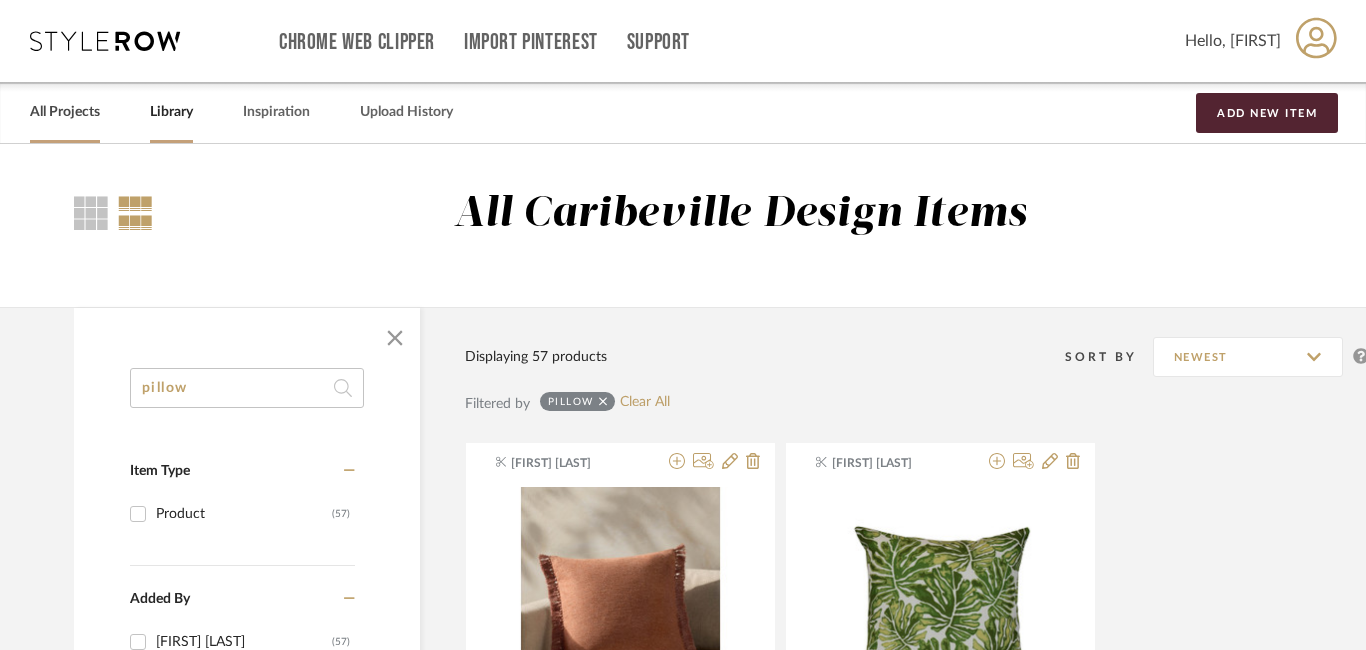 click on "All Projects" at bounding box center [65, 112] 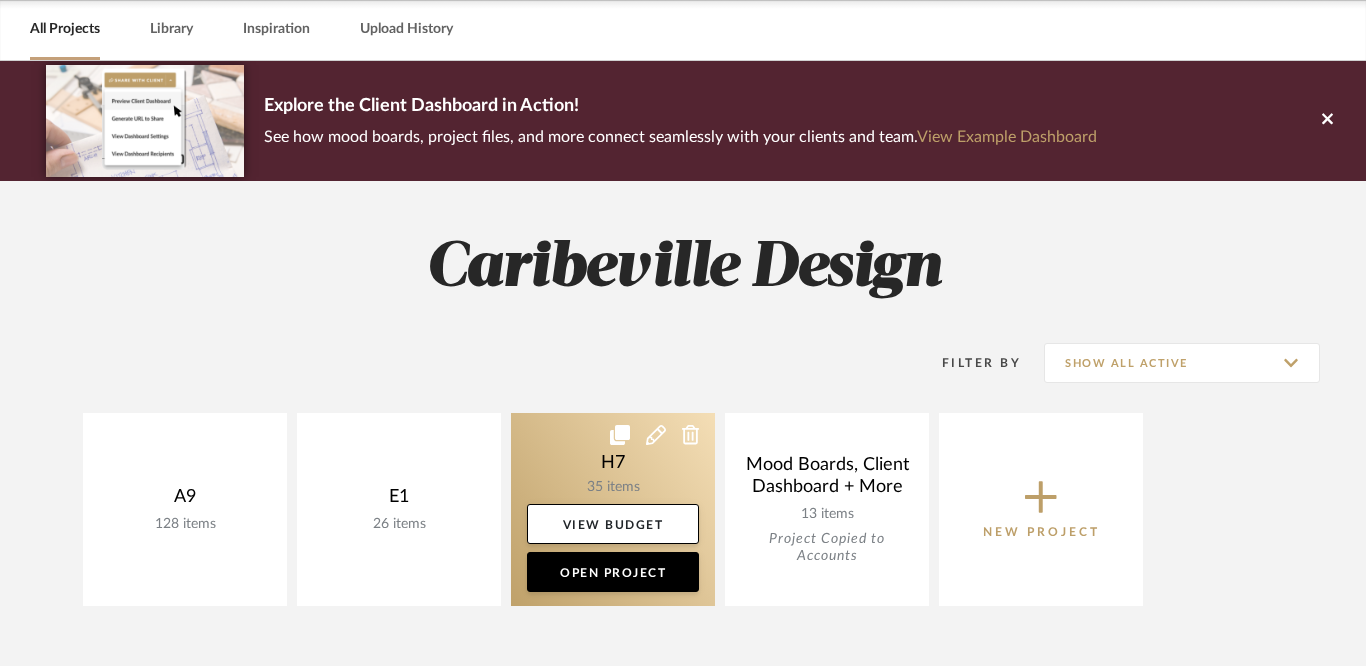 scroll, scrollTop: 82, scrollLeft: 0, axis: vertical 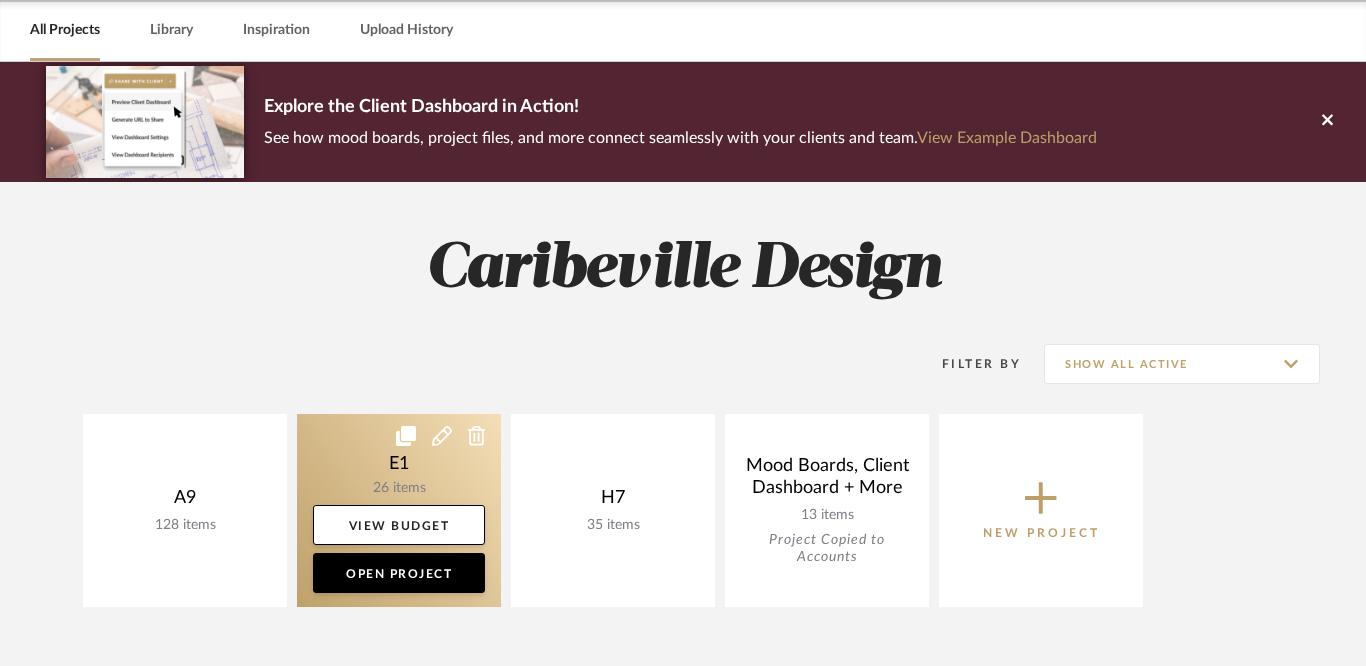 click 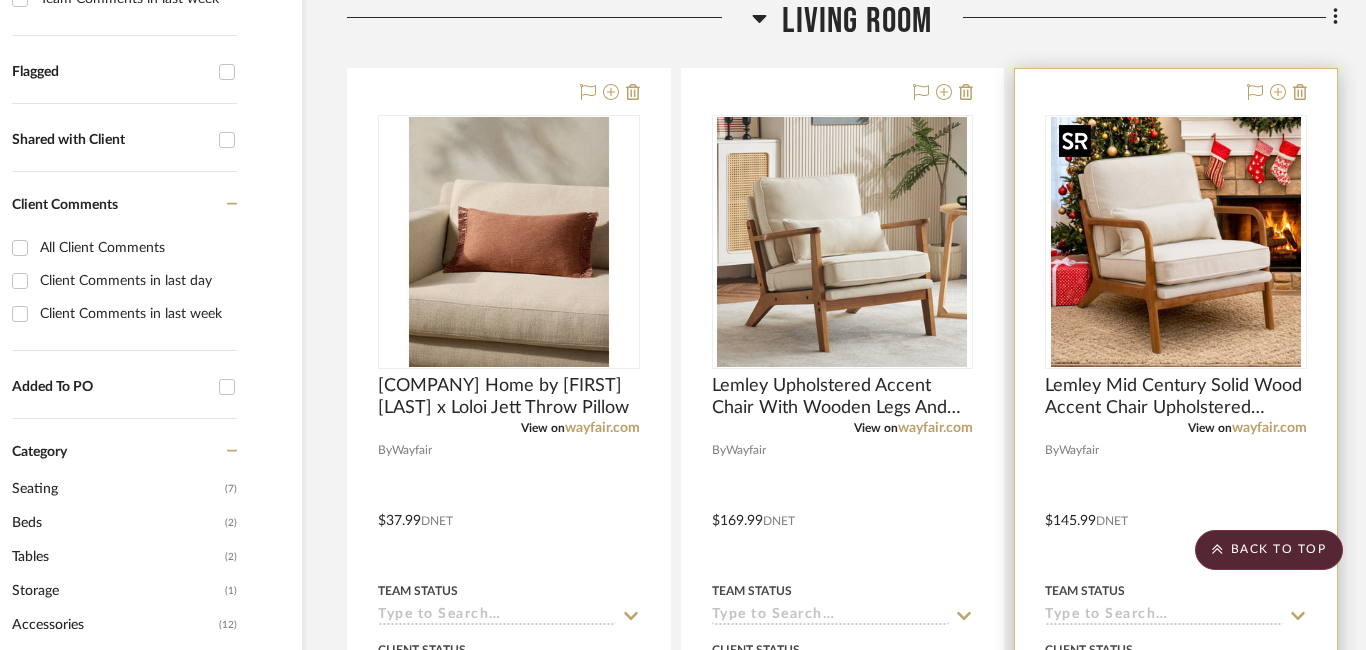 scroll, scrollTop: 710, scrollLeft: 74, axis: both 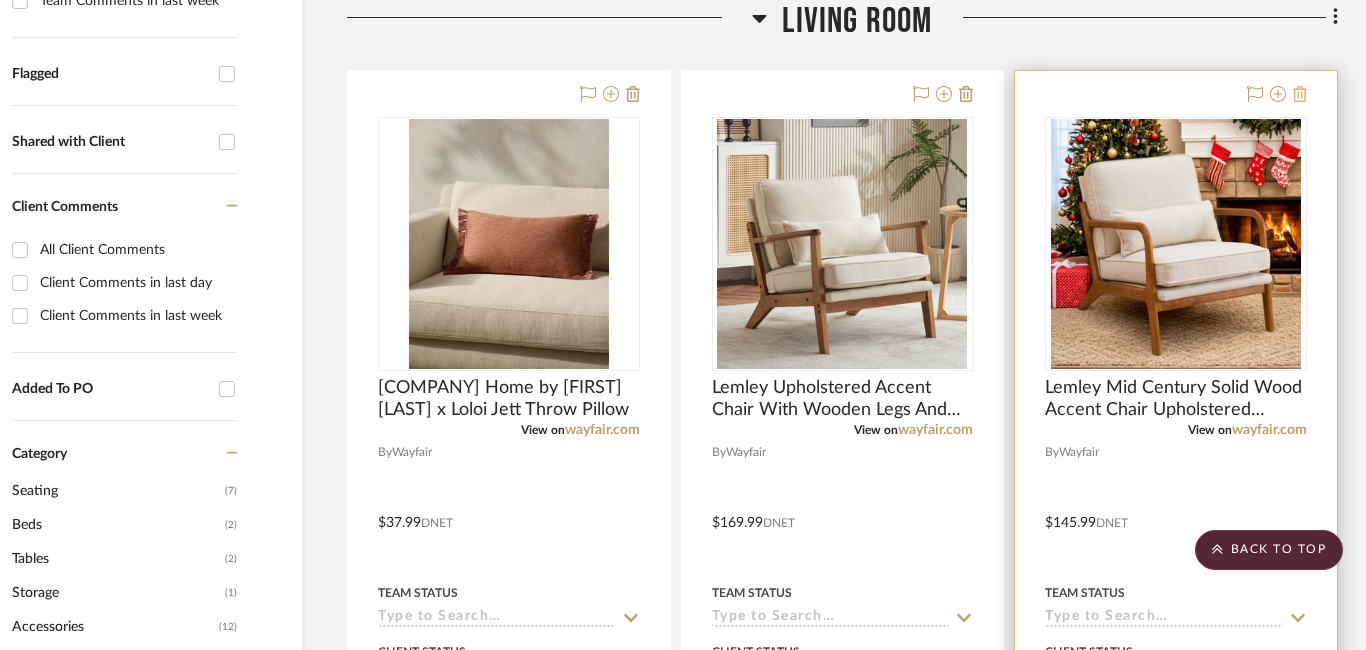 click 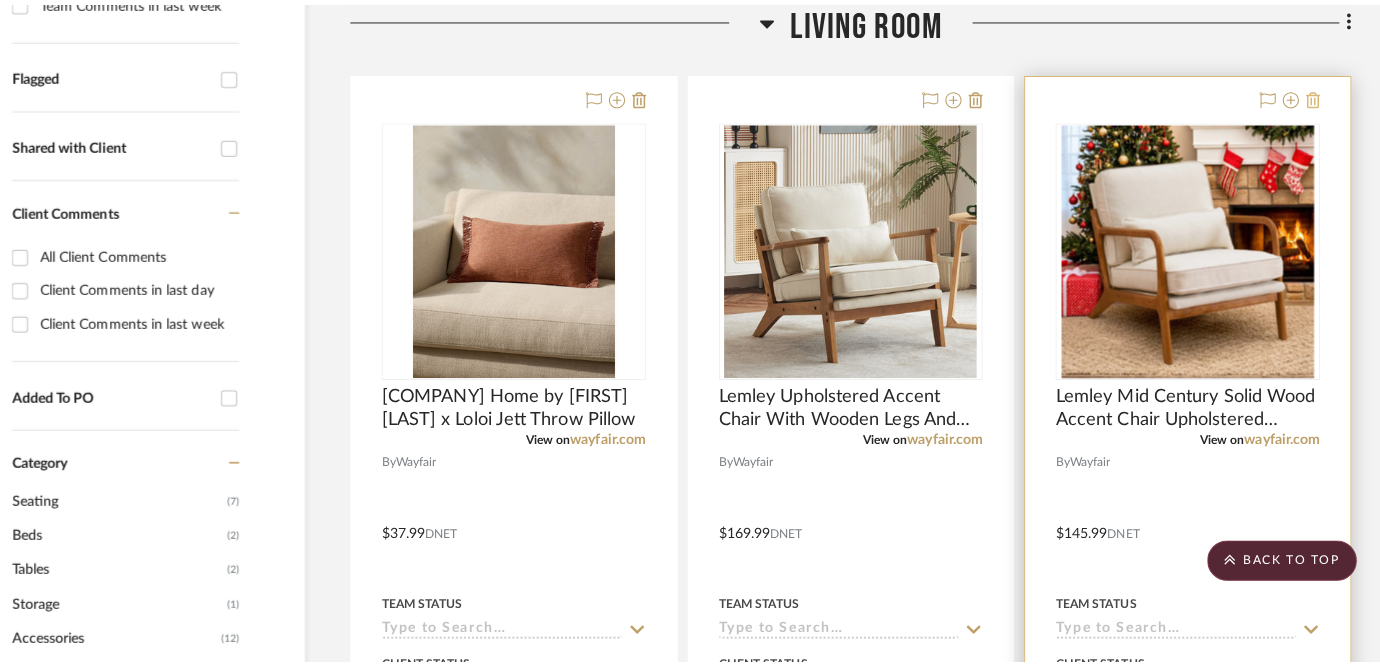 scroll, scrollTop: 0, scrollLeft: 0, axis: both 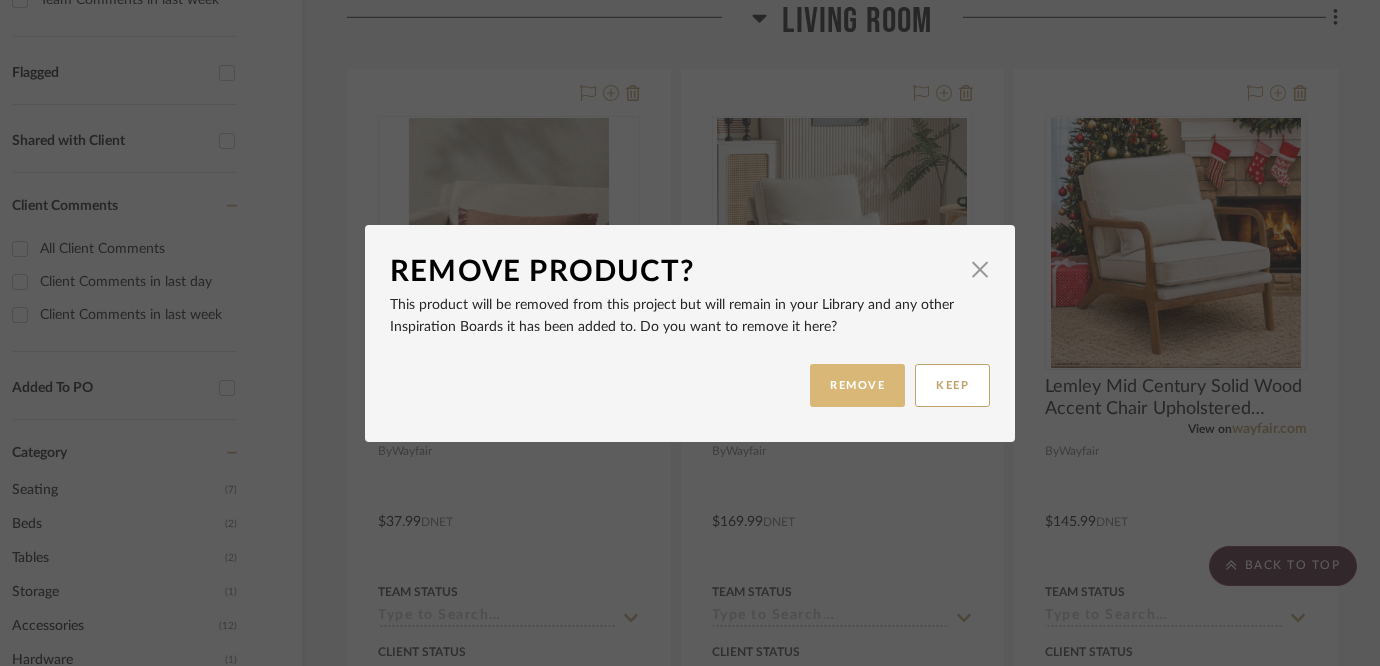 click on "REMOVE" at bounding box center [857, 385] 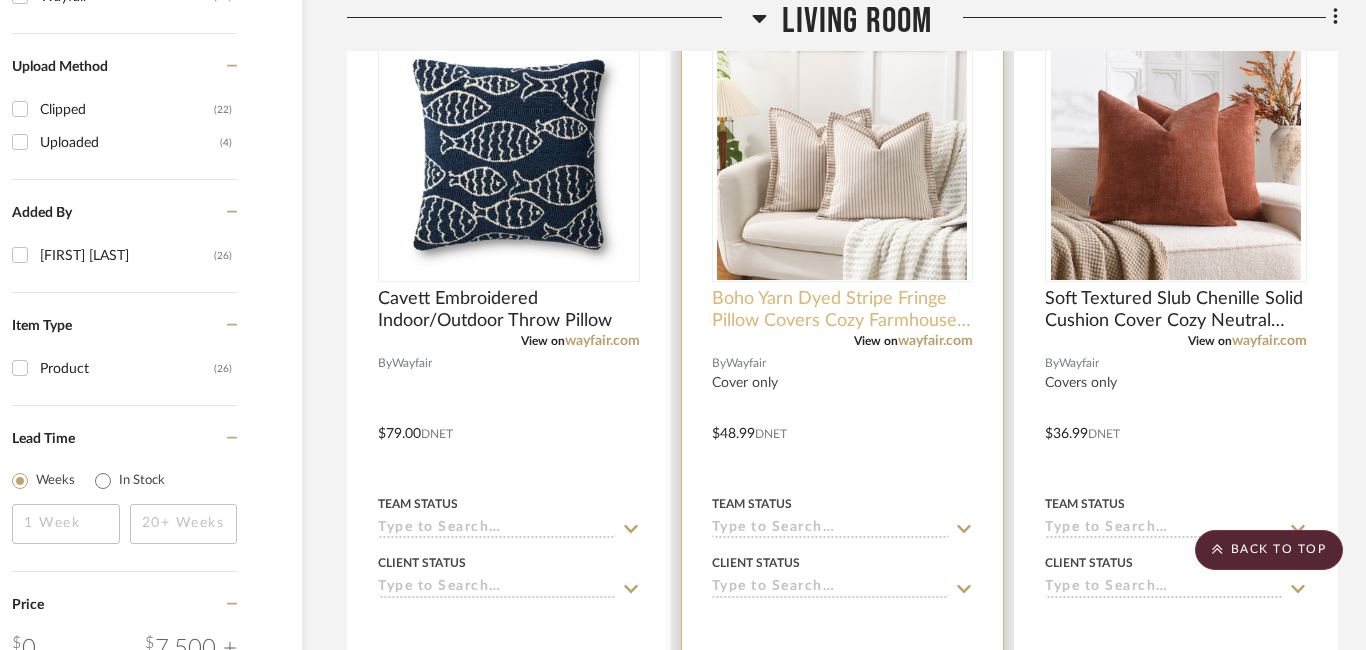 scroll, scrollTop: 1637, scrollLeft: 74, axis: both 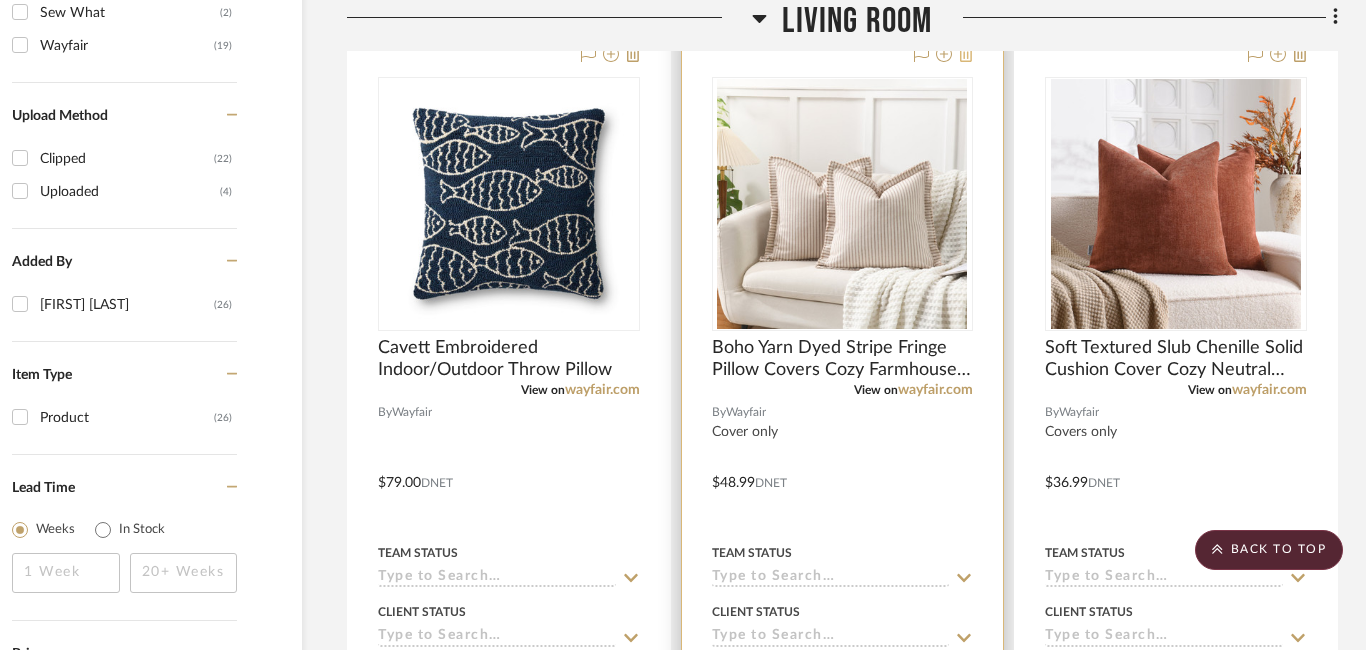 click 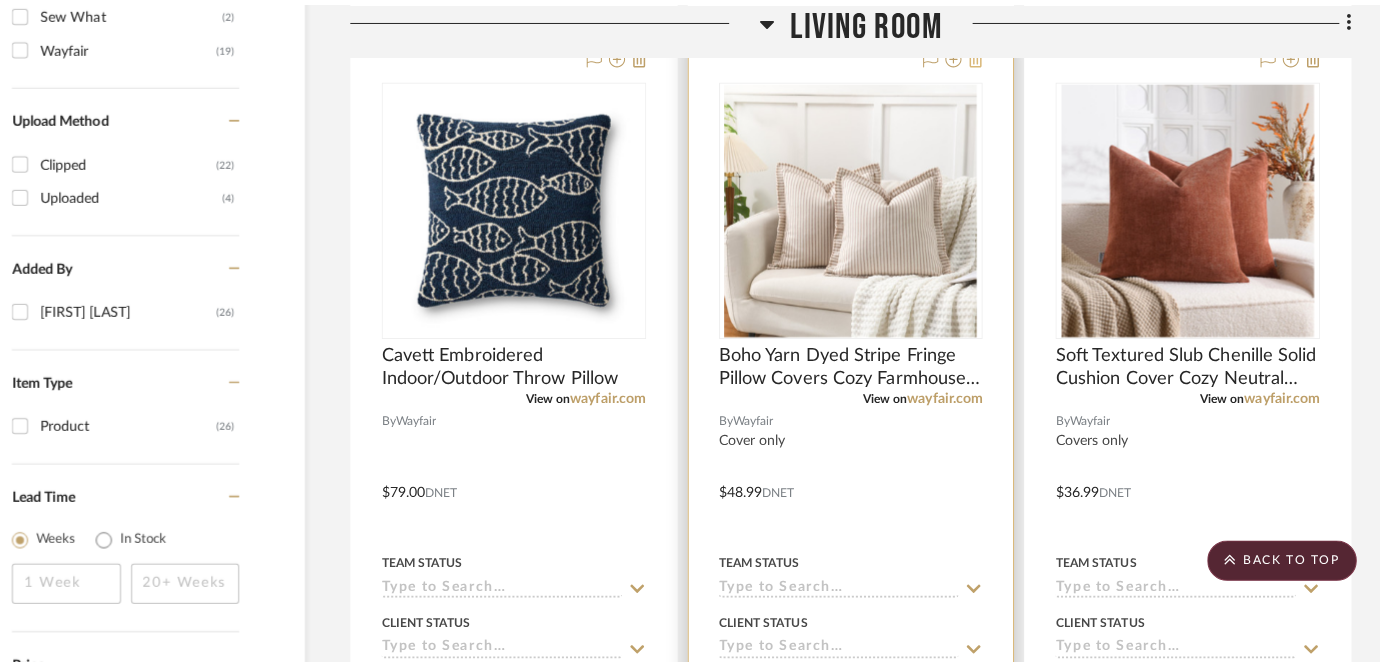 scroll, scrollTop: 0, scrollLeft: 0, axis: both 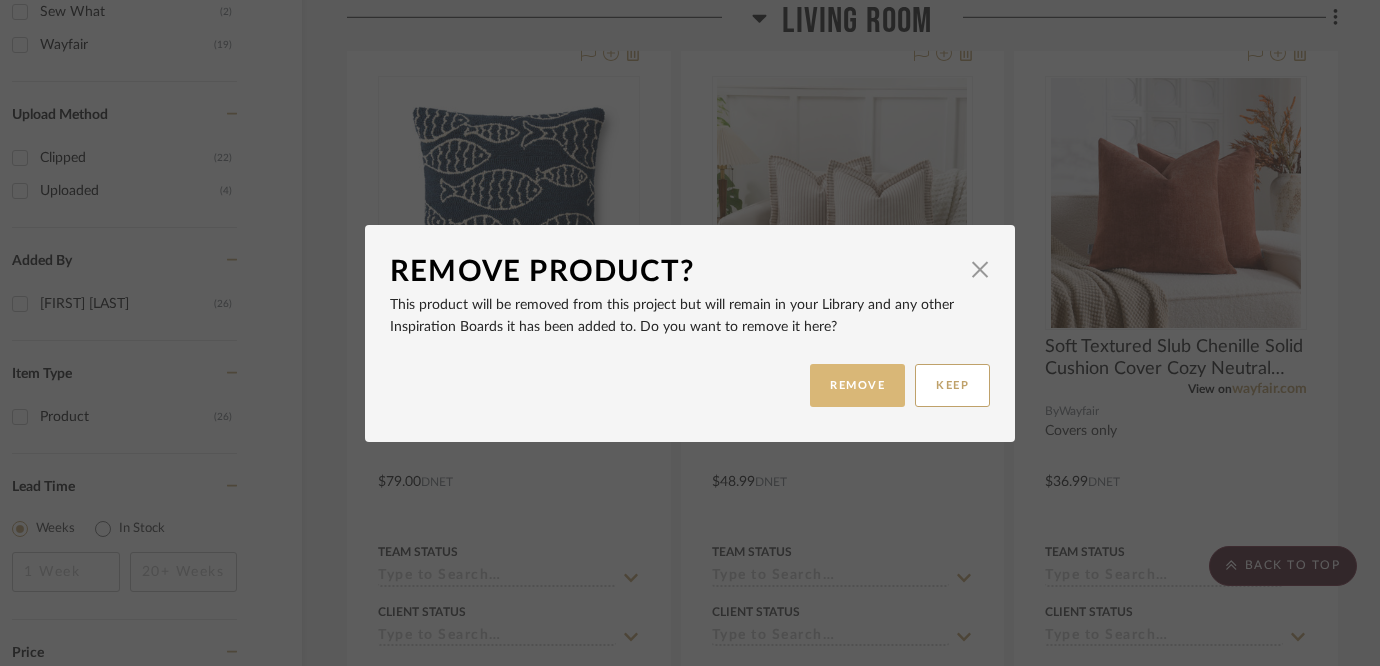 click on "REMOVE" at bounding box center (857, 385) 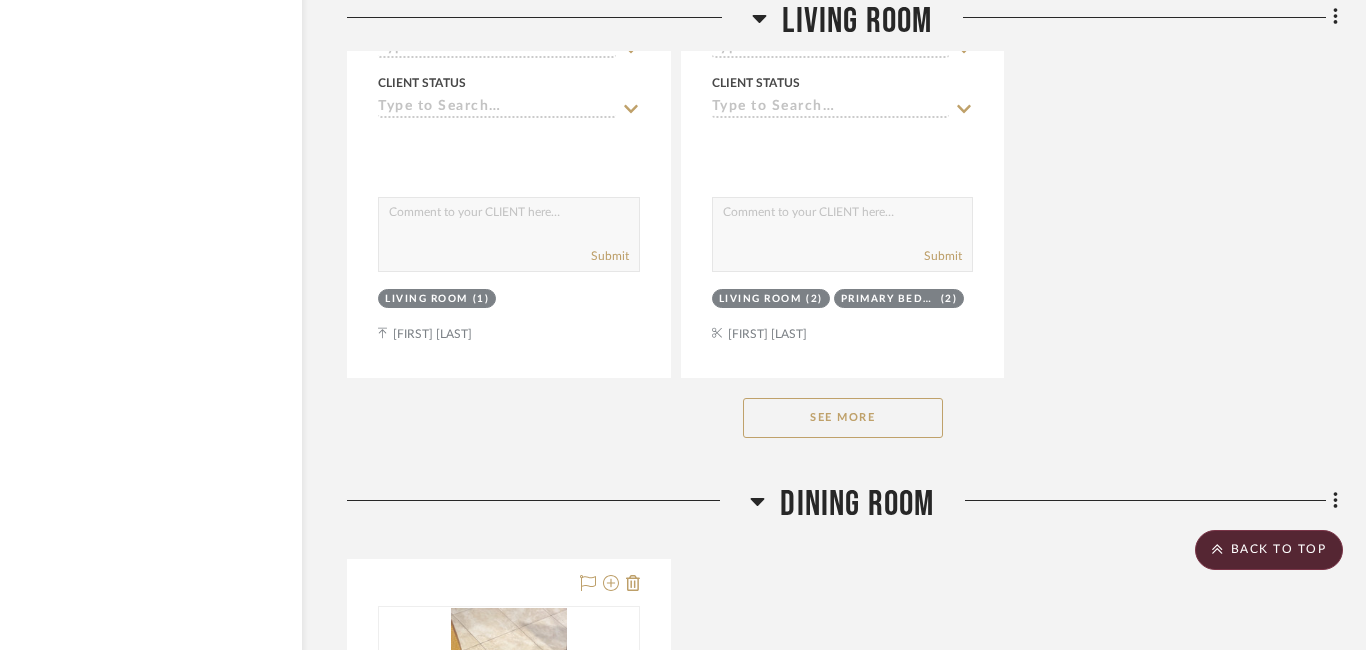scroll, scrollTop: 3113, scrollLeft: 74, axis: both 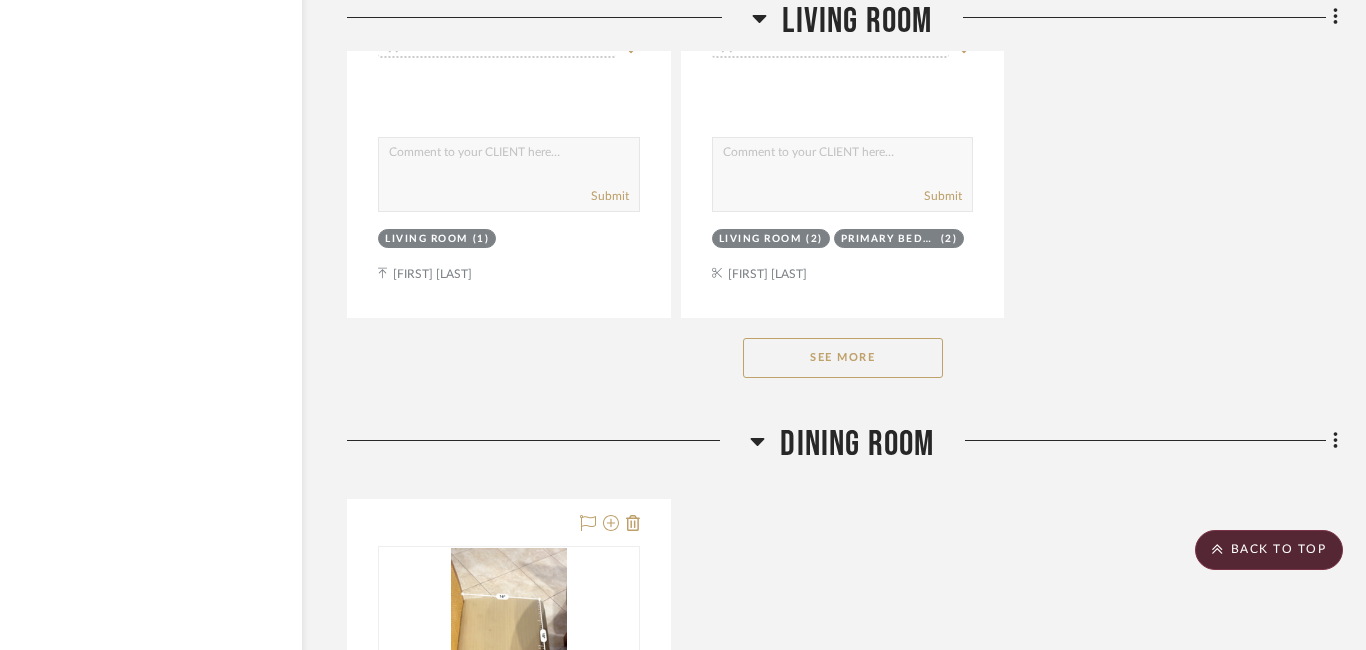 click on "See More" 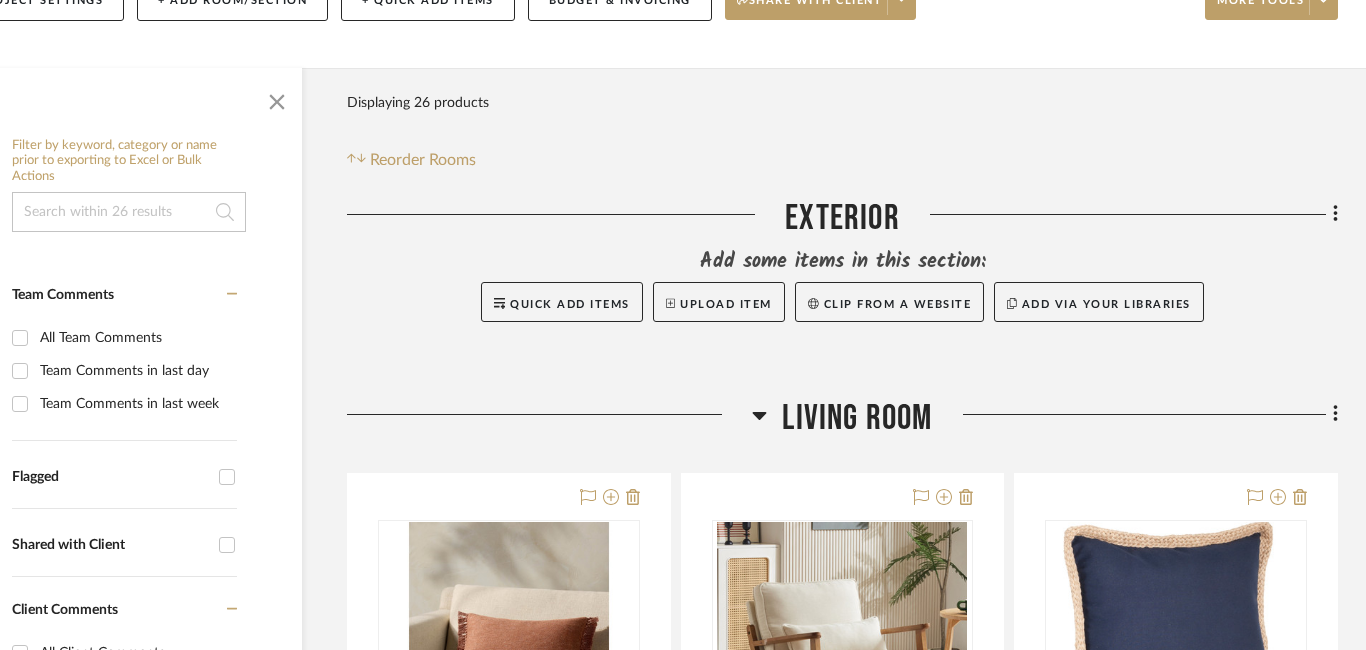 scroll, scrollTop: 302, scrollLeft: 74, axis: both 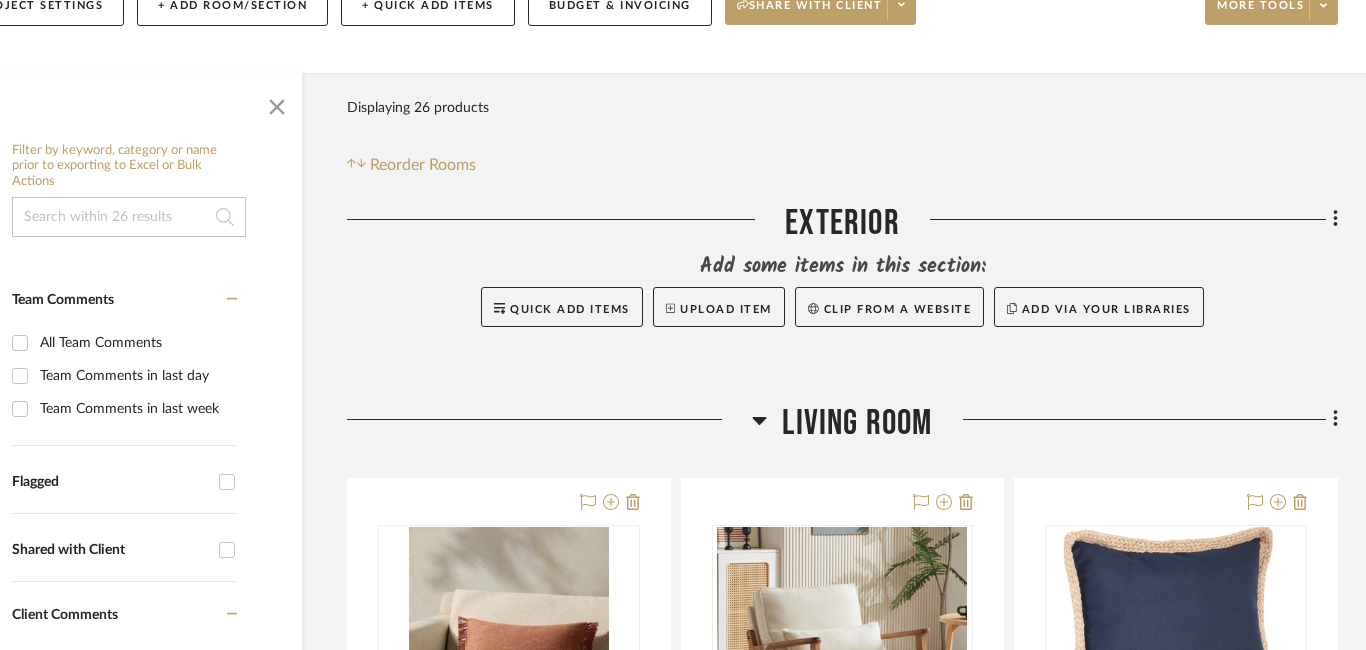 click 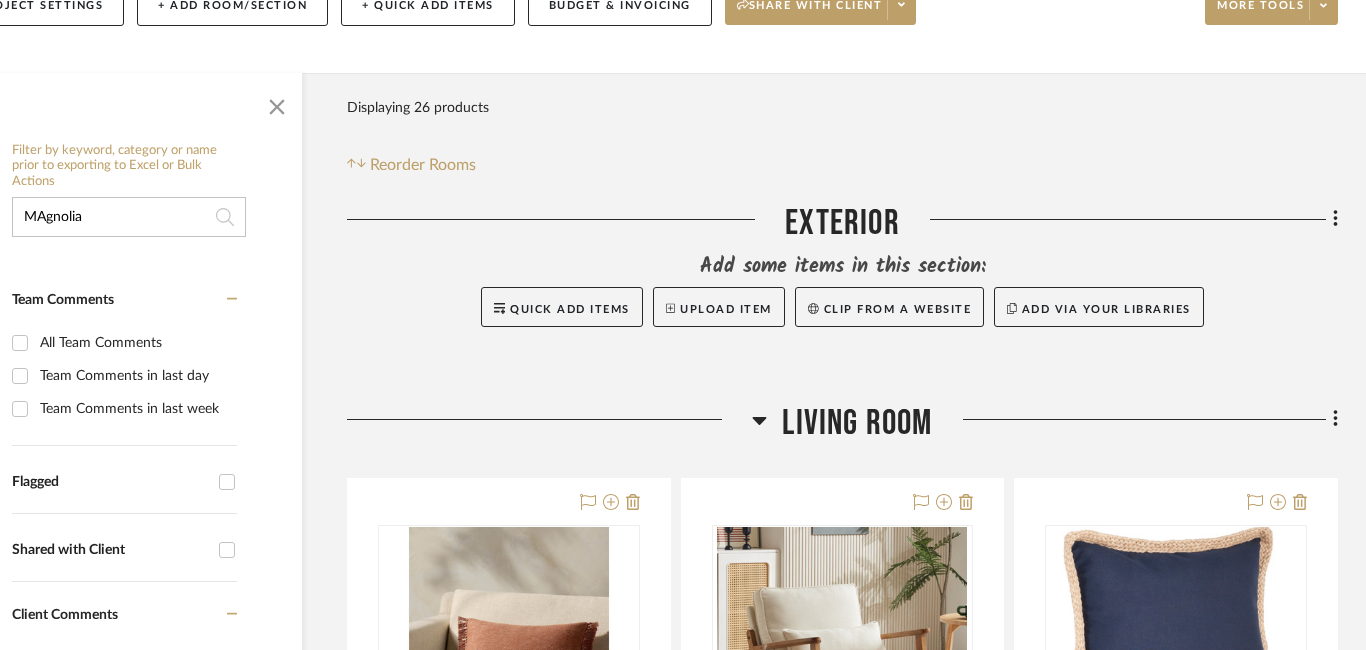 type on "MAgnolia" 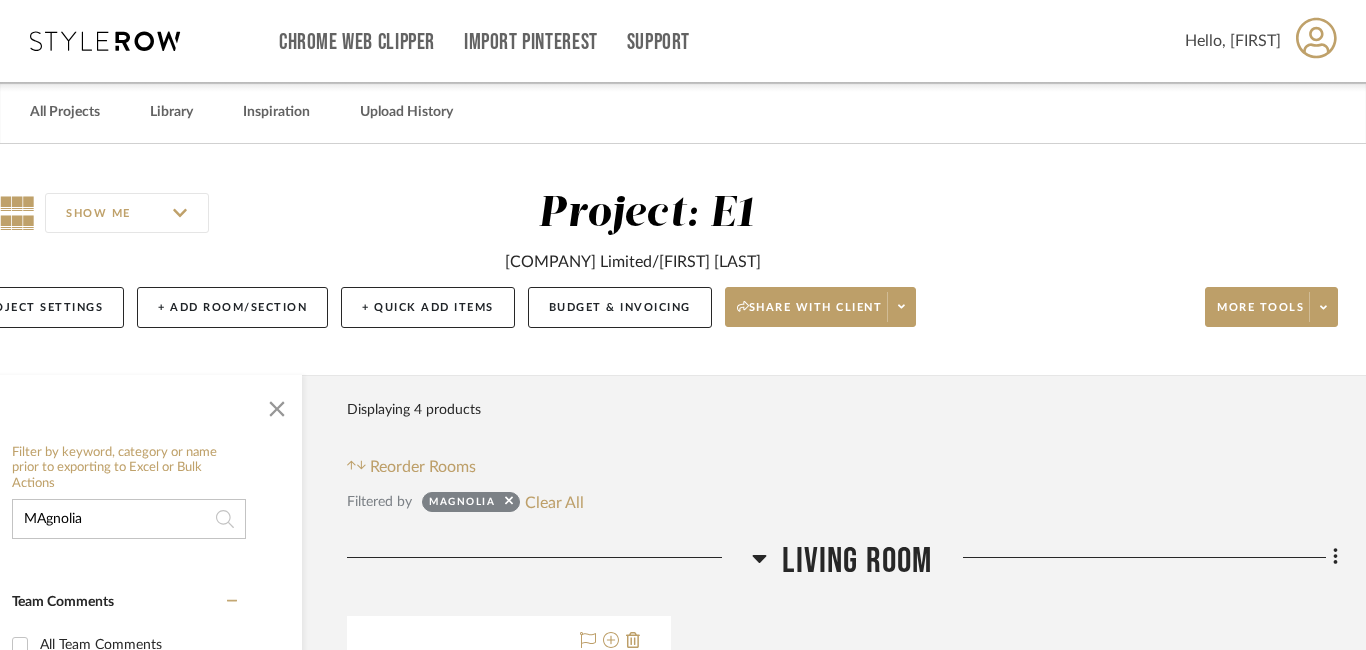 scroll, scrollTop: 0, scrollLeft: 0, axis: both 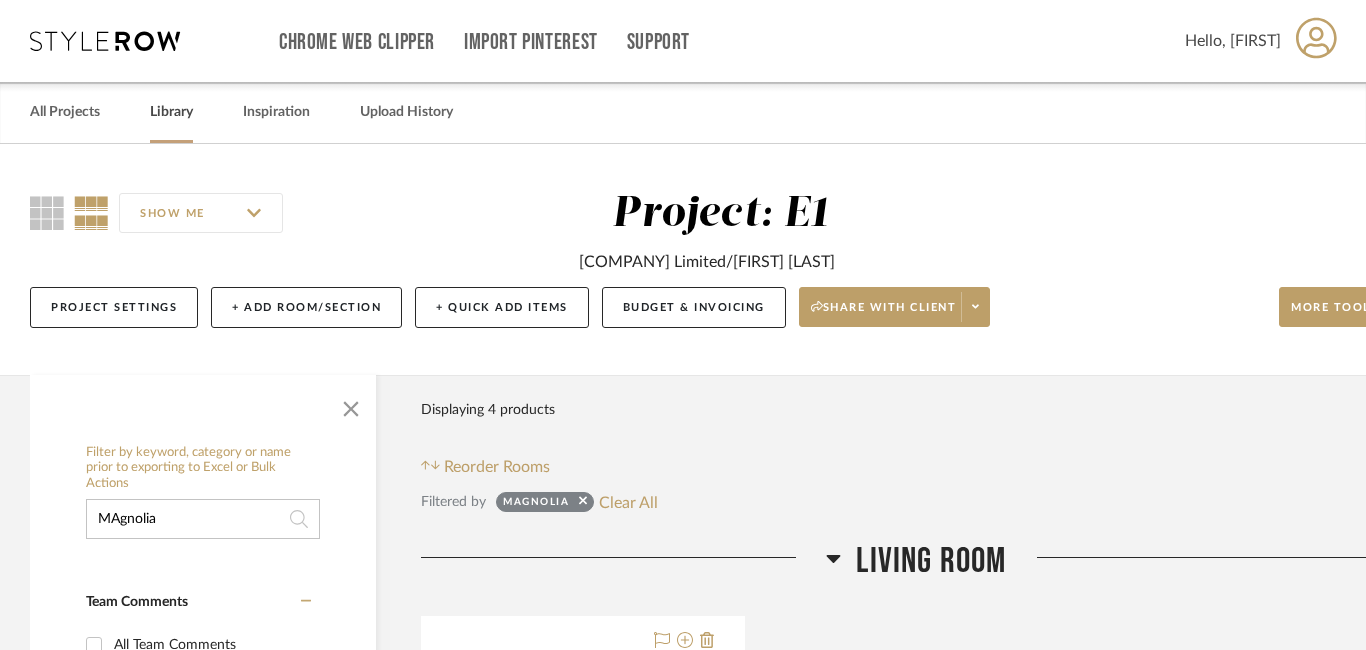 click on "Library" at bounding box center [171, 112] 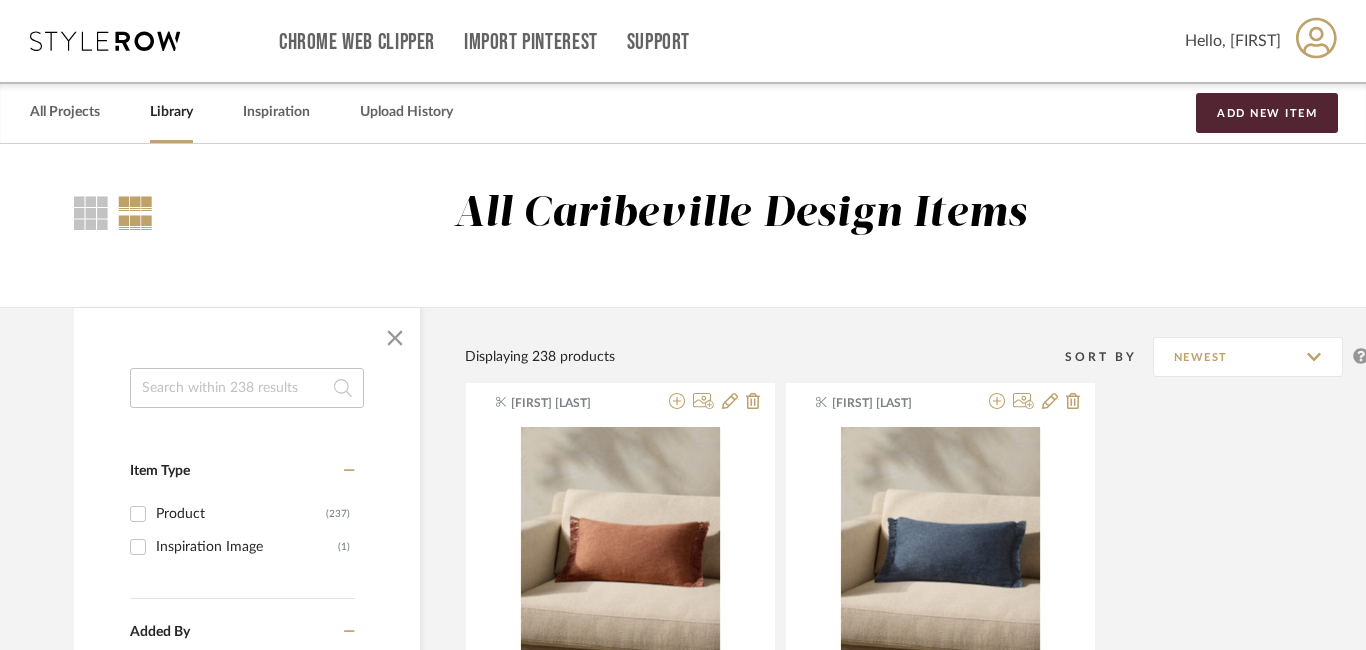 click 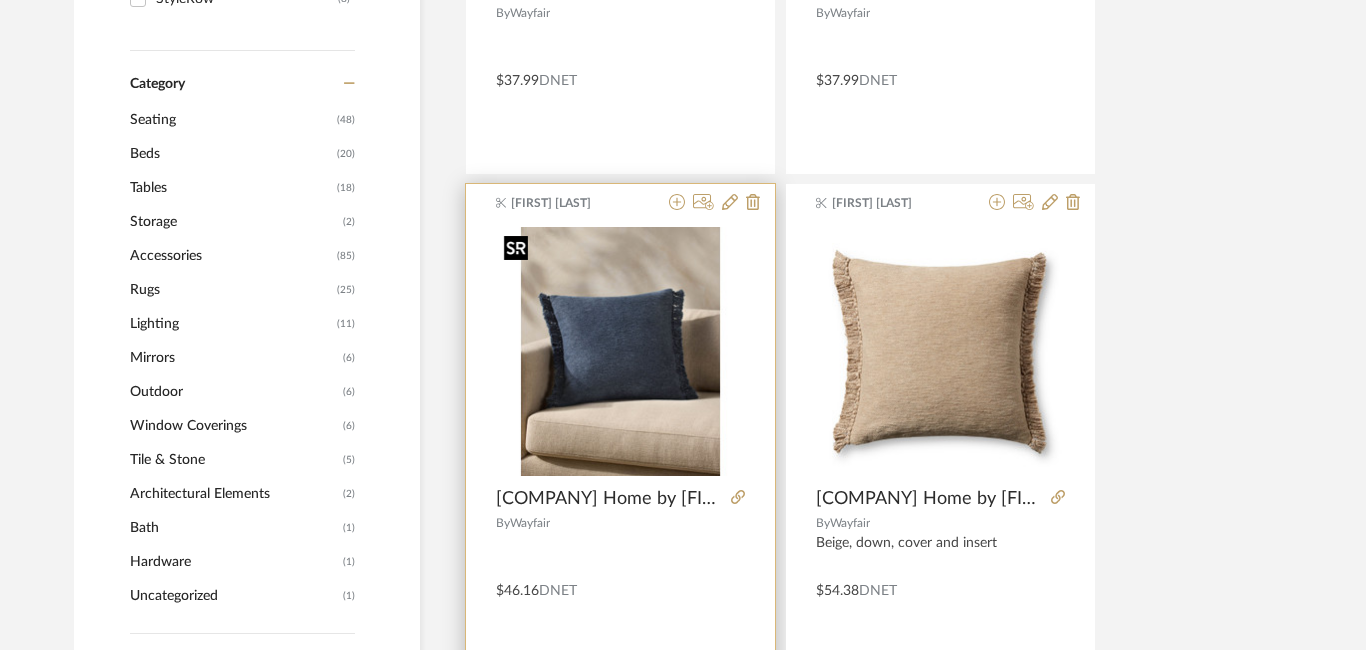 scroll, scrollTop: 711, scrollLeft: 0, axis: vertical 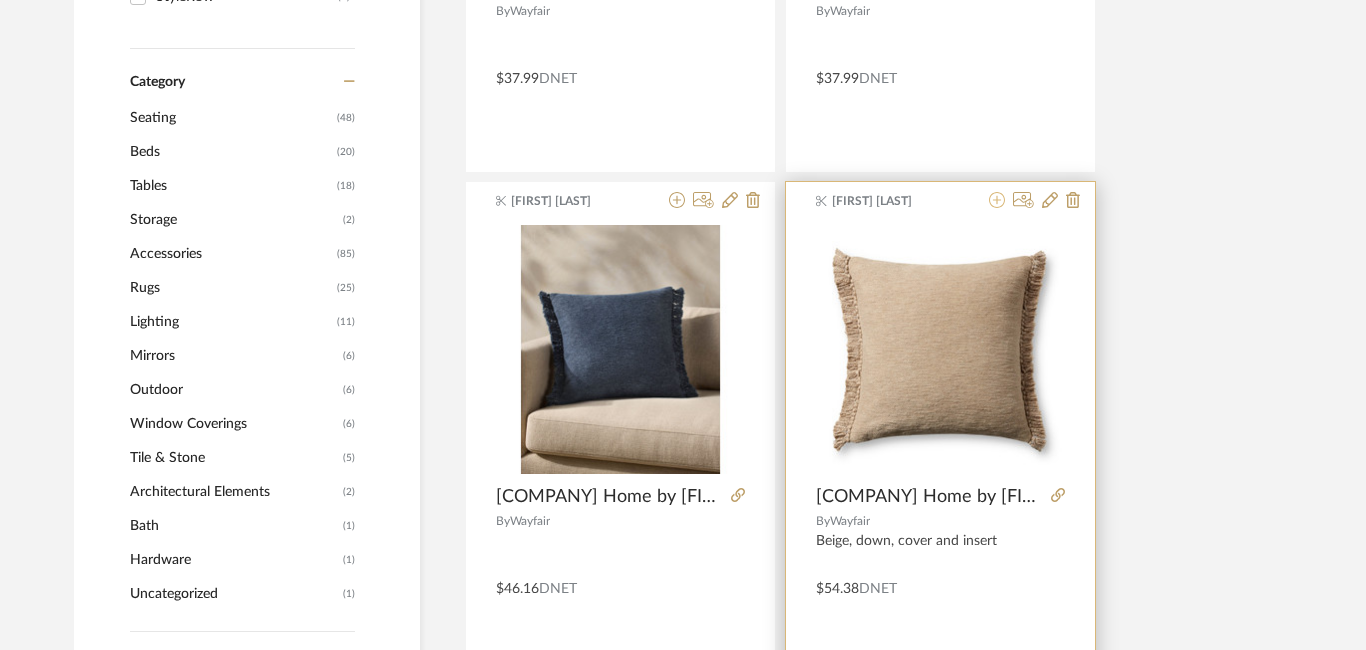 click 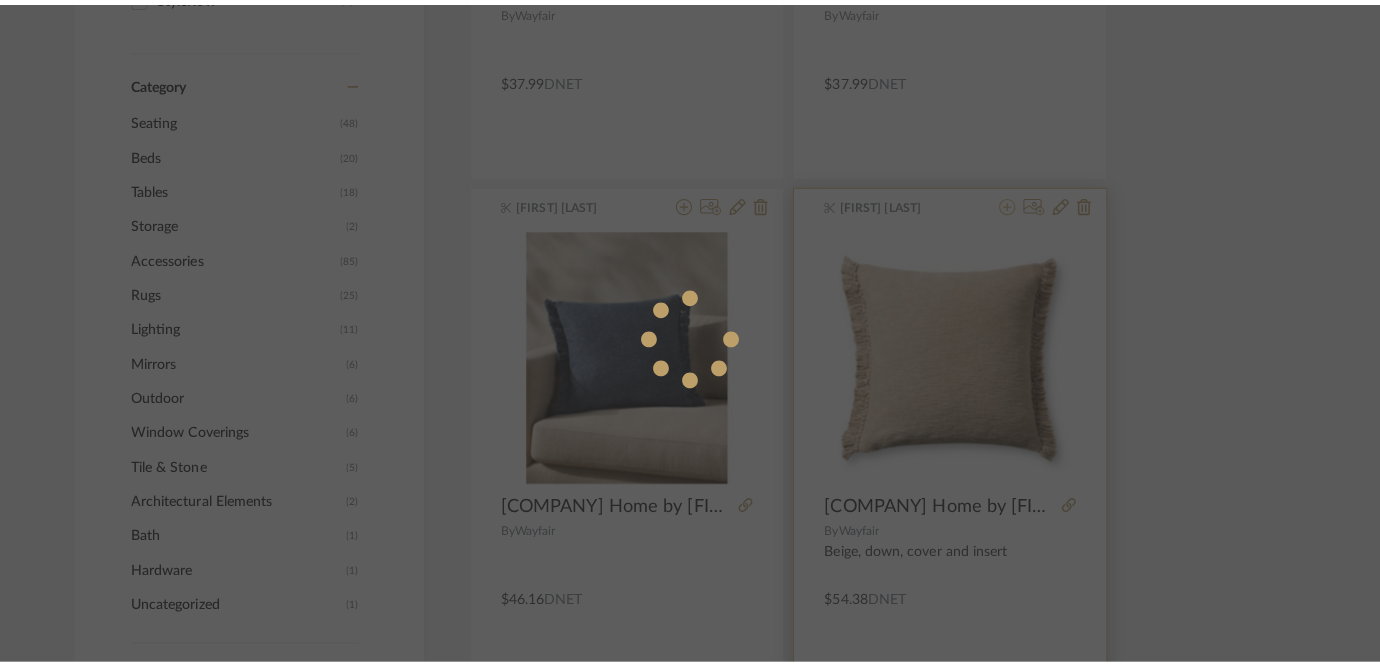 scroll, scrollTop: 0, scrollLeft: 0, axis: both 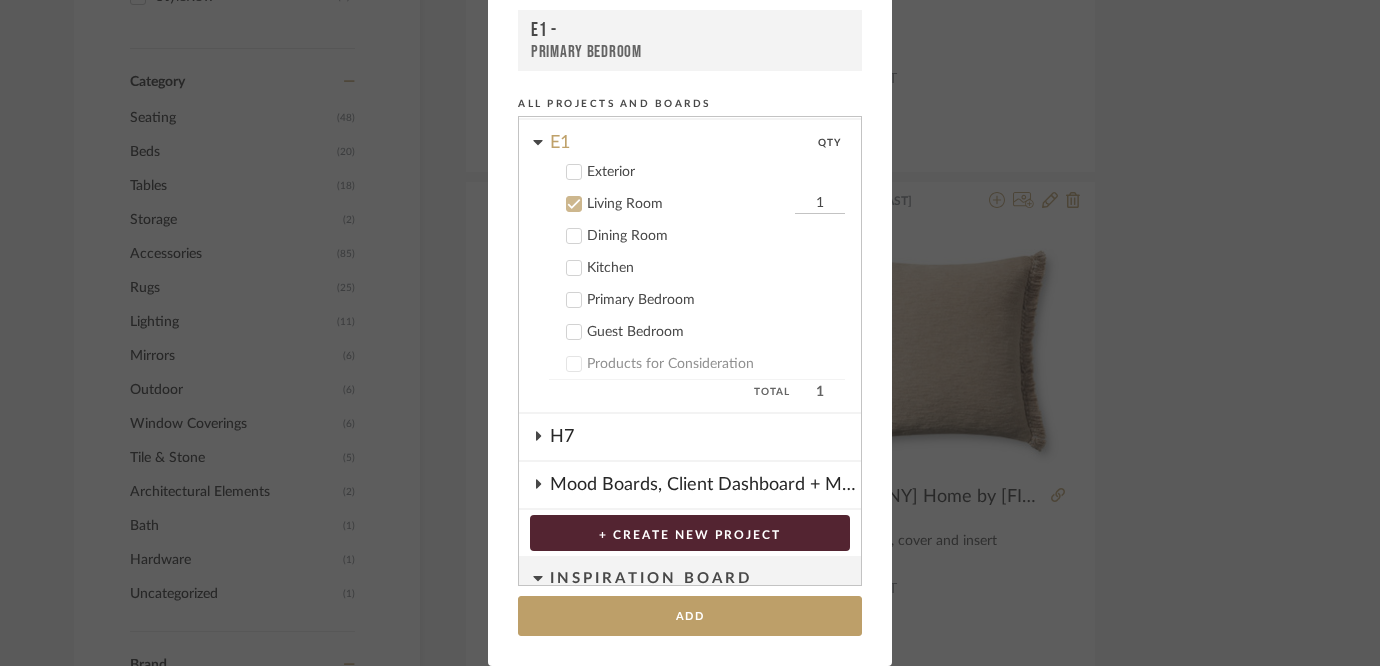 click on "Primary Bedroom" at bounding box center (716, 300) 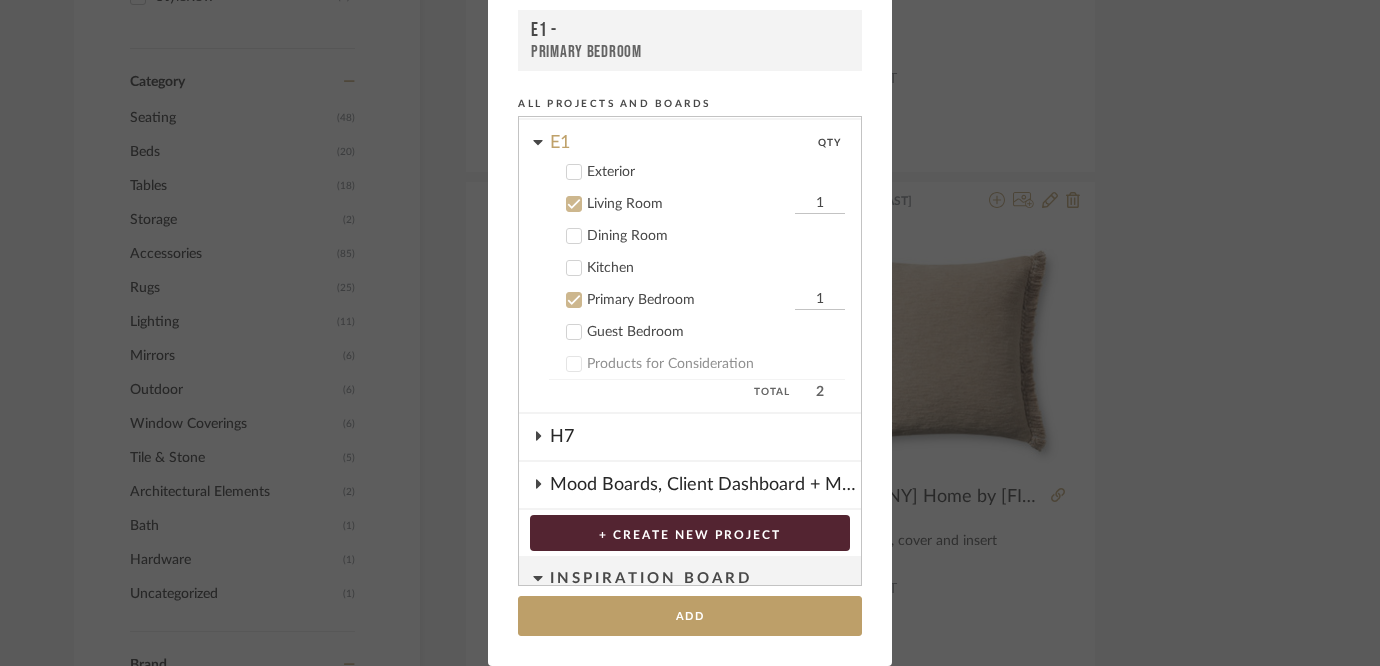 click 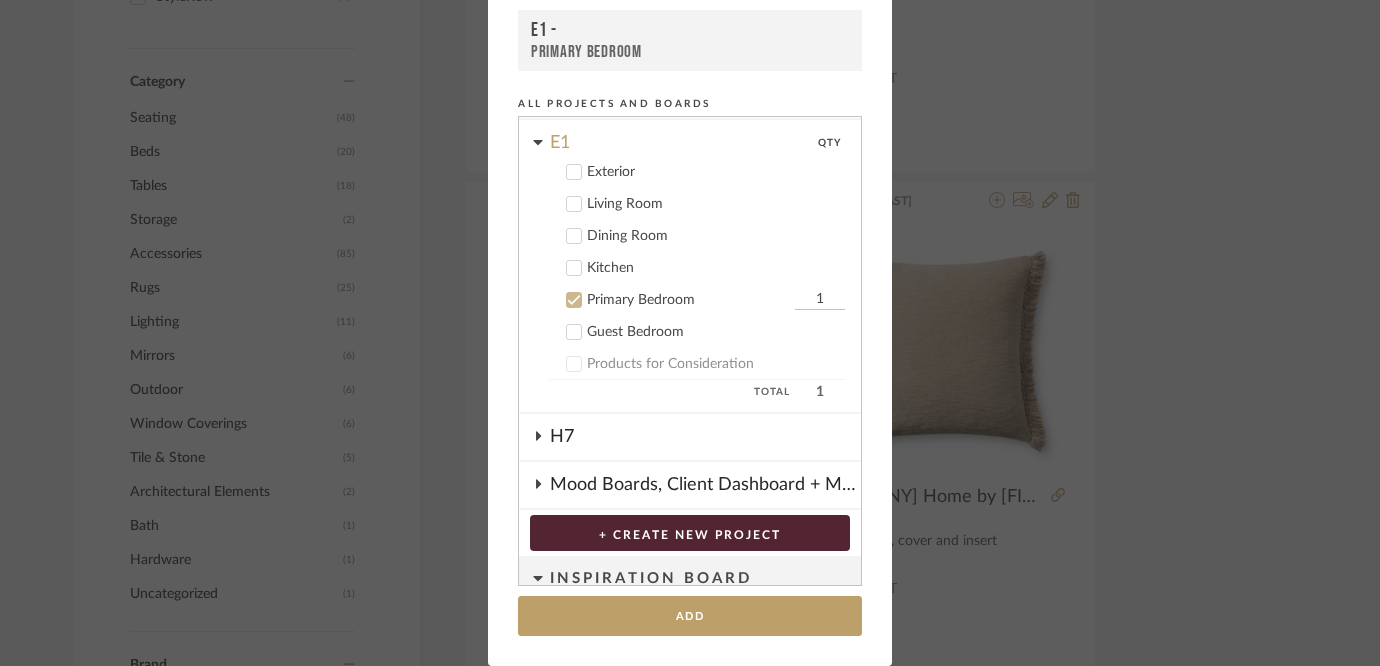 click on "1" at bounding box center [820, 300] 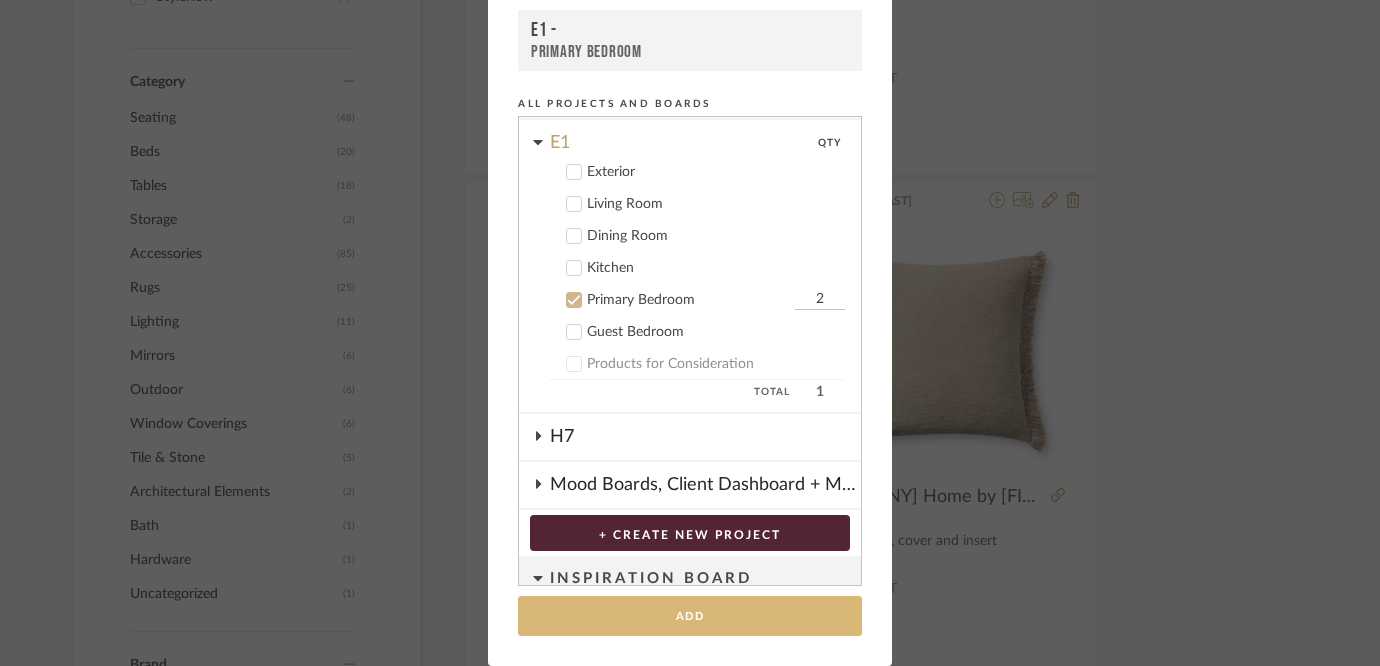 type on "2" 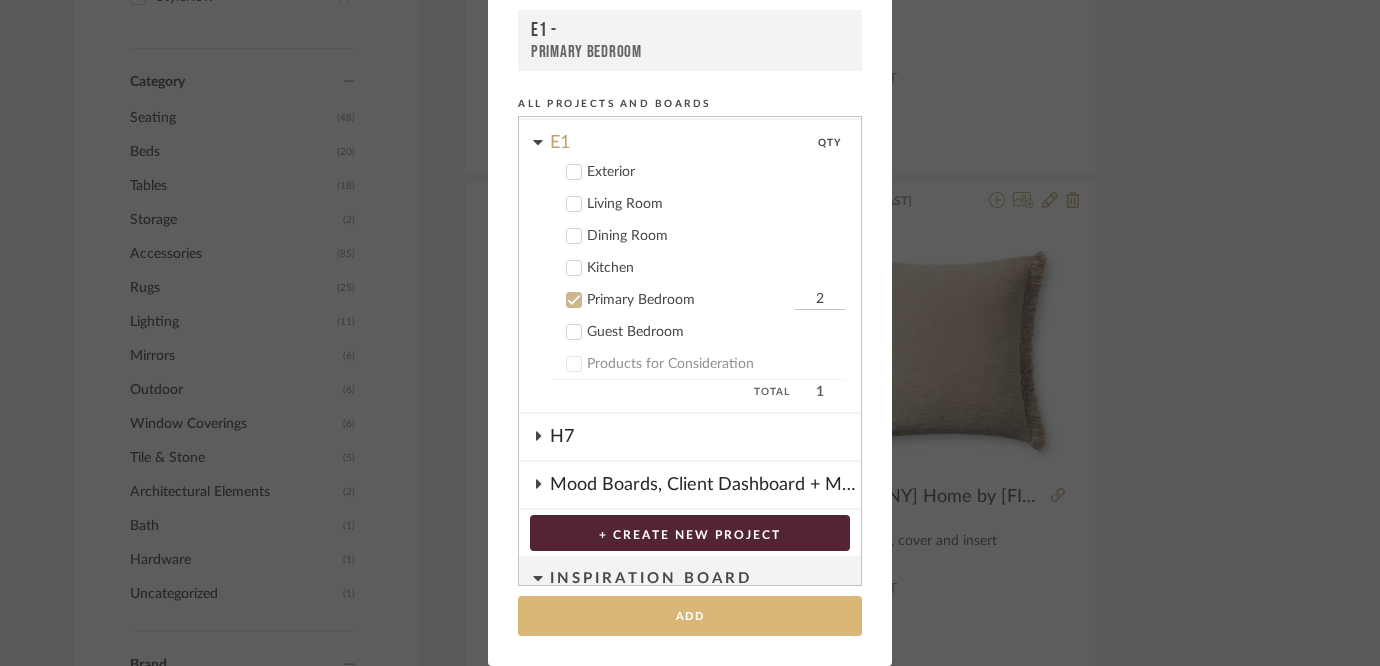 click on "Add" at bounding box center (690, 616) 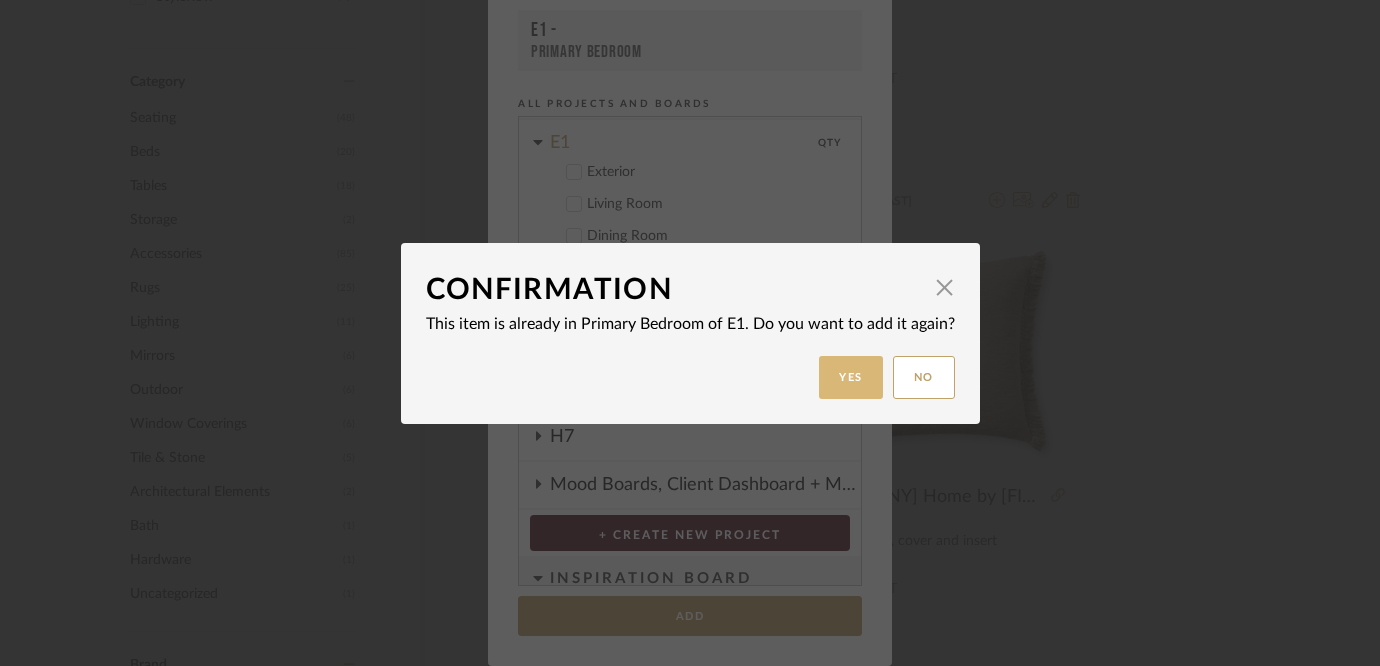 click on "Yes" at bounding box center (851, 377) 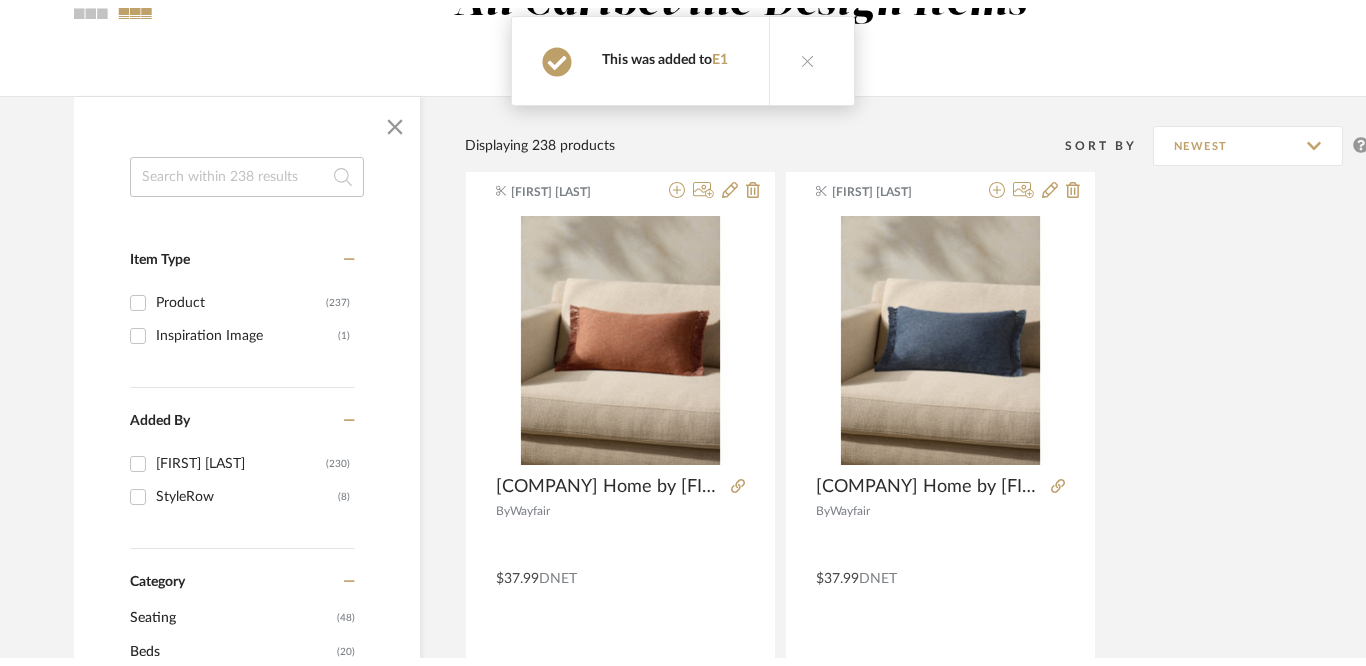 scroll, scrollTop: 0, scrollLeft: 0, axis: both 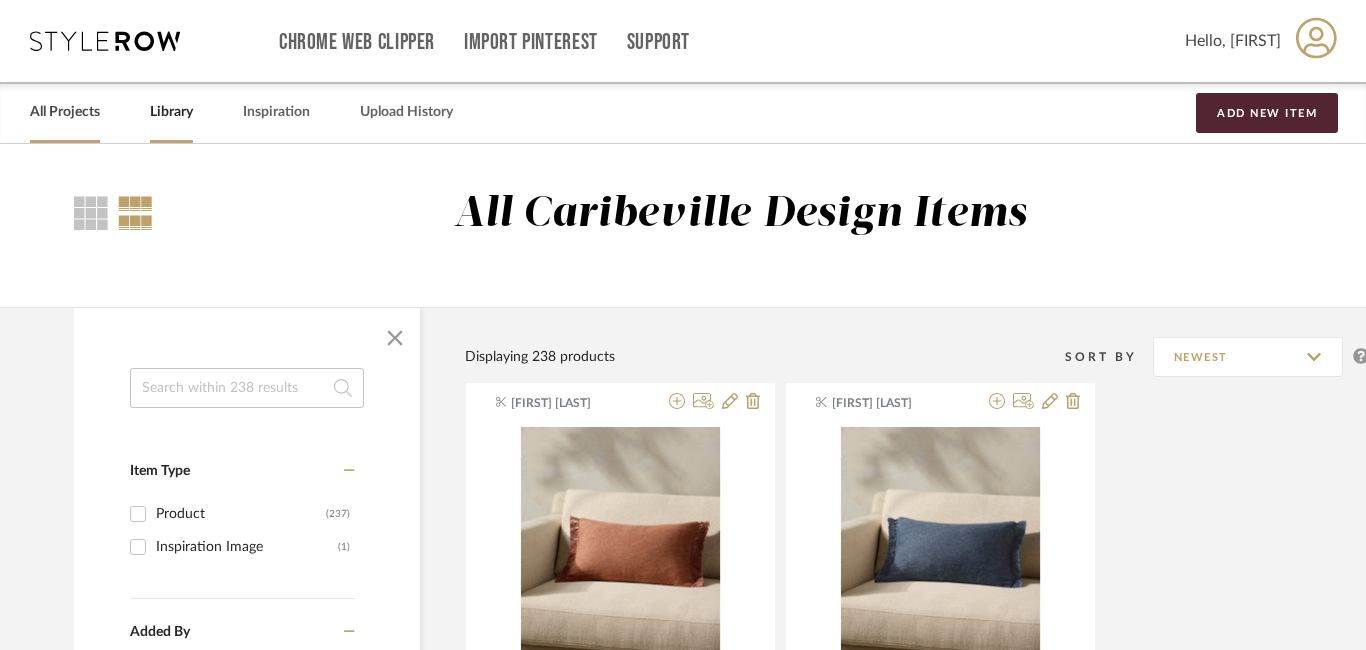 click on "All Projects" at bounding box center [65, 112] 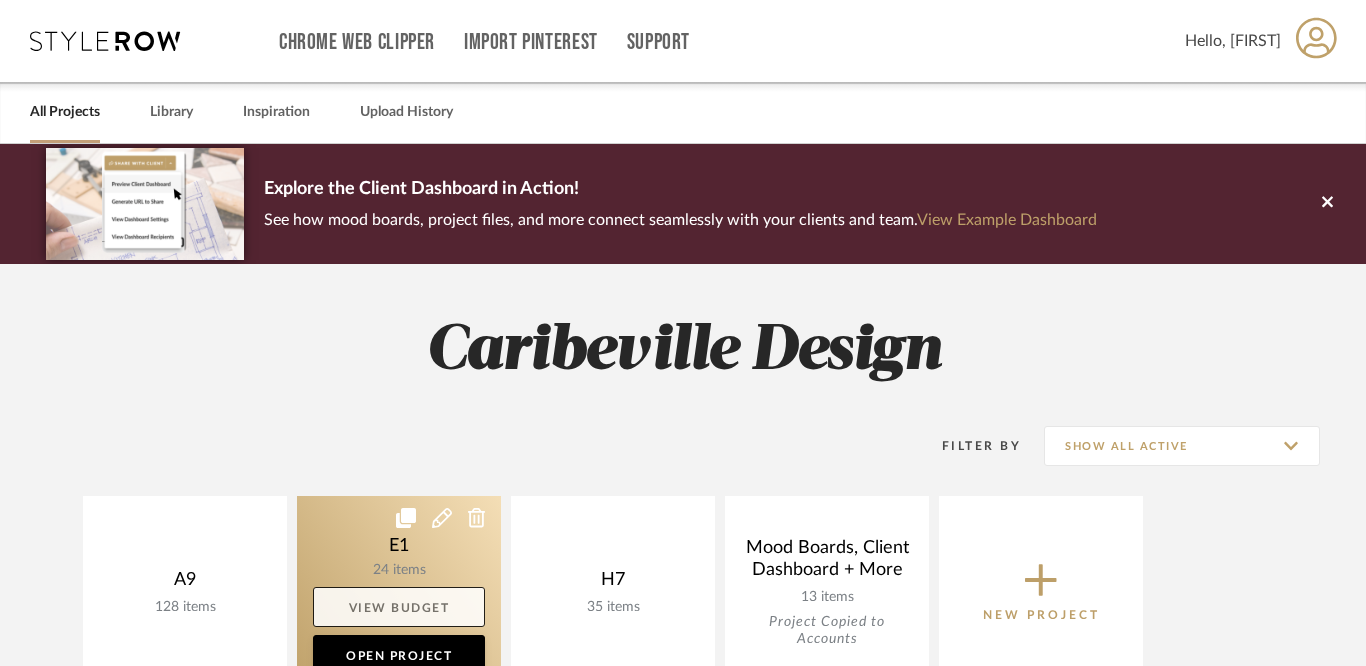 click on "View Budget" 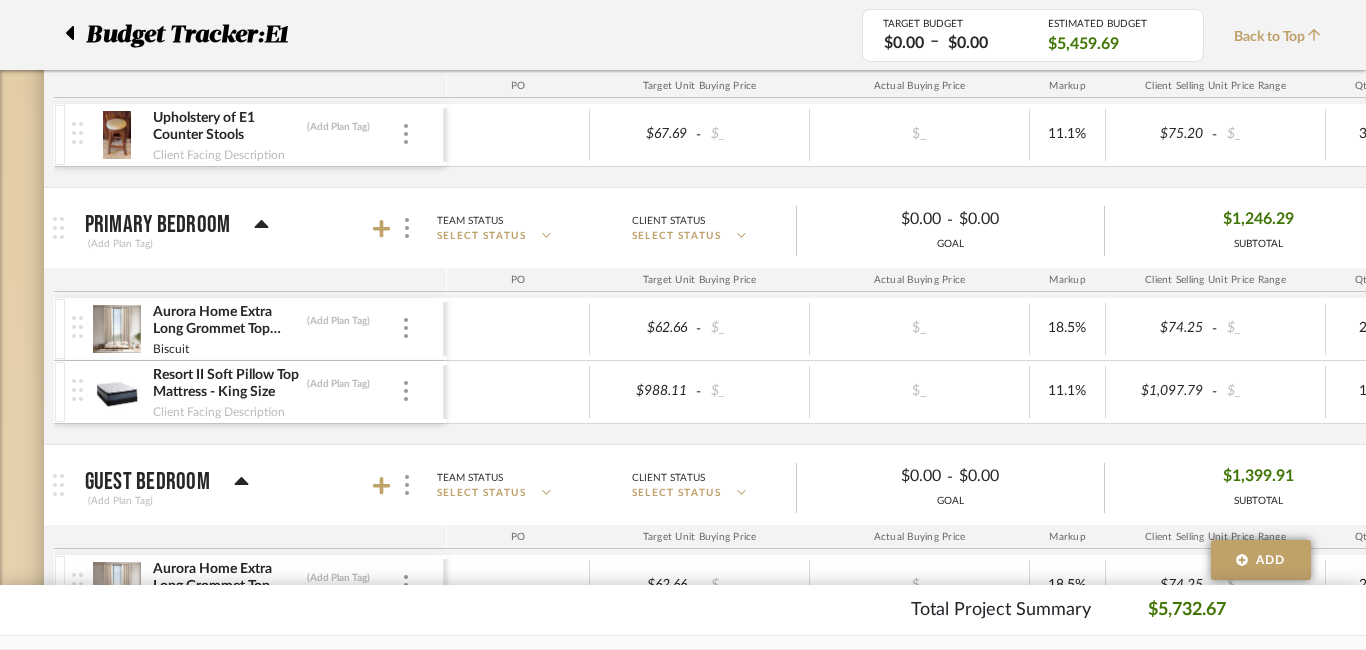 scroll, scrollTop: 850, scrollLeft: 0, axis: vertical 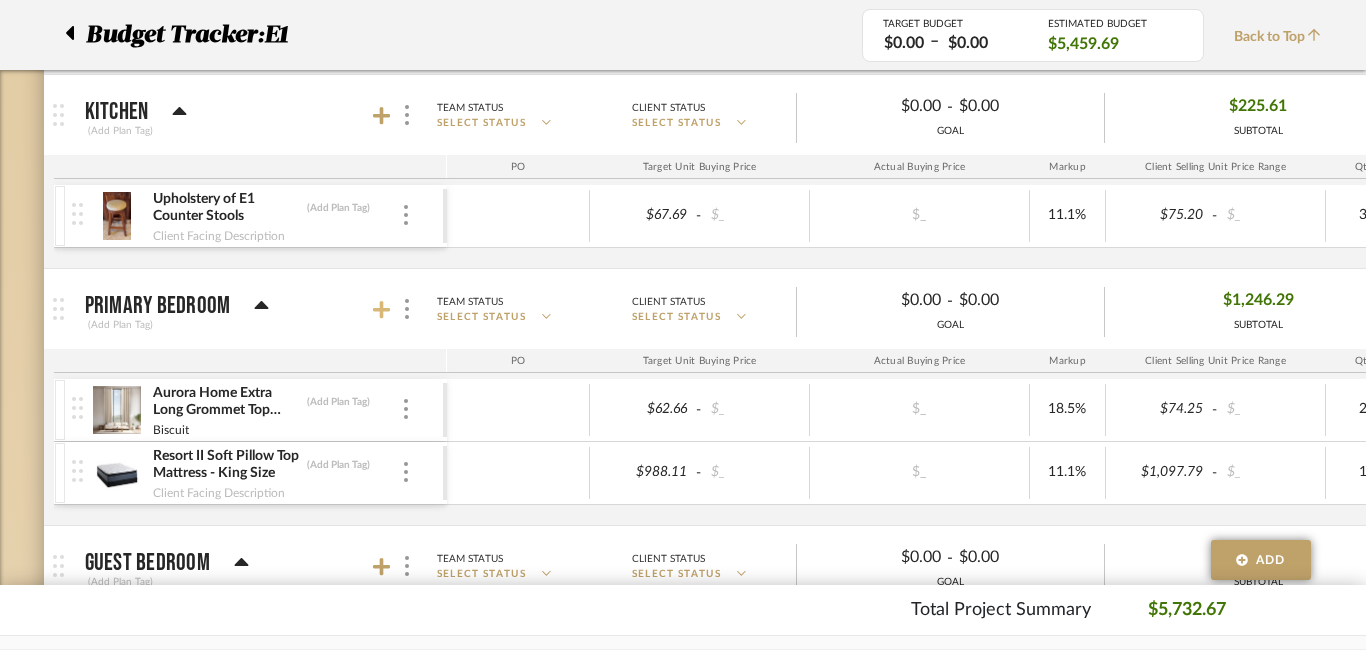 click 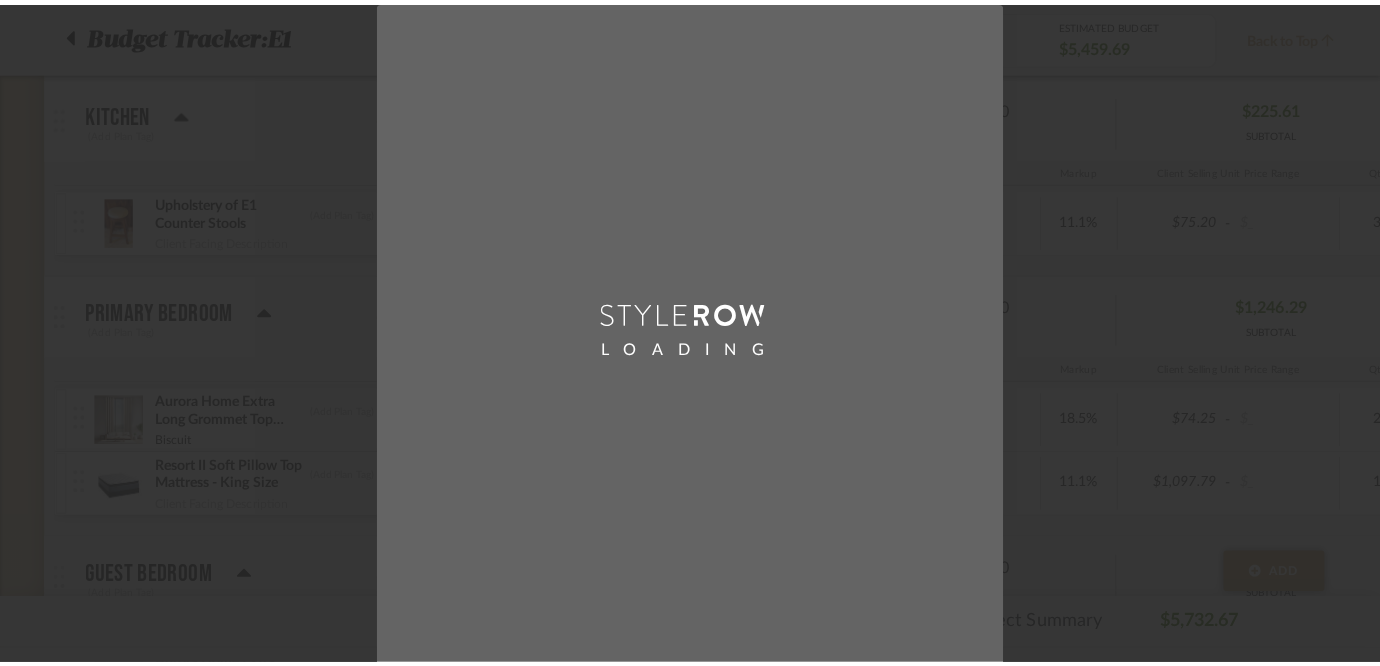 scroll, scrollTop: 0, scrollLeft: 0, axis: both 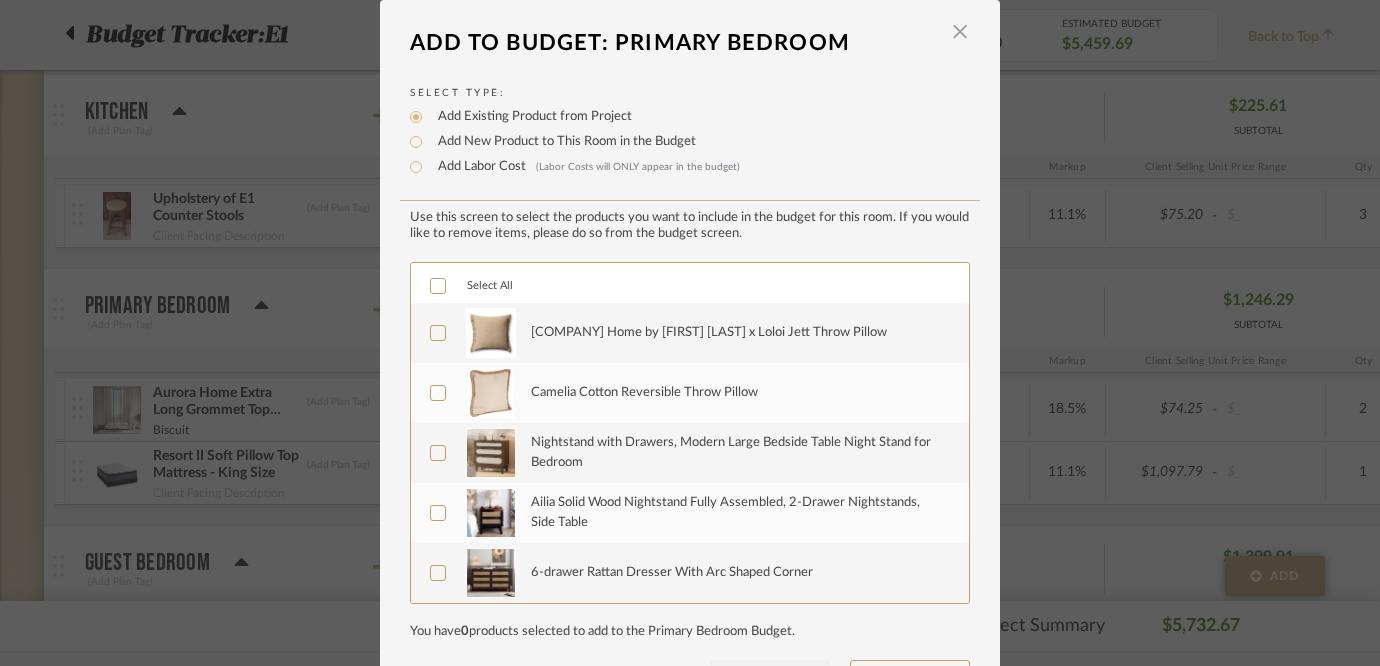click on "[COMPANY] Home by [FIRST] [LAST] x Loloi Jett Throw Pillow" at bounding box center [709, 333] 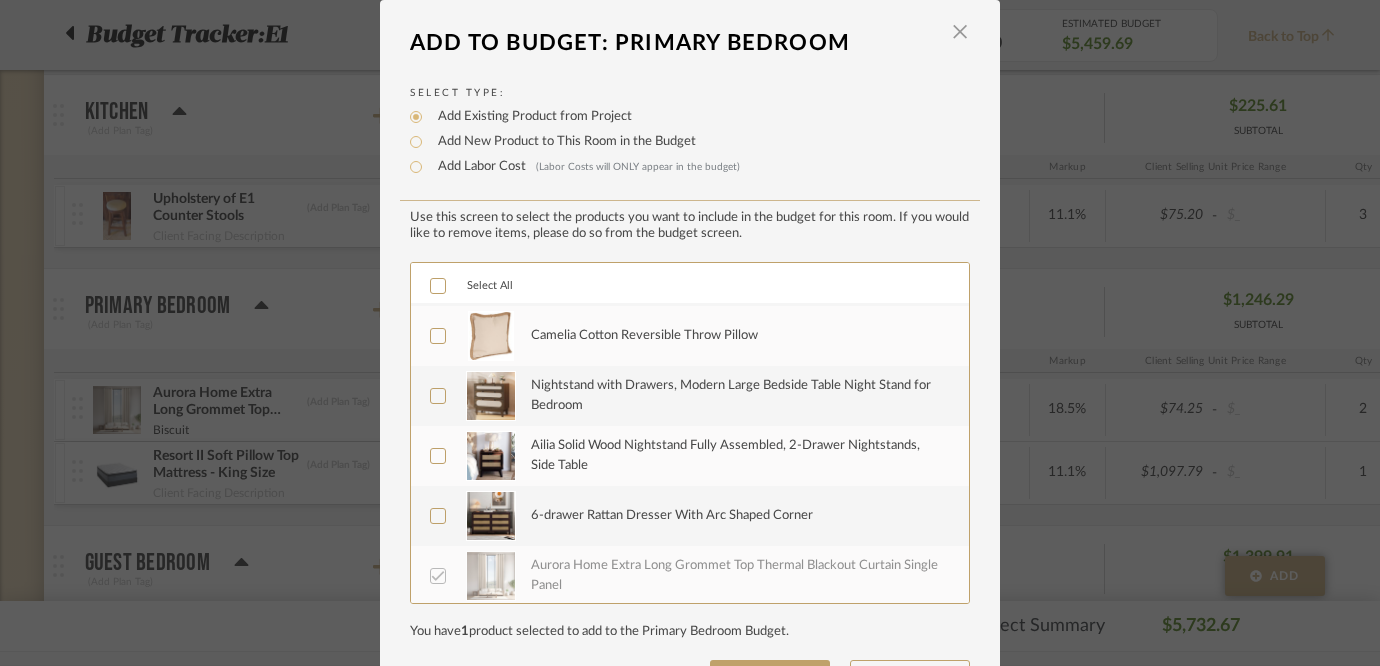 scroll, scrollTop: 120, scrollLeft: 0, axis: vertical 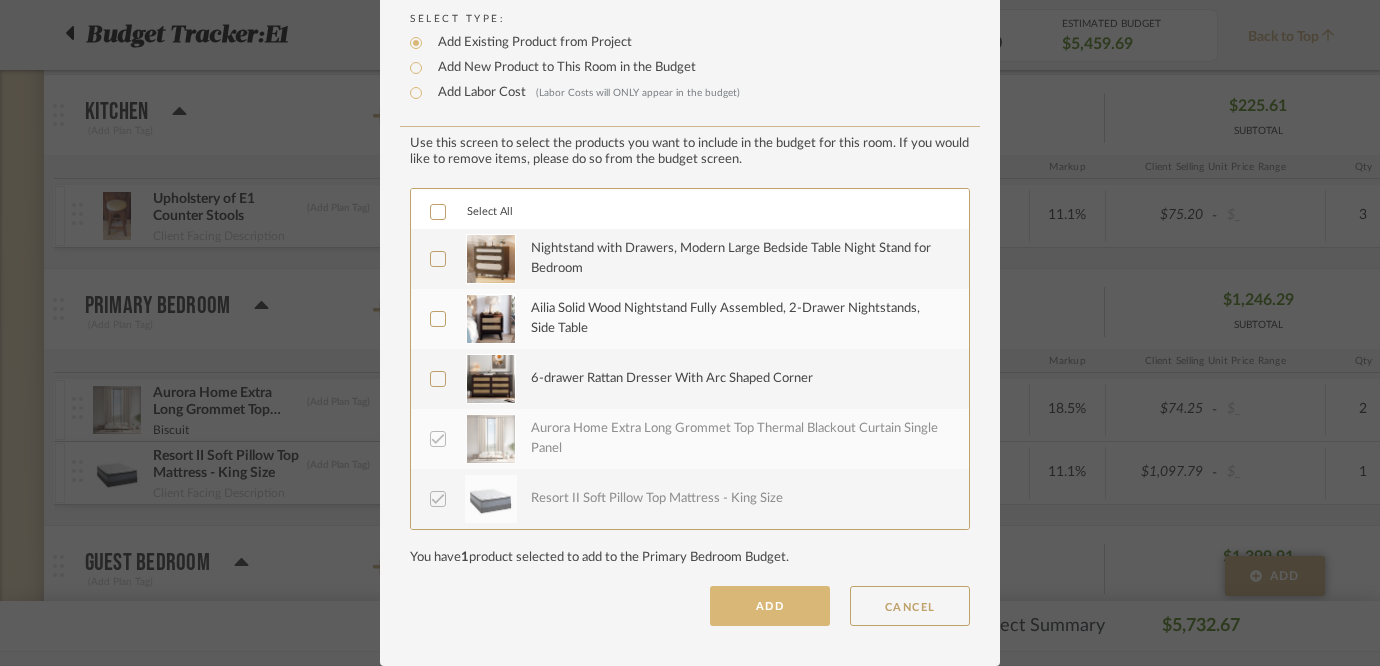 click on "ADD" at bounding box center [770, 606] 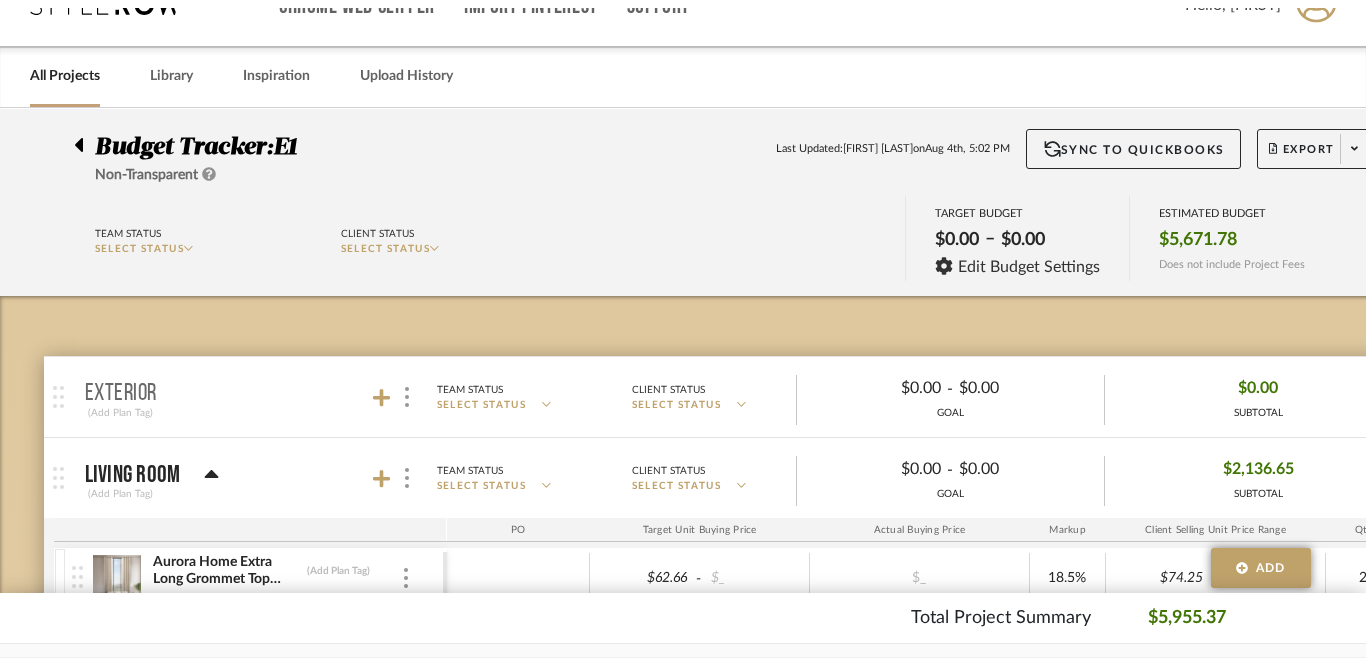 scroll, scrollTop: 0, scrollLeft: 0, axis: both 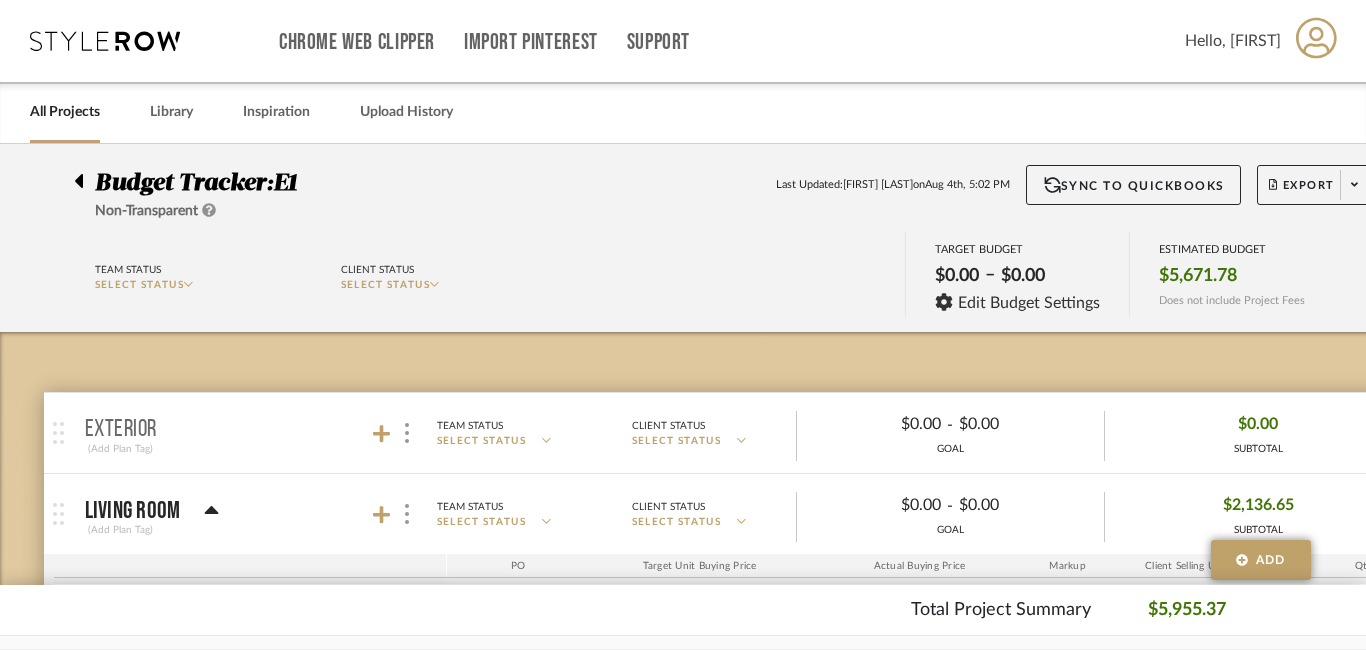 click on "All Projects" at bounding box center (65, 112) 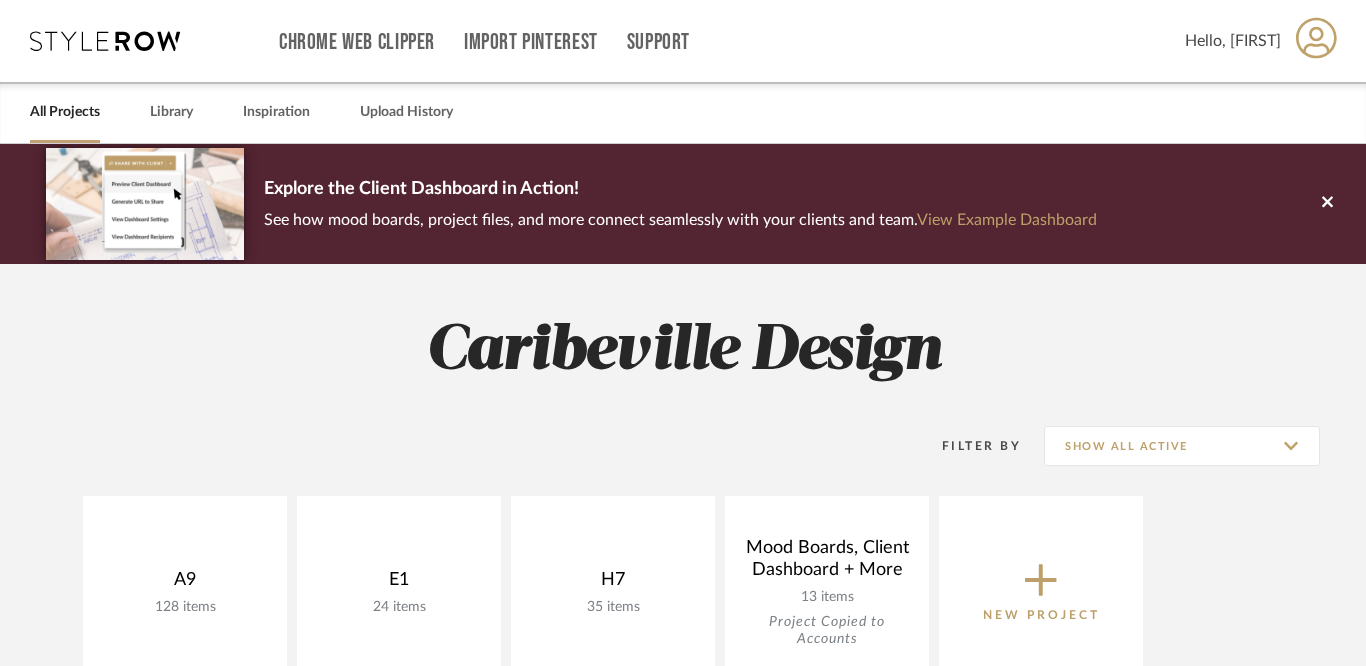 scroll, scrollTop: 268, scrollLeft: 0, axis: vertical 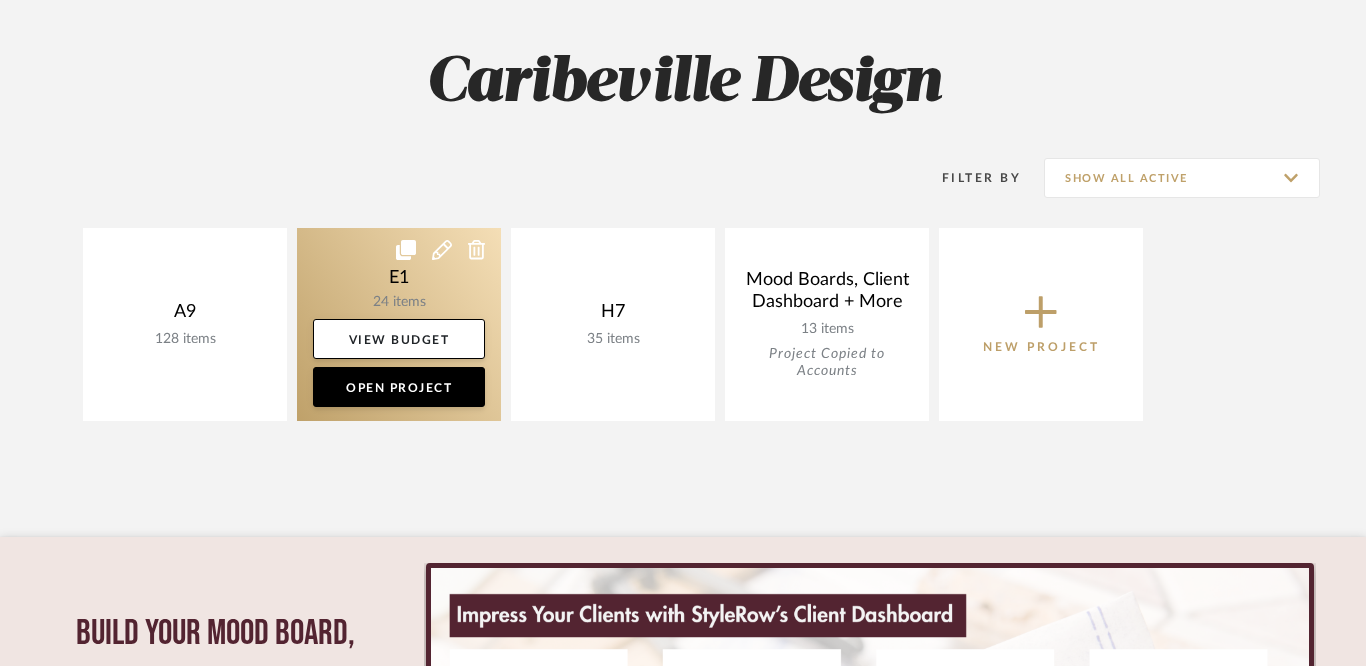 click 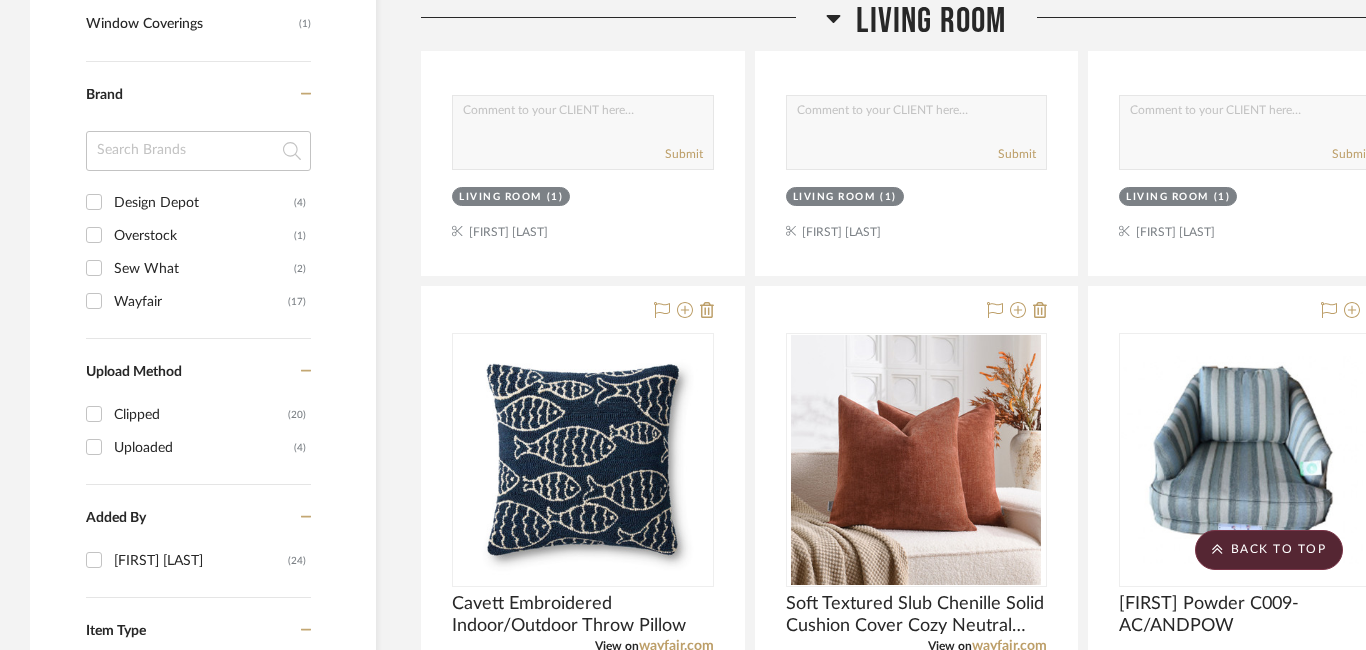 scroll, scrollTop: 1401, scrollLeft: 0, axis: vertical 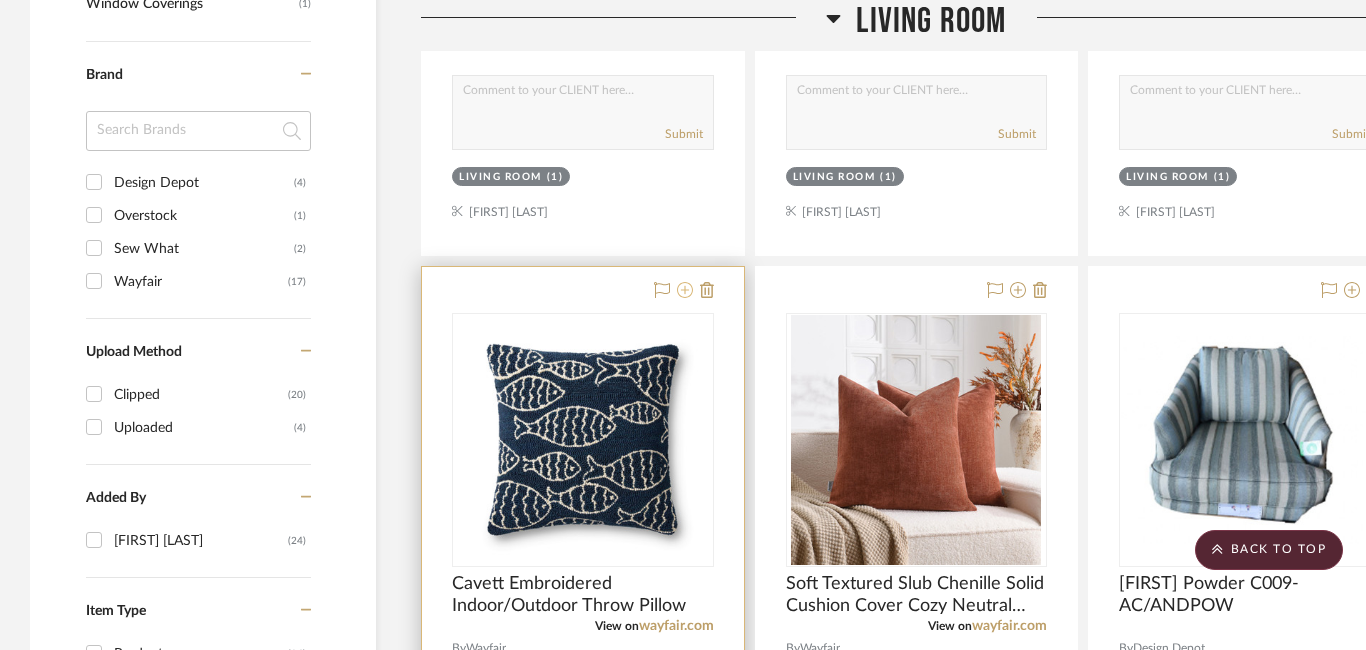 click 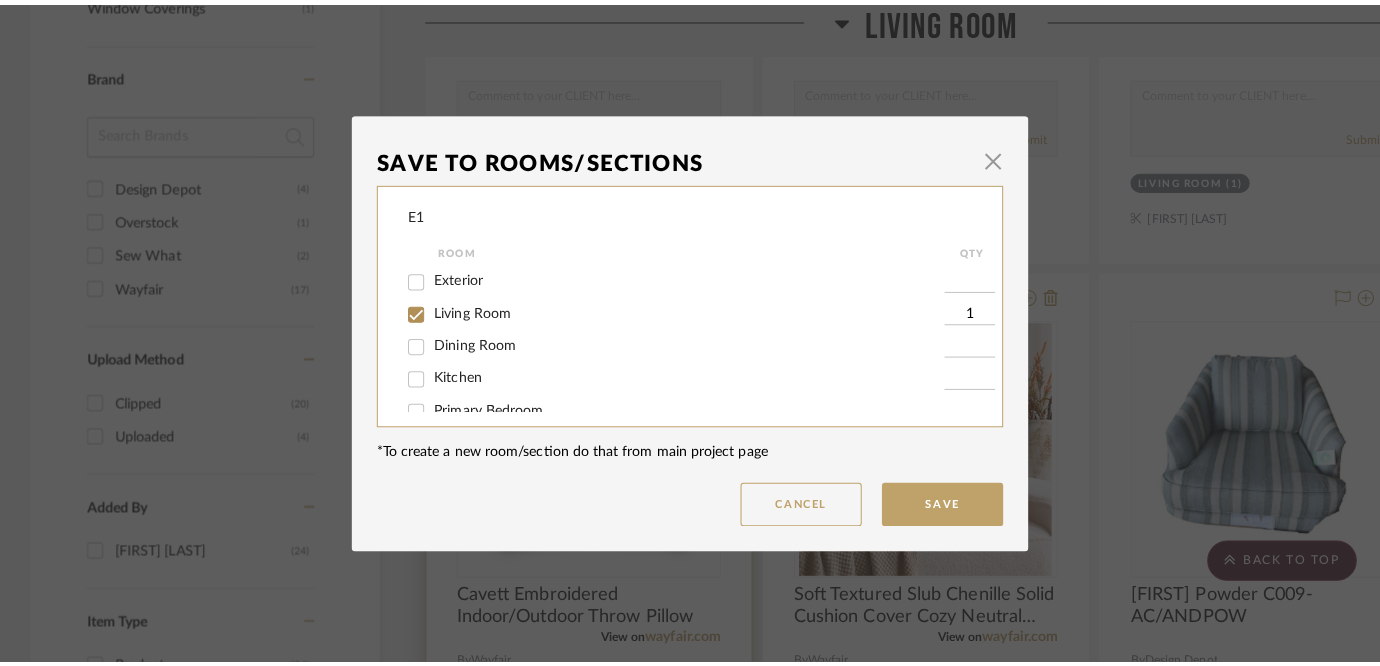 scroll, scrollTop: 0, scrollLeft: 0, axis: both 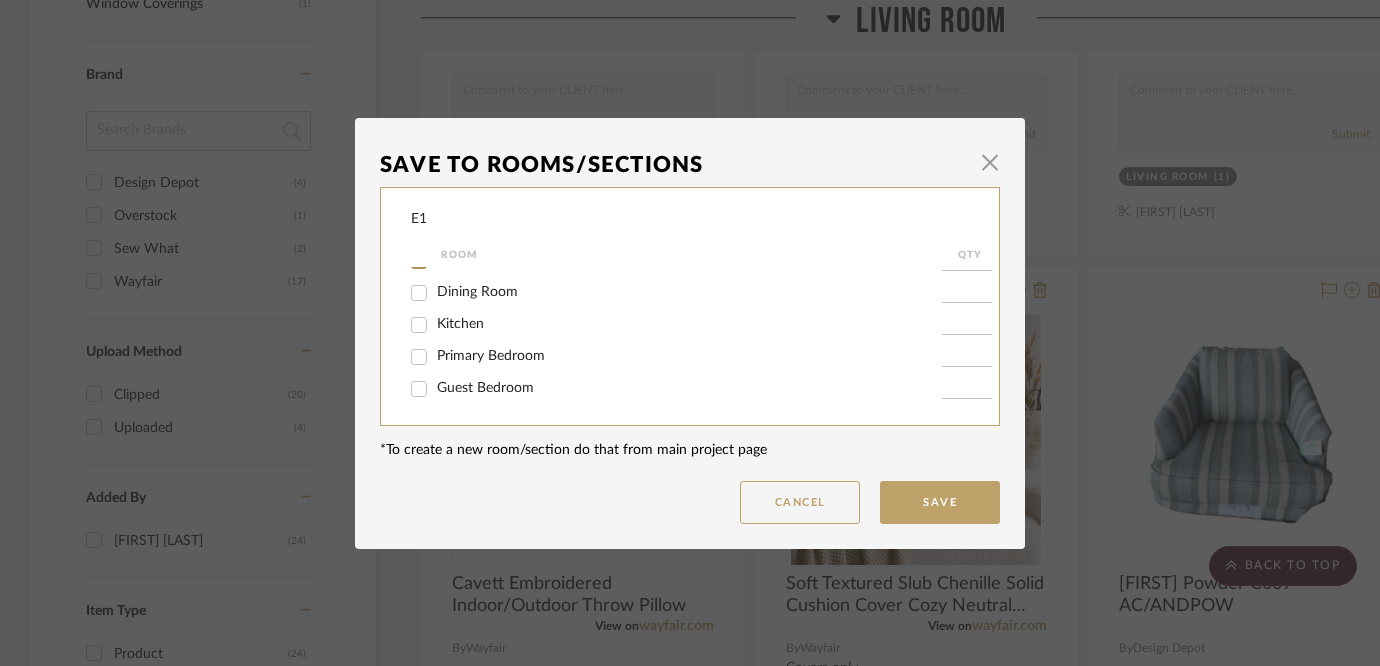 click on "Primary Bedroom" at bounding box center [491, 356] 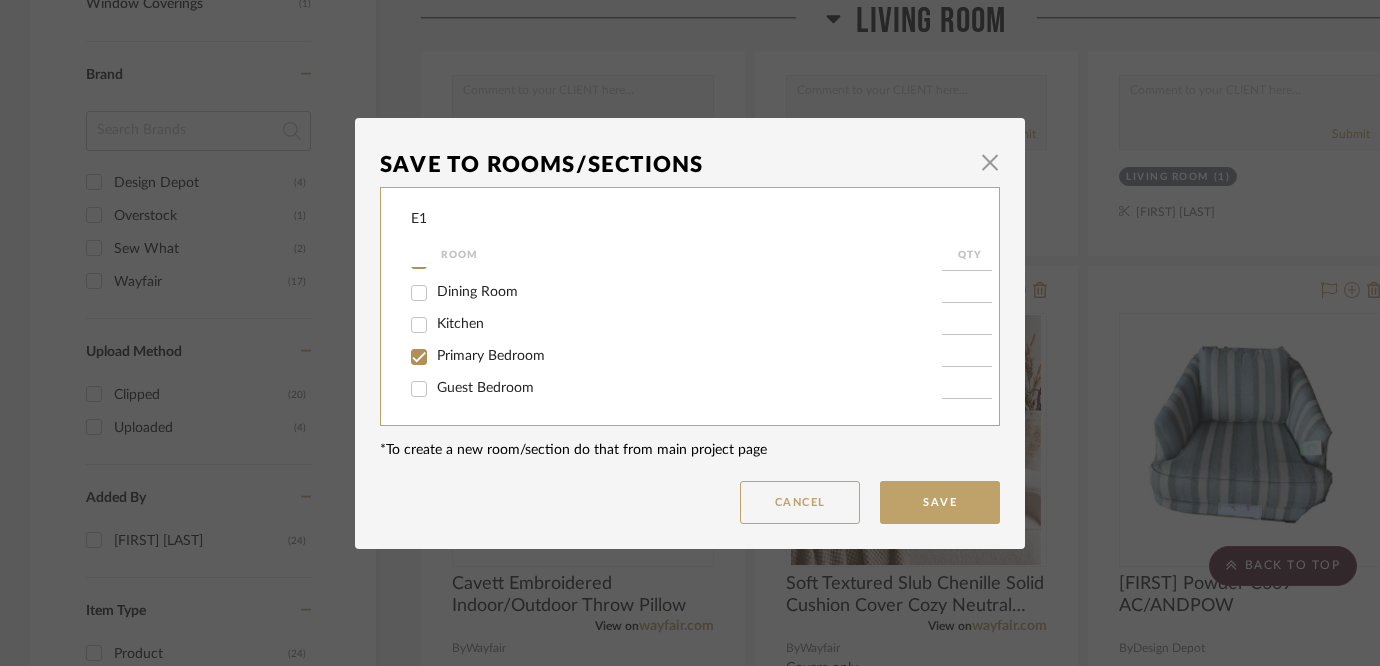 checkbox on "true" 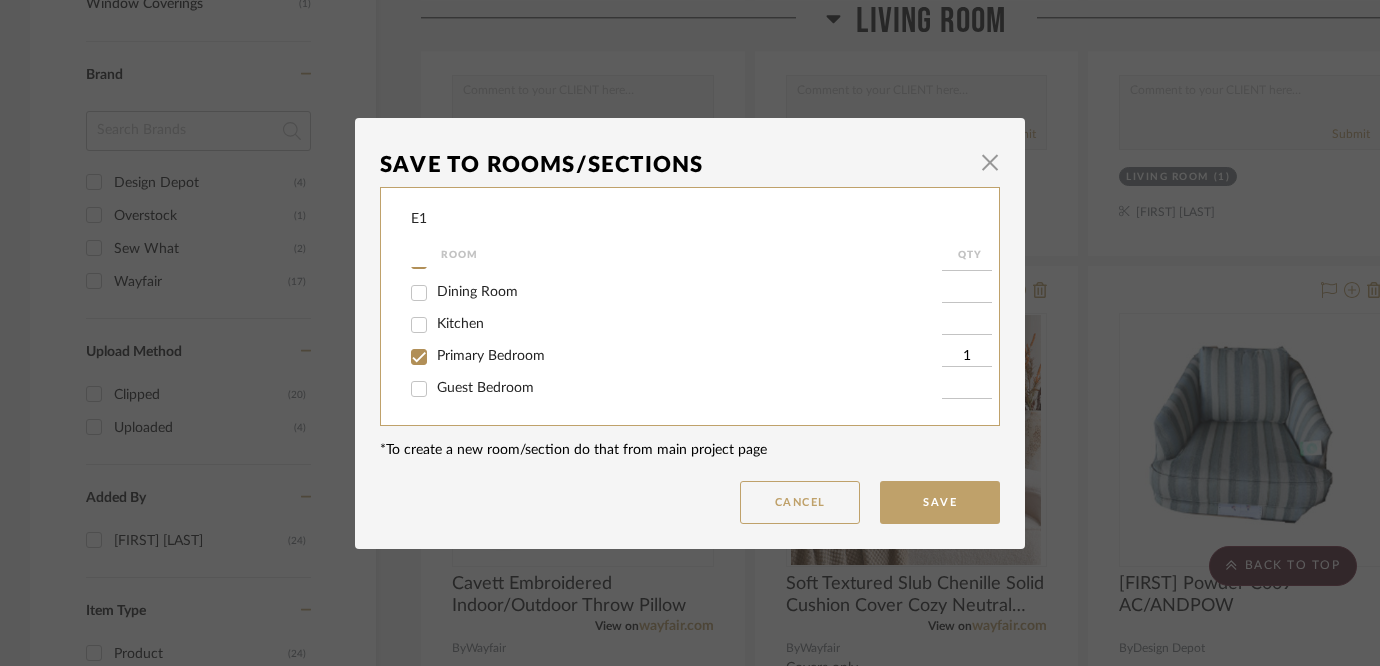 scroll, scrollTop: 0, scrollLeft: 0, axis: both 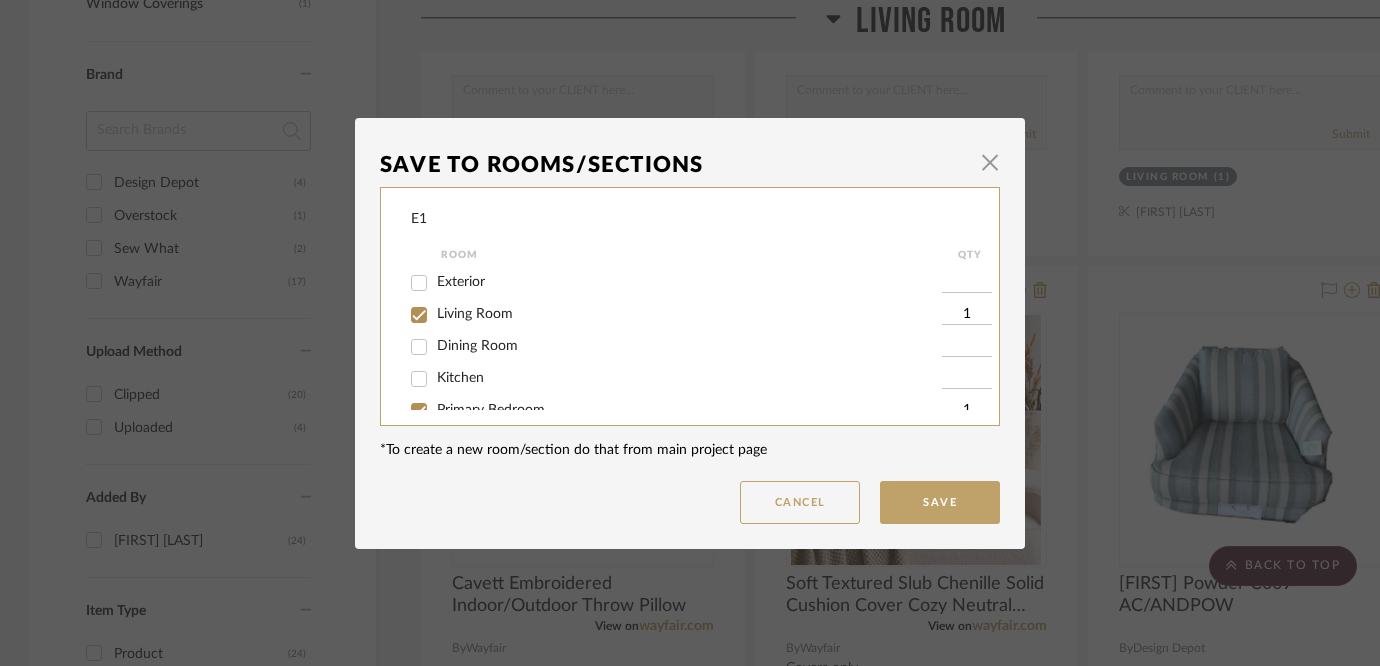 click on "Living Room" at bounding box center (475, 314) 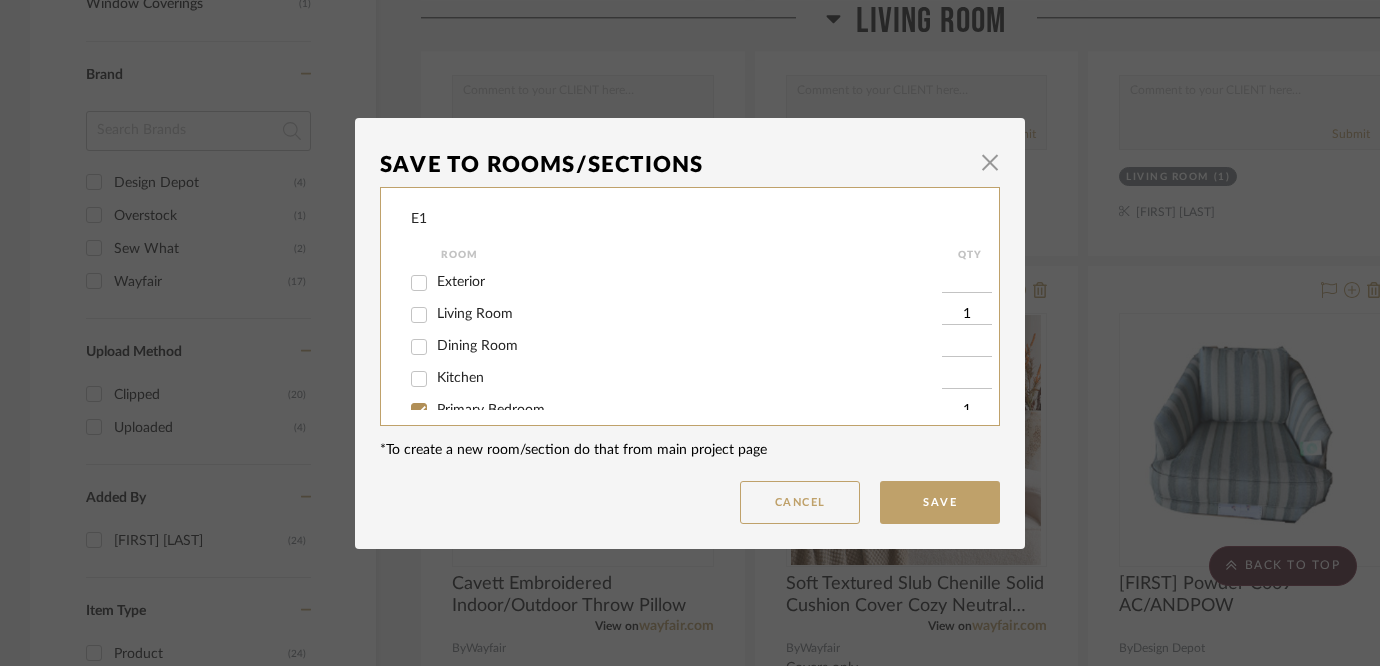 checkbox on "false" 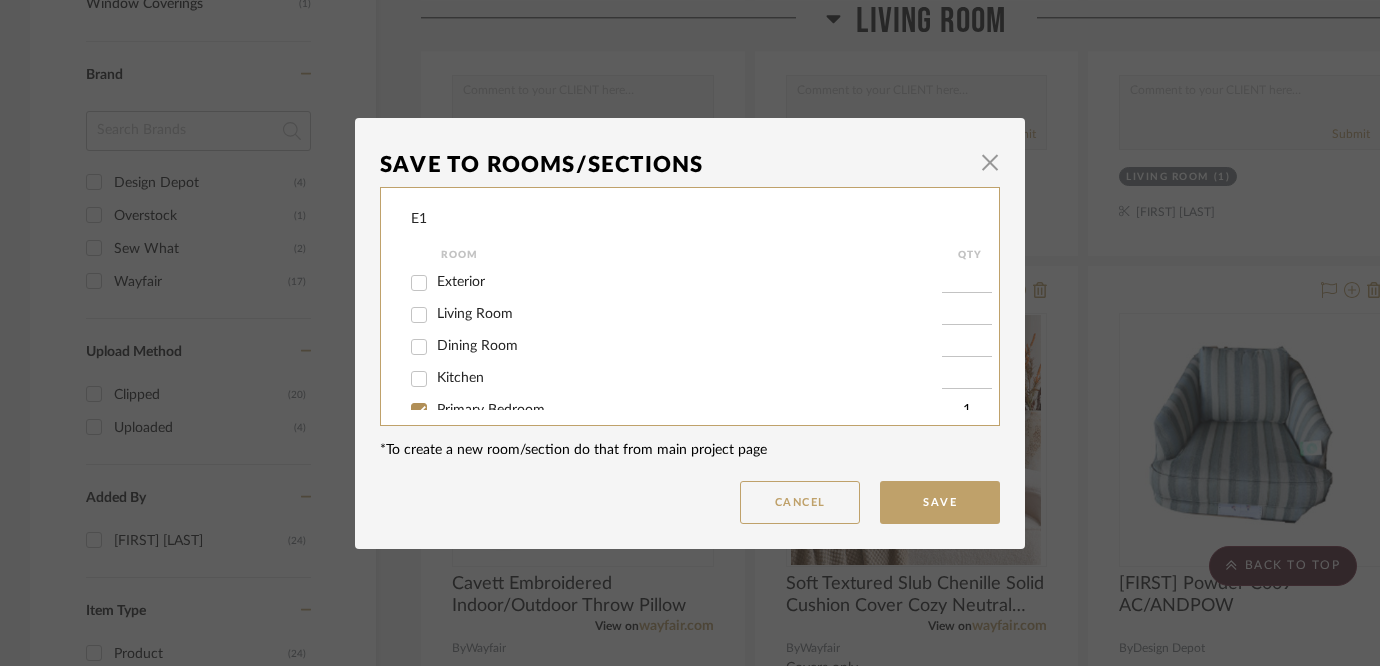 scroll, scrollTop: 59, scrollLeft: 0, axis: vertical 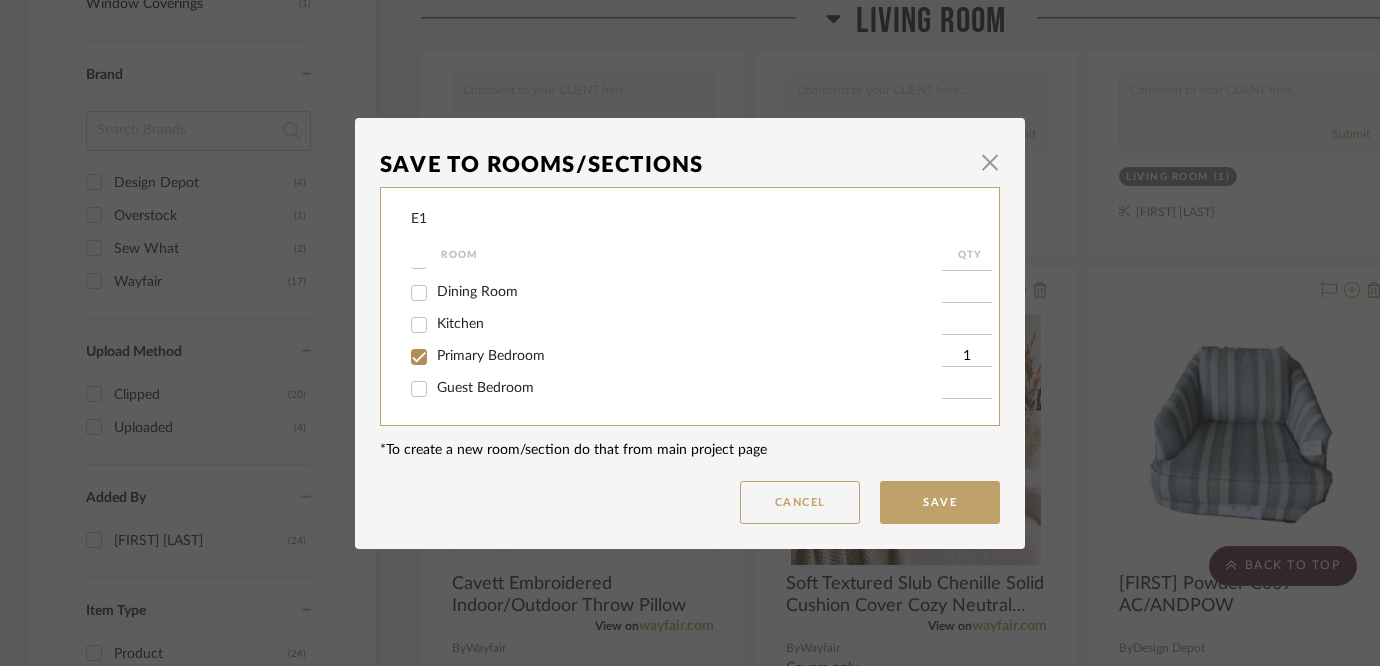 click on "1" at bounding box center (967, 357) 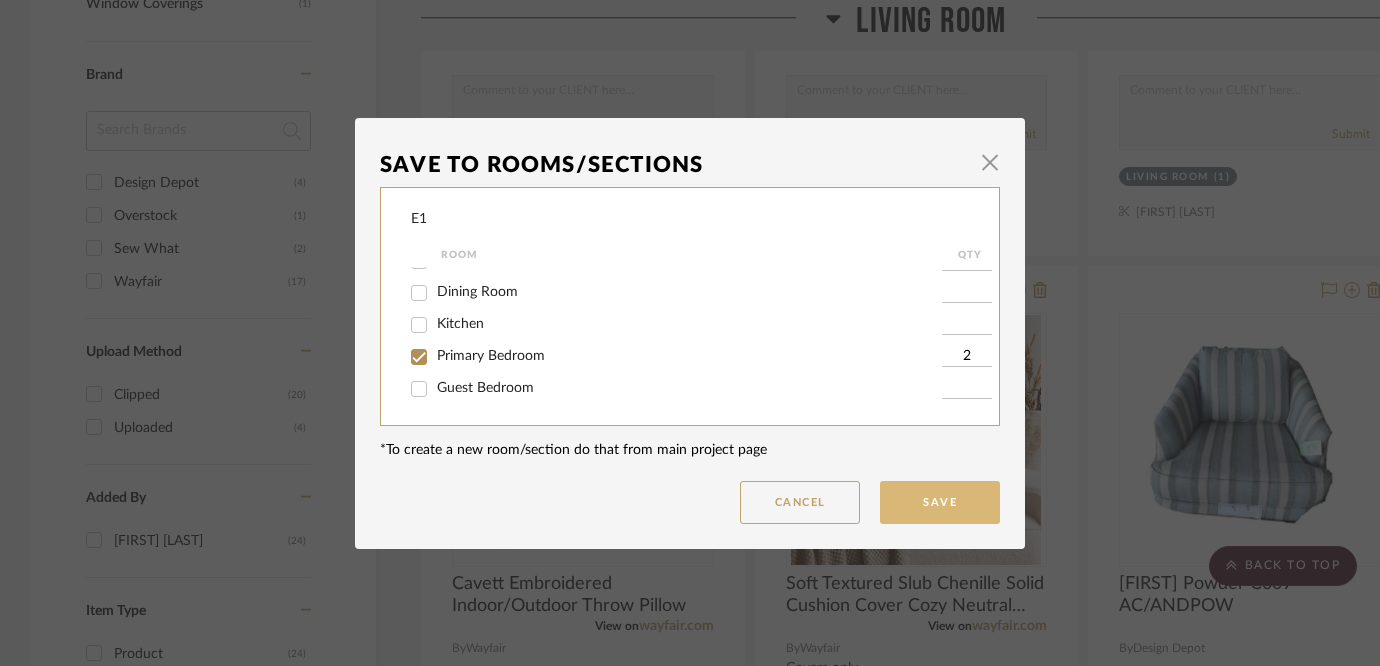 type on "2" 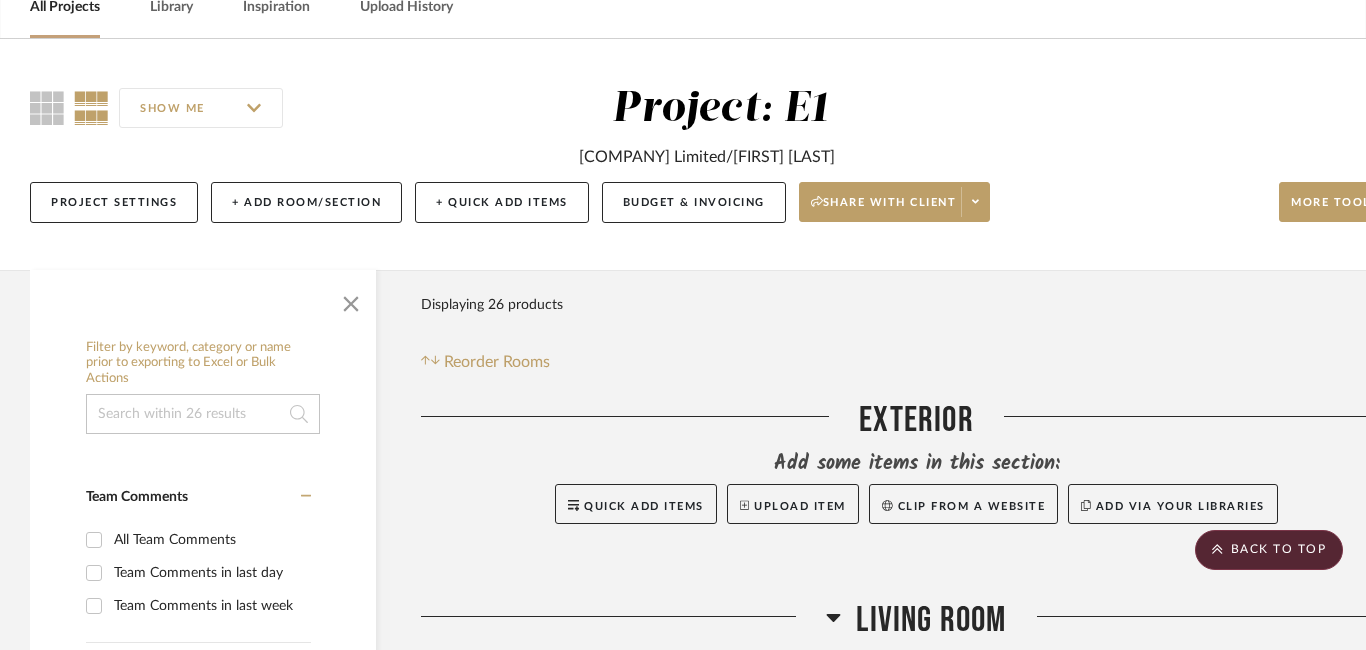scroll, scrollTop: 0, scrollLeft: 0, axis: both 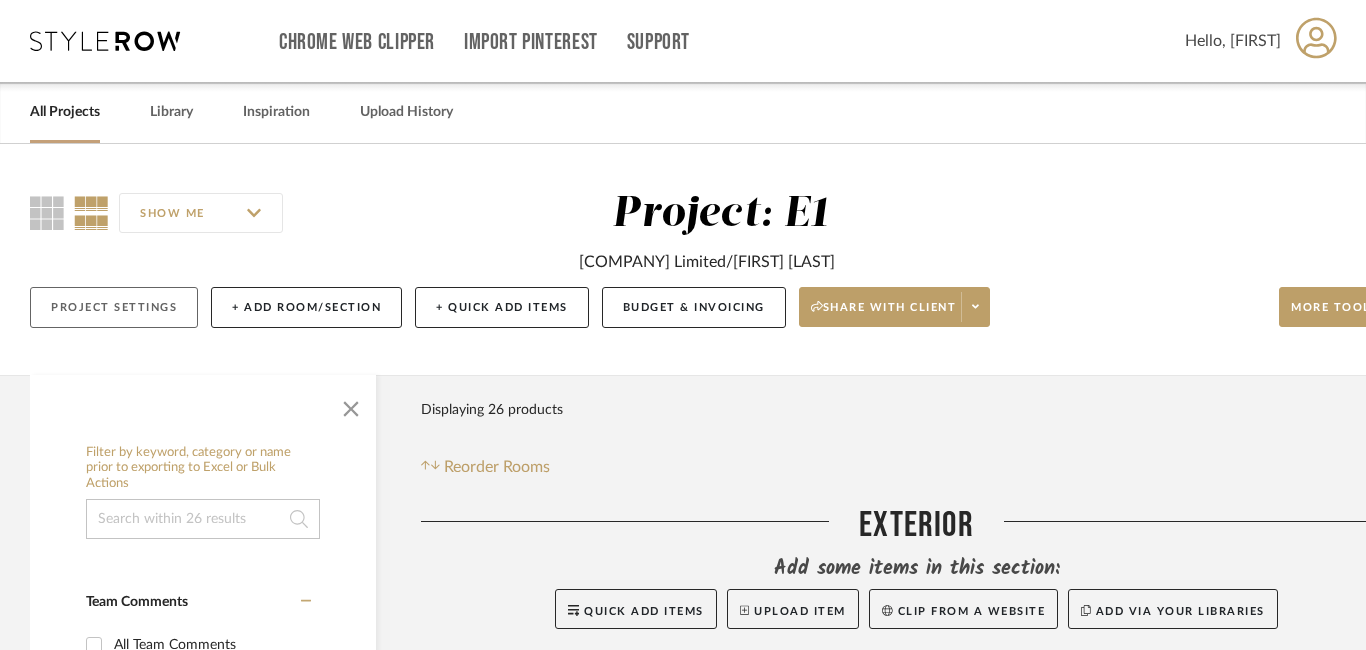click on "Project Settings" 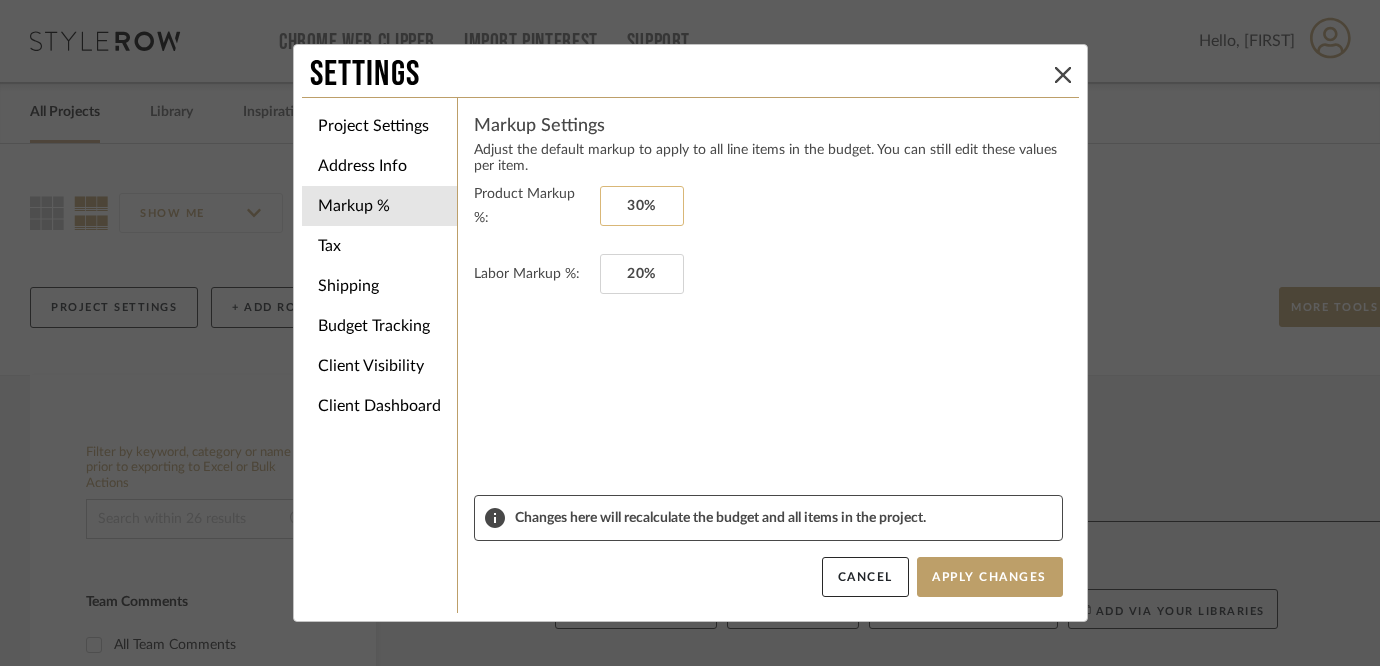 type on "30" 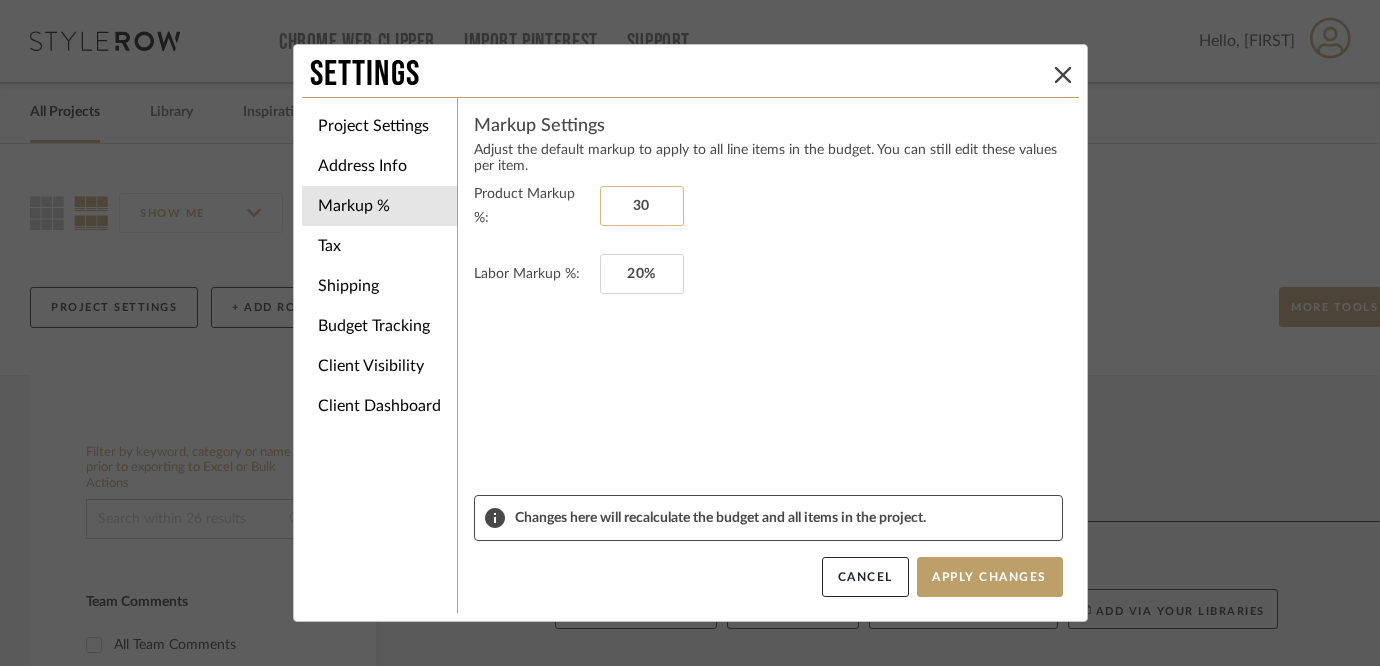 click on "30" at bounding box center [642, 206] 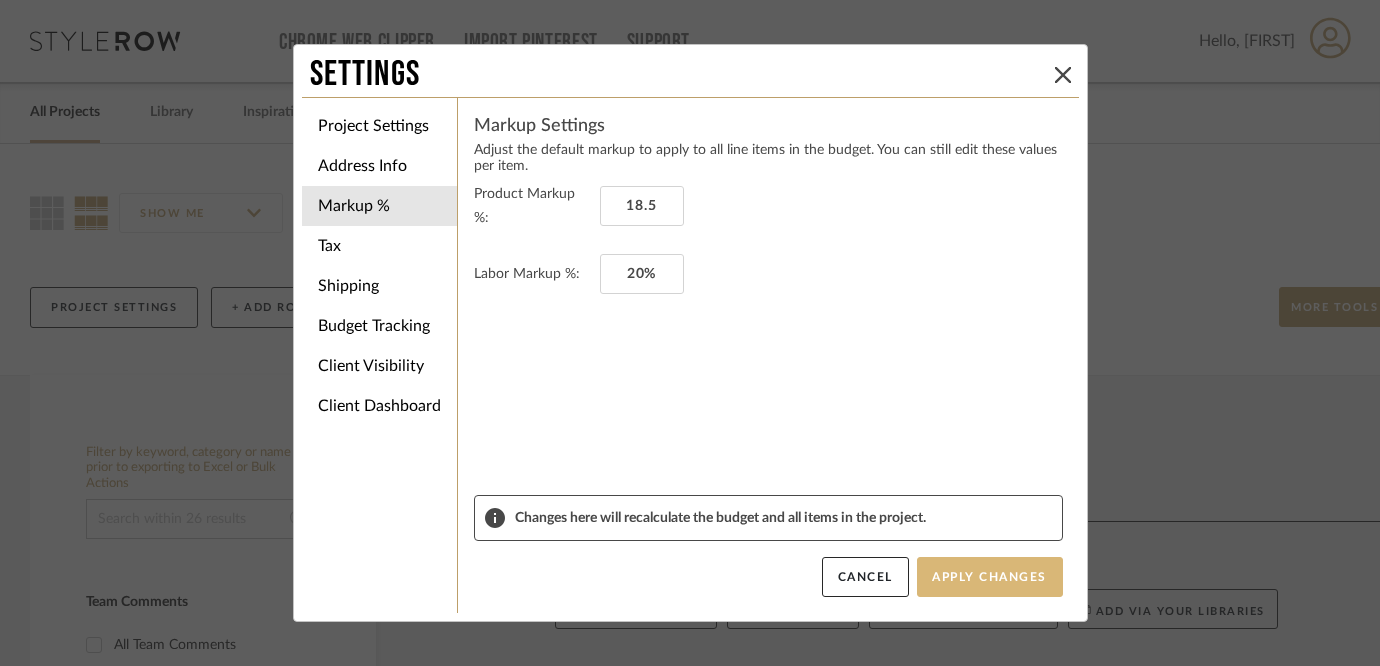 type on "18.5%" 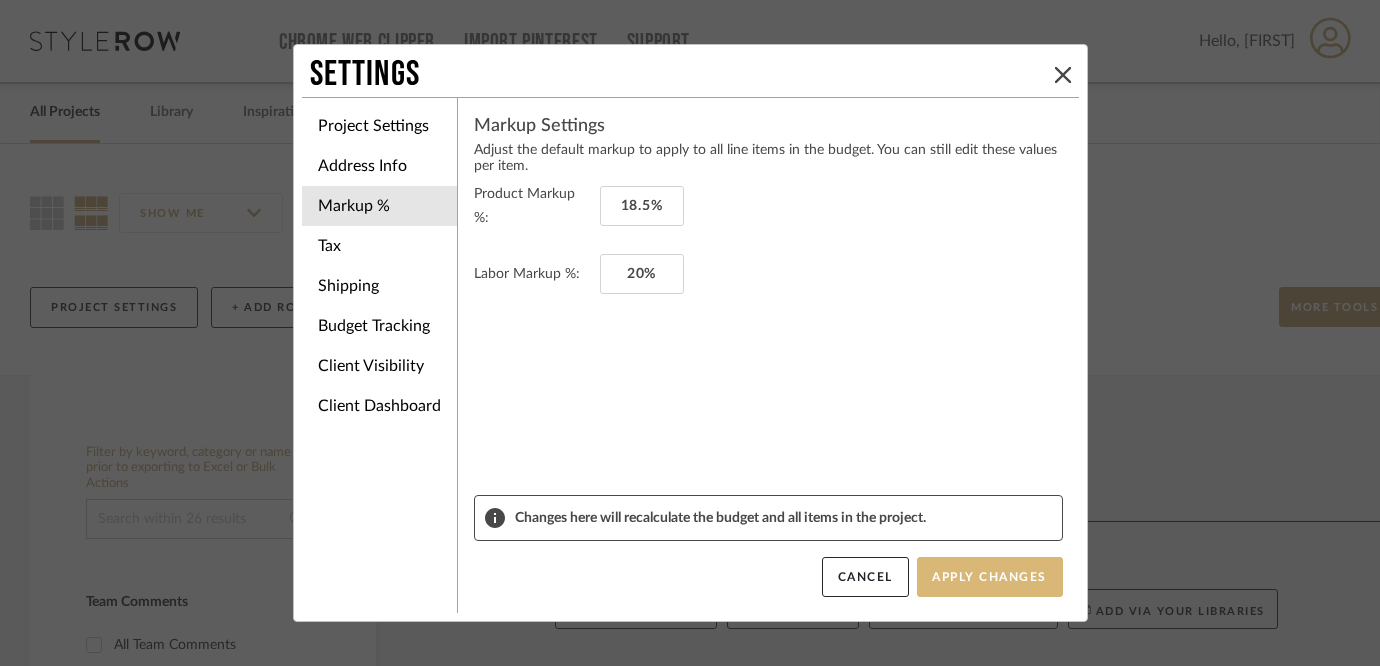 click on "Apply Changes" at bounding box center [990, 577] 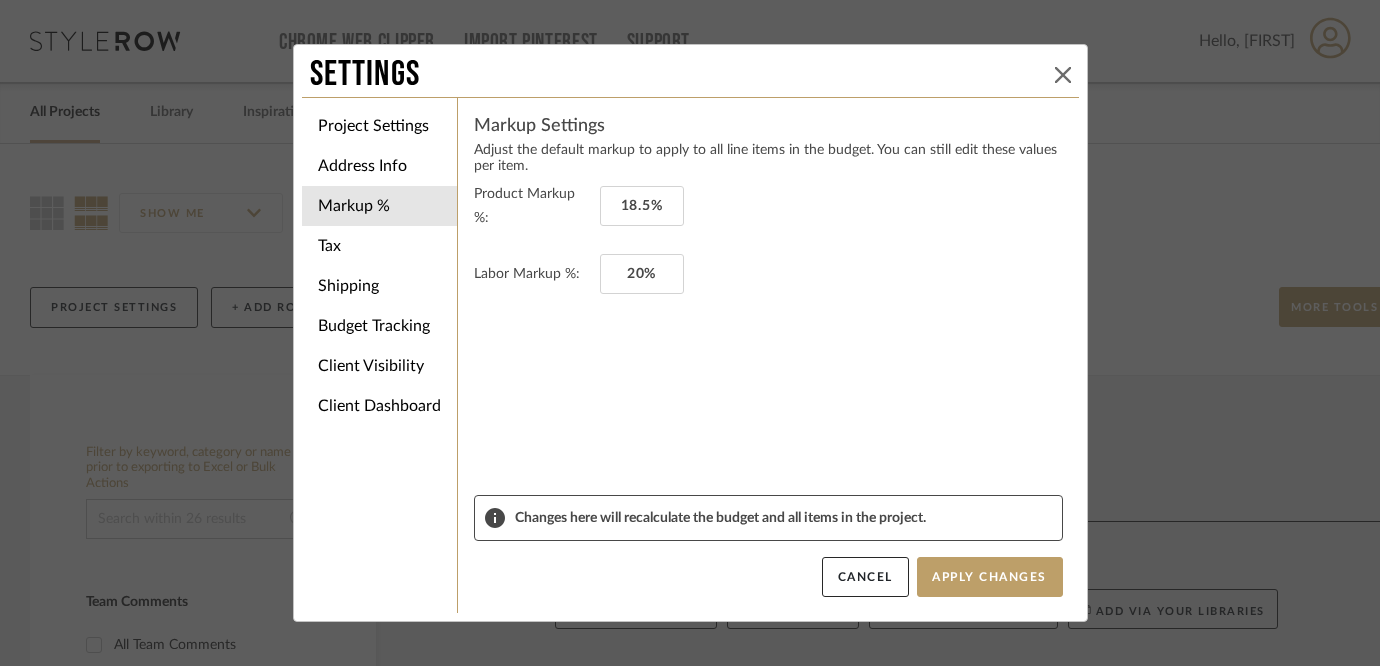 click at bounding box center (1063, 75) 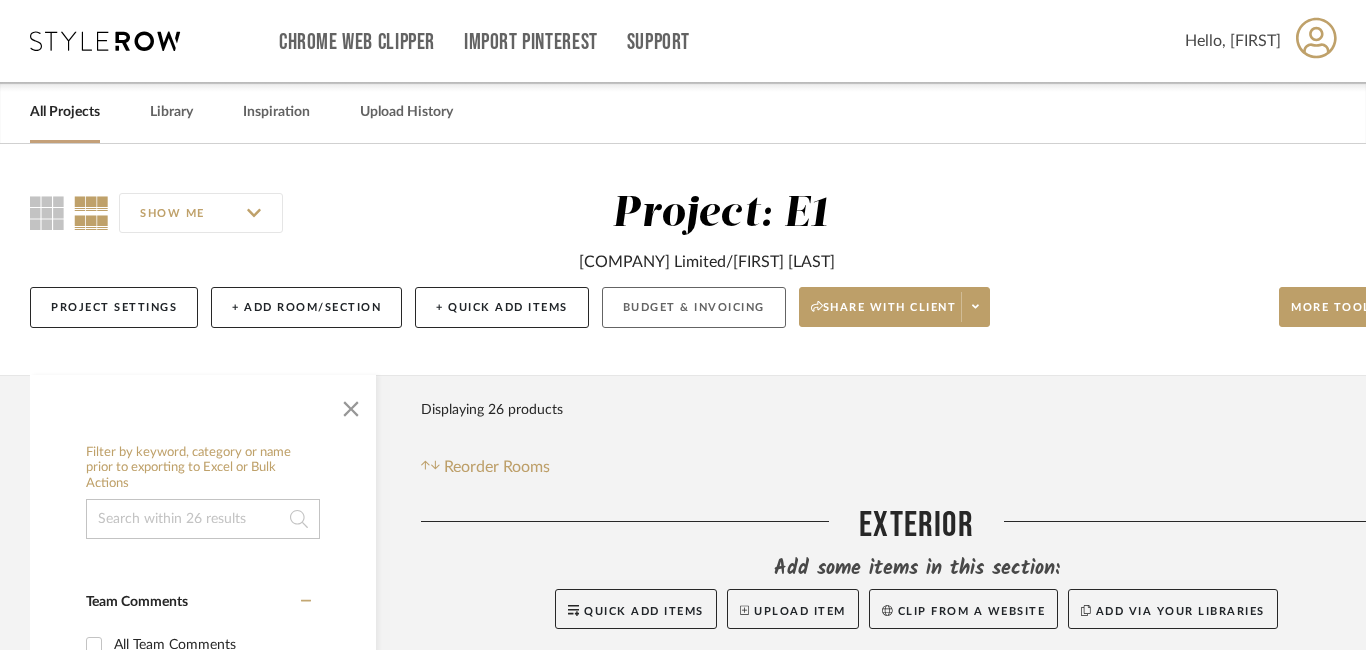 click on "Budget & Invoicing" 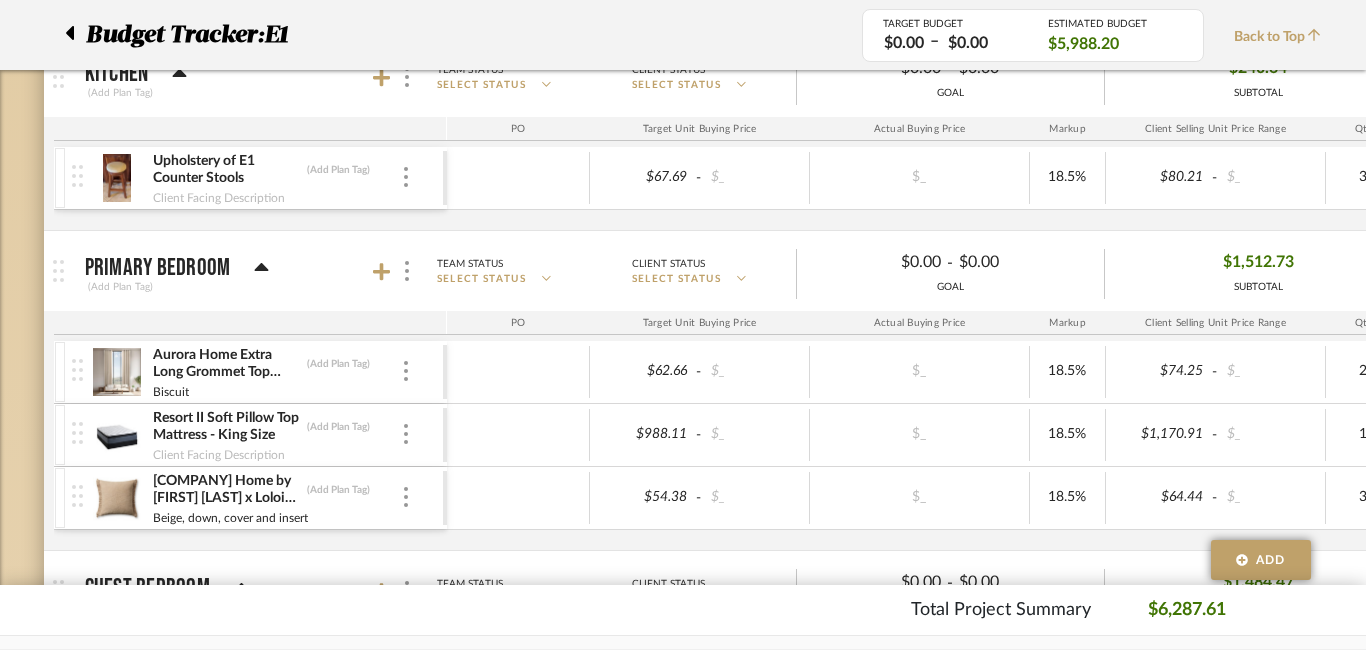 scroll, scrollTop: 904, scrollLeft: 0, axis: vertical 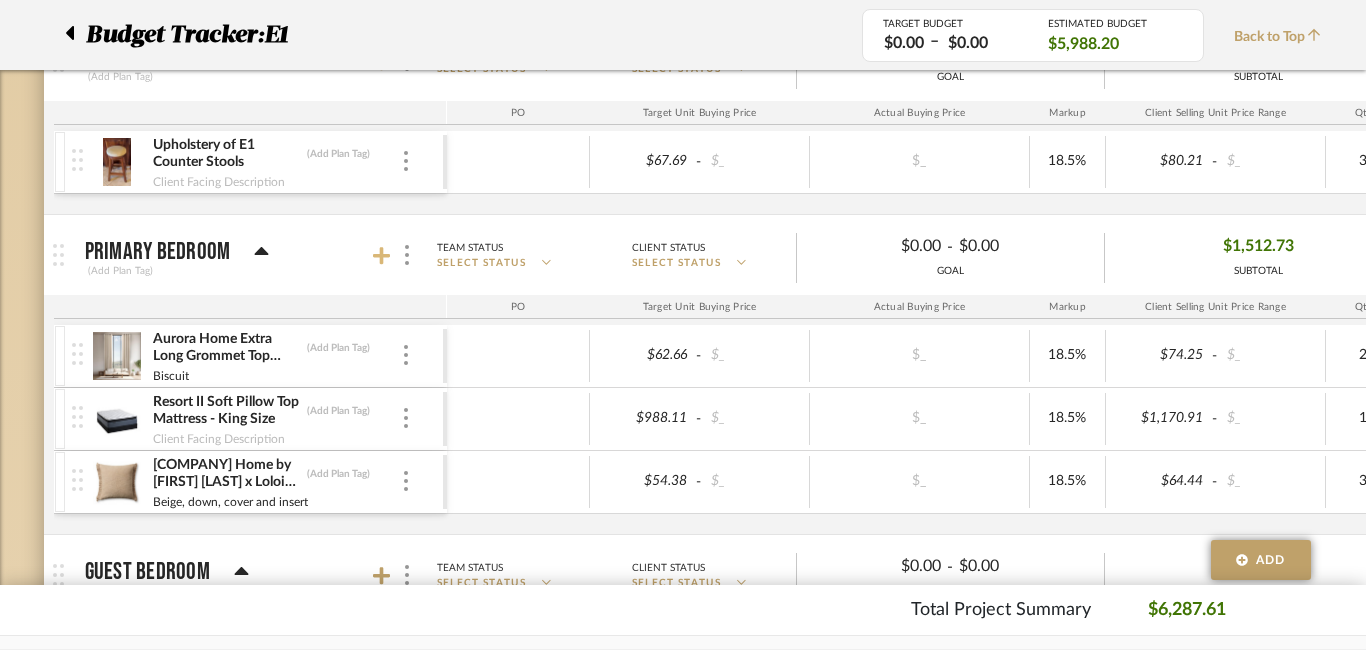 click 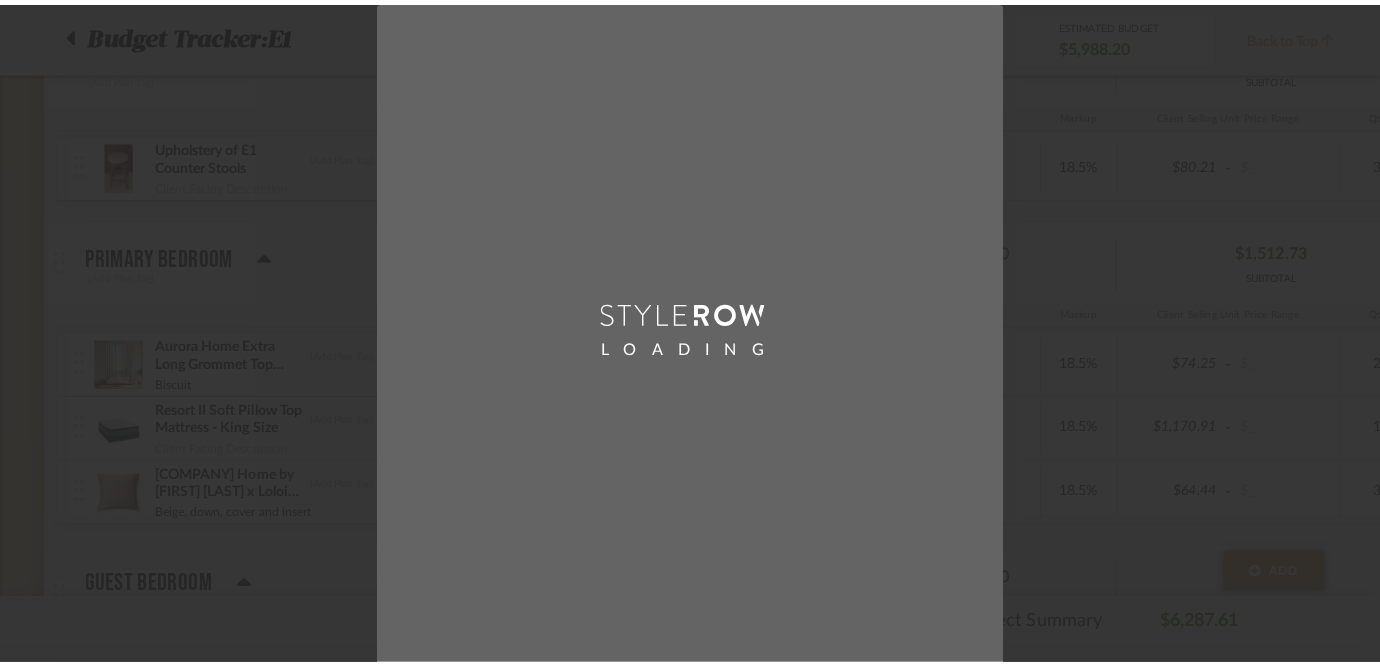 scroll, scrollTop: 0, scrollLeft: 0, axis: both 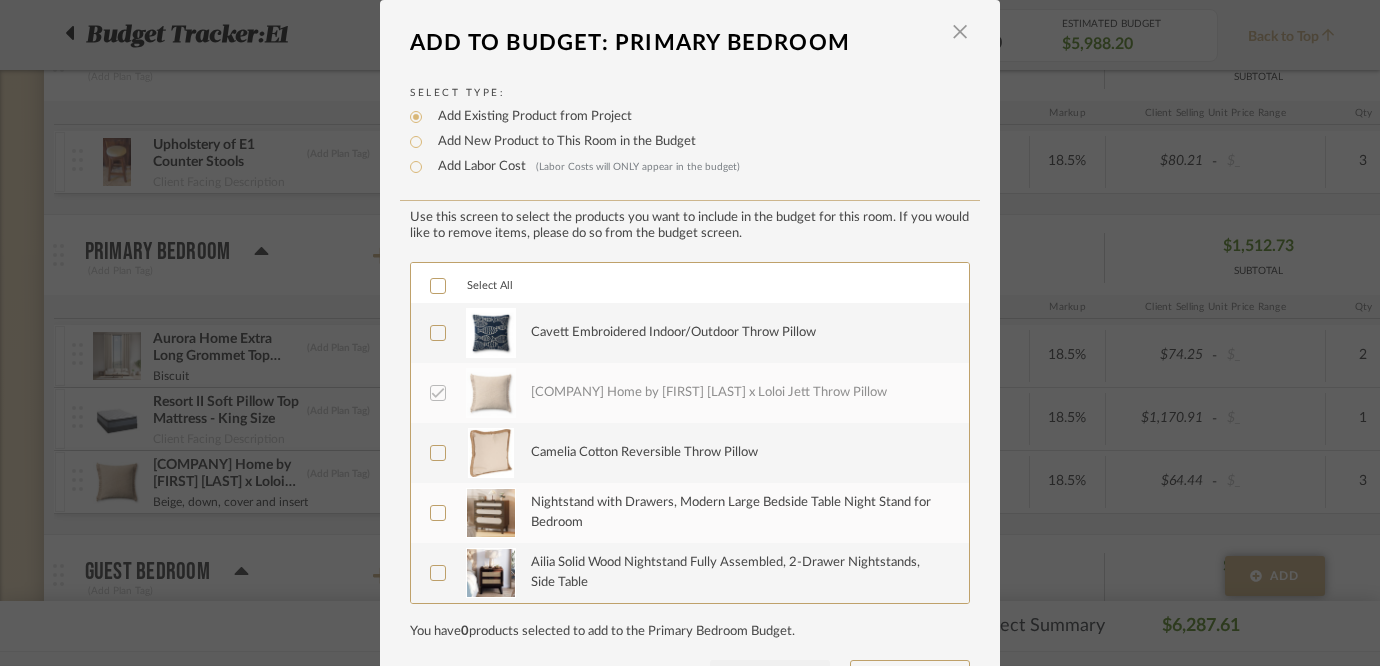 click 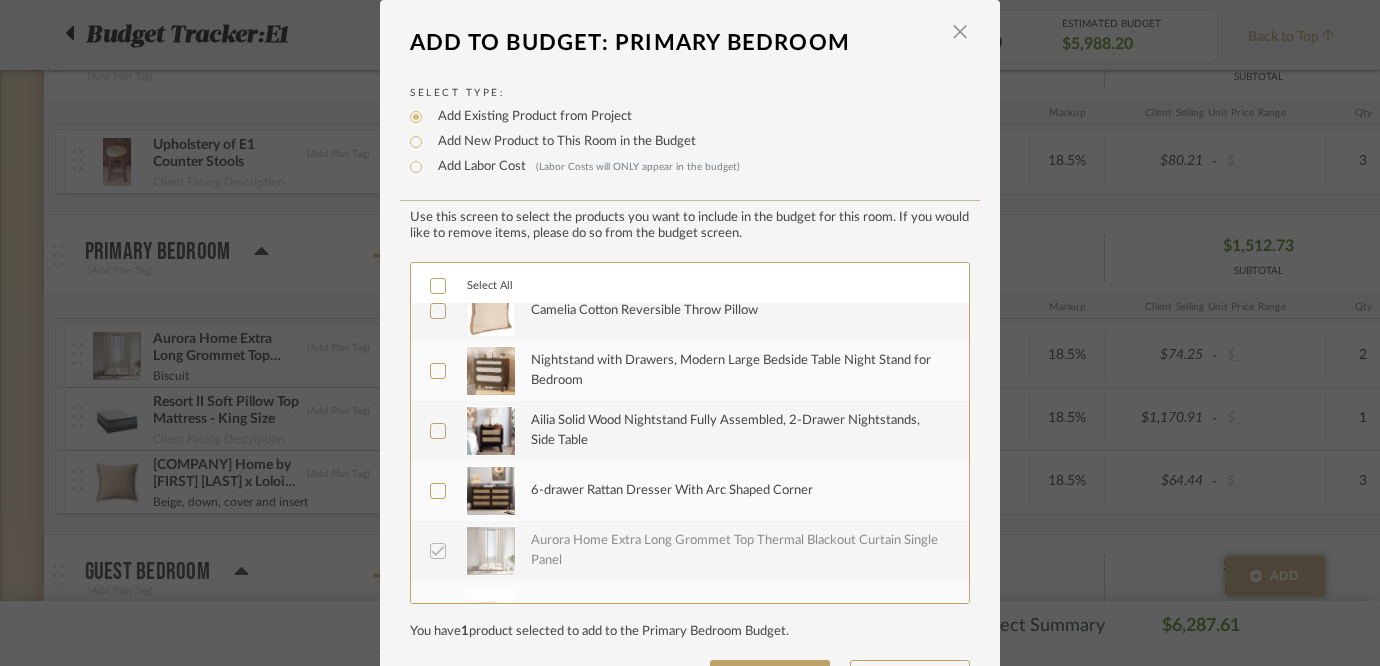 scroll, scrollTop: 145, scrollLeft: 0, axis: vertical 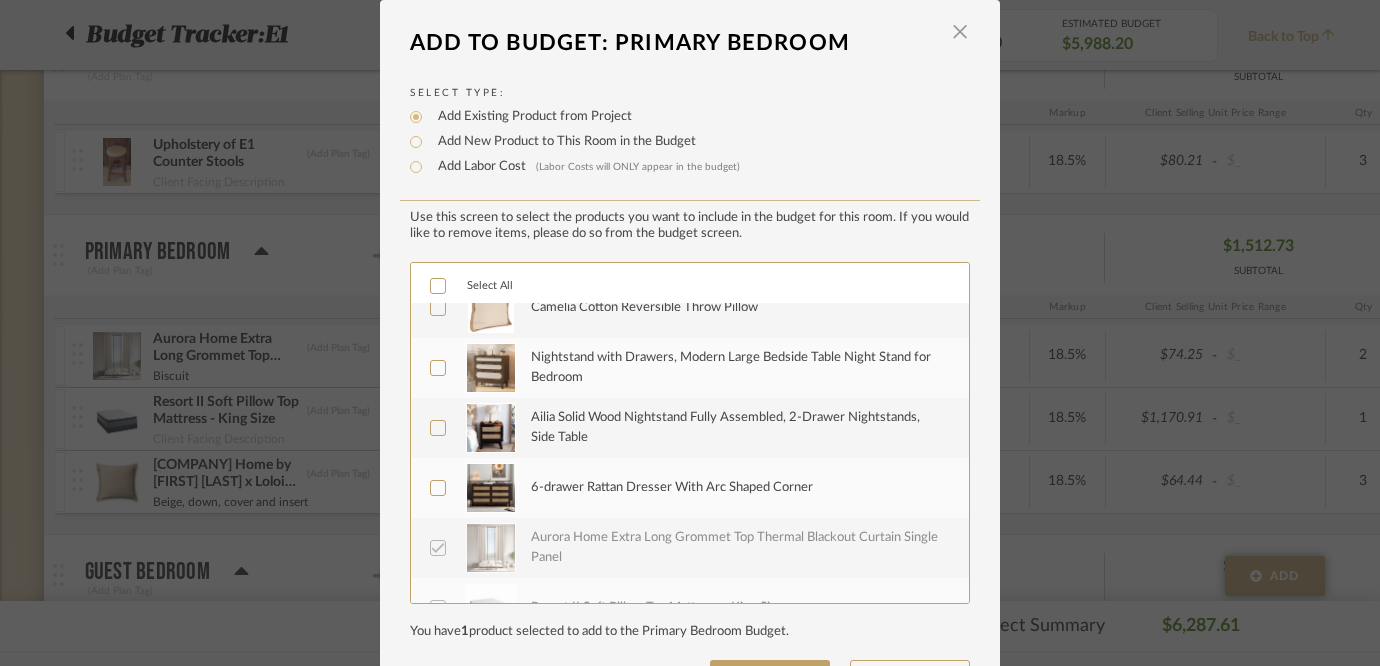 click on "Ailia Solid Wood Nightstand Fully Assembled, 2-Drawer Nightstands, Side Table" at bounding box center (688, 428) 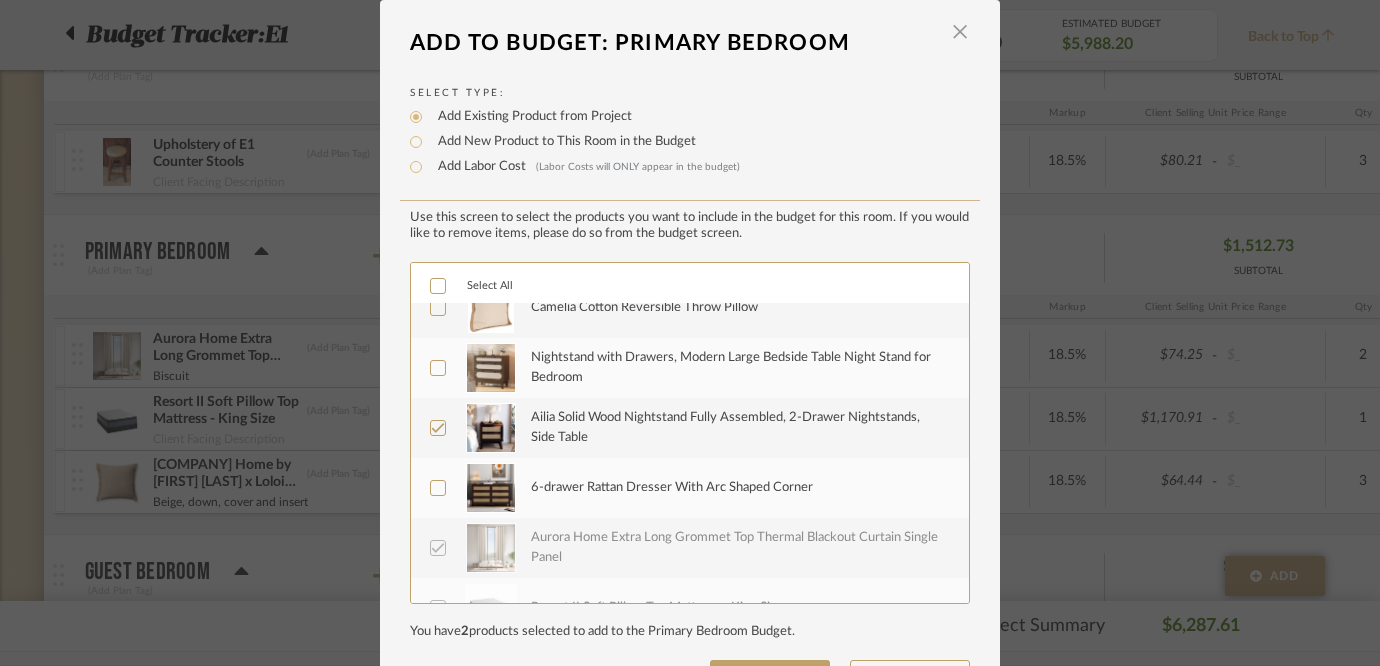 click 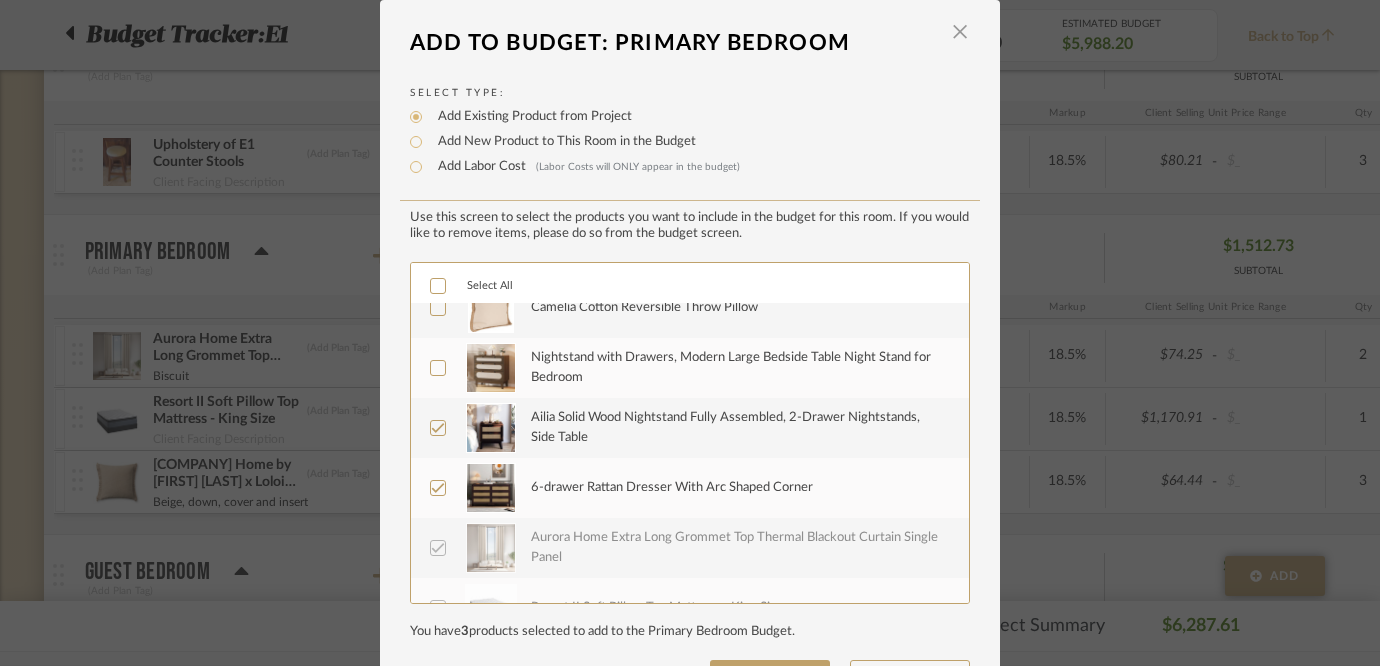 scroll, scrollTop: 180, scrollLeft: 0, axis: vertical 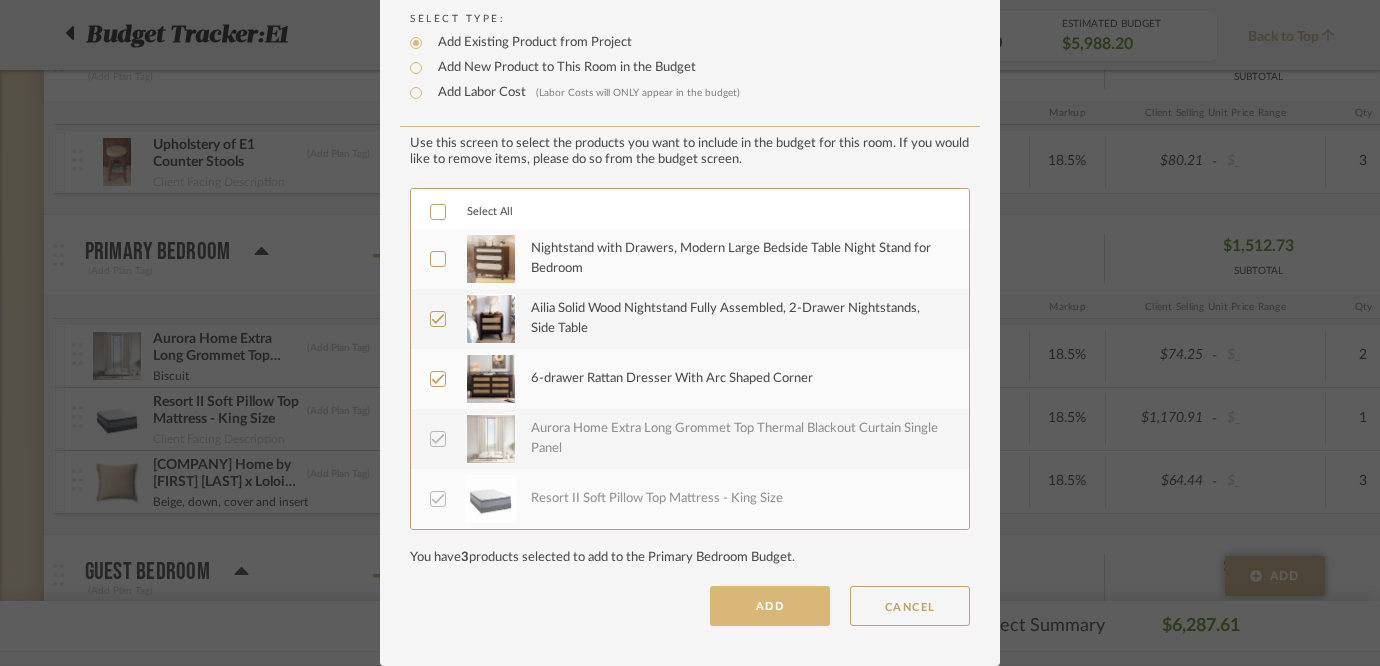 click on "ADD" at bounding box center [770, 606] 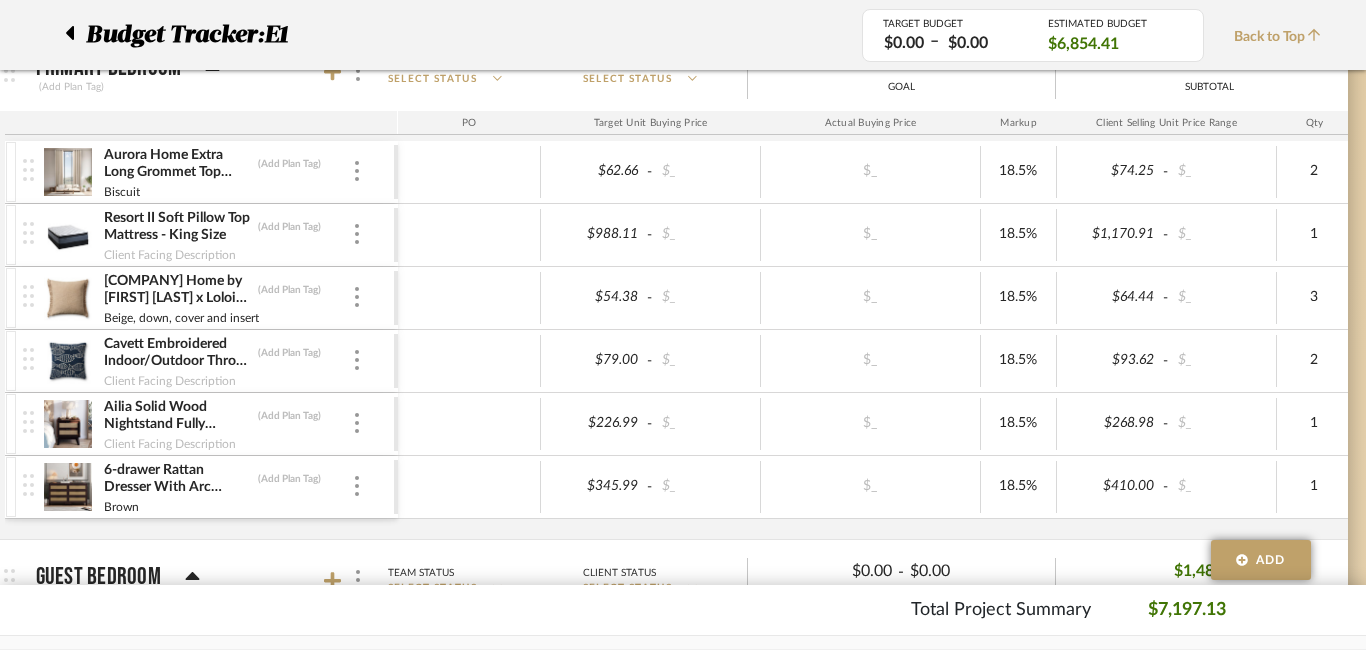 scroll, scrollTop: 1090, scrollLeft: 49, axis: both 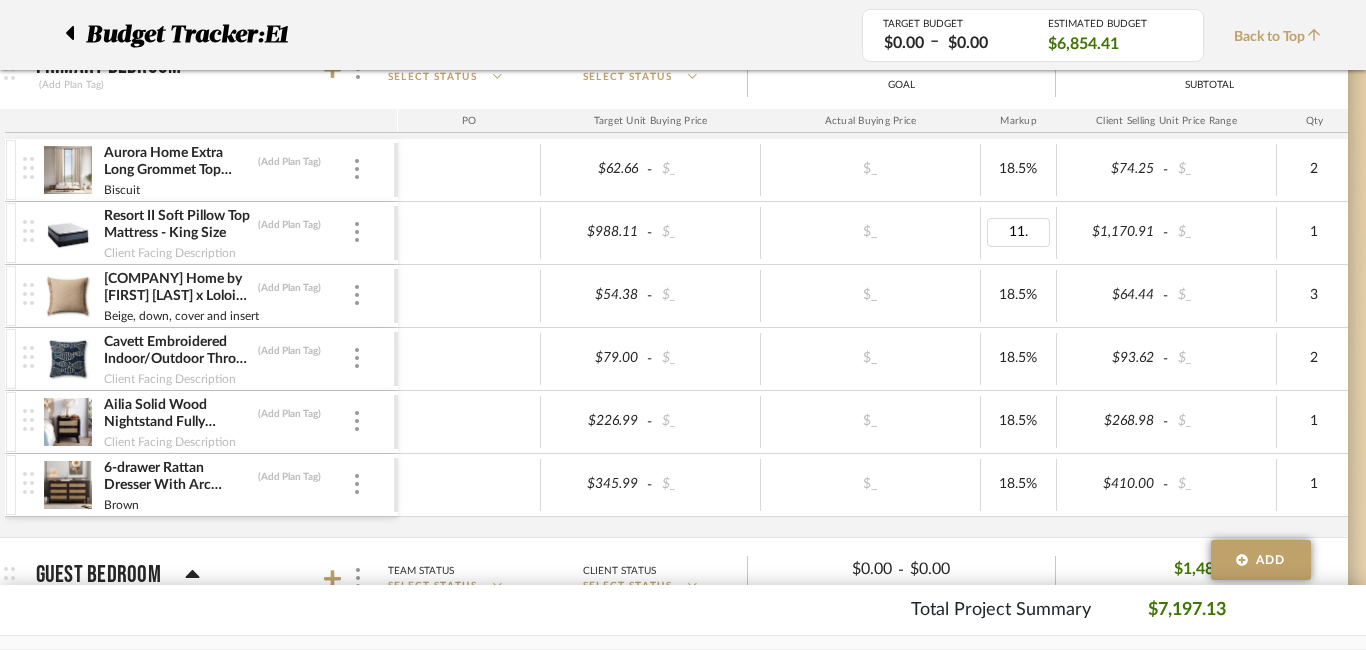 type on "11.1" 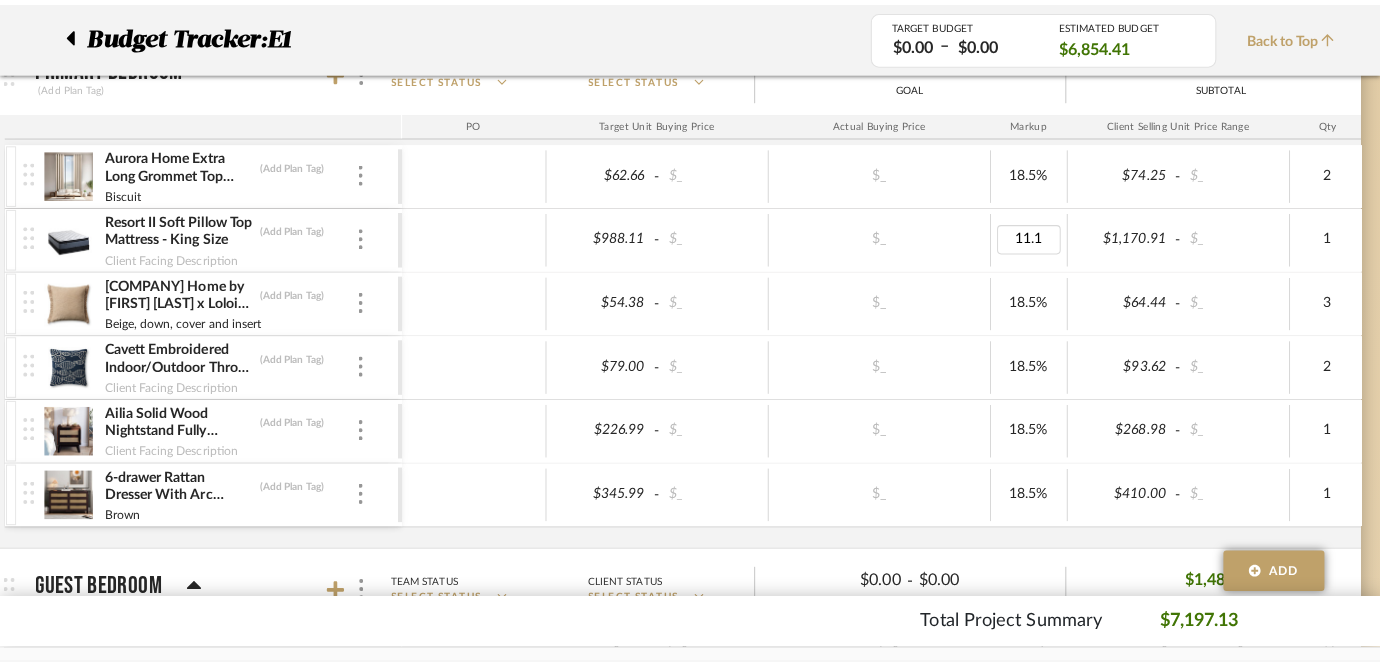 scroll, scrollTop: 0, scrollLeft: 0, axis: both 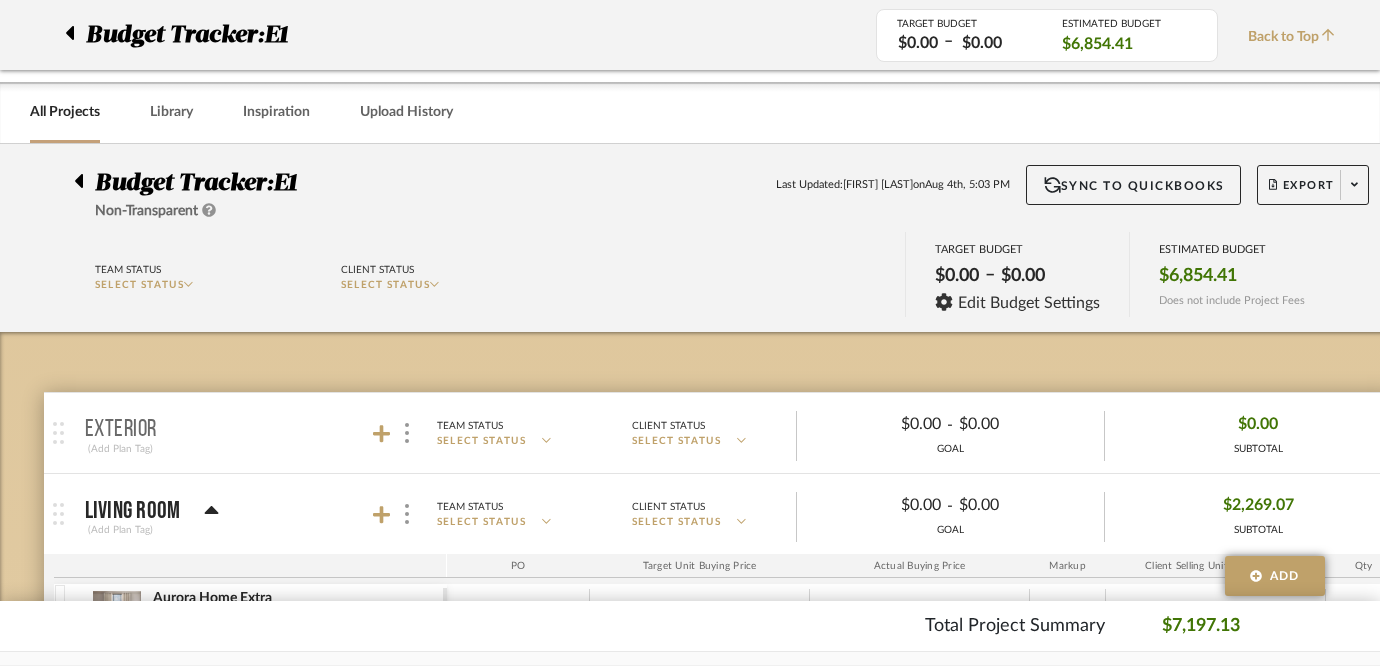 click on "Chrome Web Clipper Import Pinterest Support All Projects Library Inspiration Upload History Hello, [FIRST] Budget Tracker: E1 Non-Transparent Last Updated: [FIRST] [LAST] on Aug 4th, 5:03 PM Sync to QuickBooks Export Team Status SELECT STATUS Client Status SELECT STATUS TARGET BUDGET $0.00 – $0.00 Edit Budget Settings ESTIMATED BUDGET $6,854.41 Does not include Project Fees Budget Tracker: E1 TARGET BUDGET $0.00 – $0.00 ESTIMATED BUDGET $6,854.41 Back to Top Exterior (Add Plan Tag) Team Status SELECT STATUS Client Status SELECT STATUS $0.00 - $0.00 GOAL $0.00 SUBTOTAL PO Target Unit Buying Price Actual Buying Price Markup Client Selling Unit Price Range Qty Tax % Shipping Cost Ship. Markup % Shipping Misc. Client Extended Price Living Room (Add Plan Tag) Team Status SELECT STATUS Client Status SELECT STATUS $0.00 - $0.00 GOAL $2,269.07 SUBTOTAL PO Target Unit Buying Price Actual Buying Price Markup Qty Tax % $62.66" at bounding box center (690, 333) 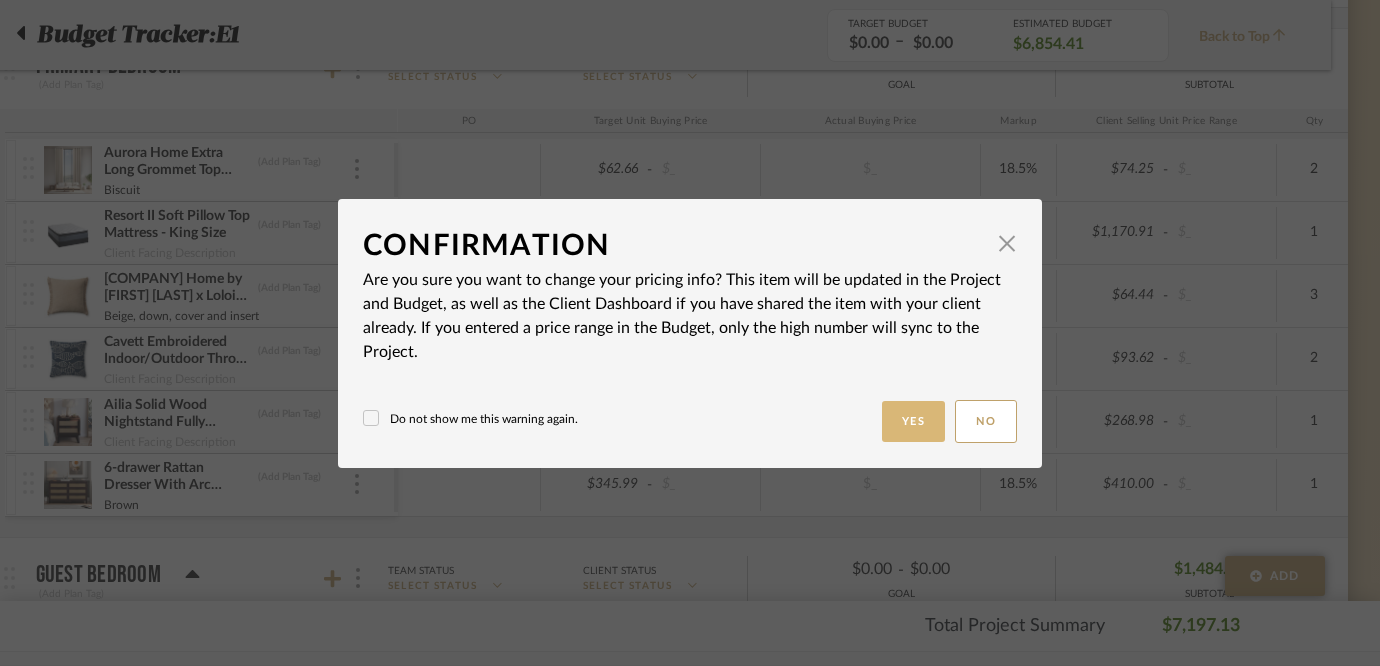 click on "Yes" at bounding box center [914, 421] 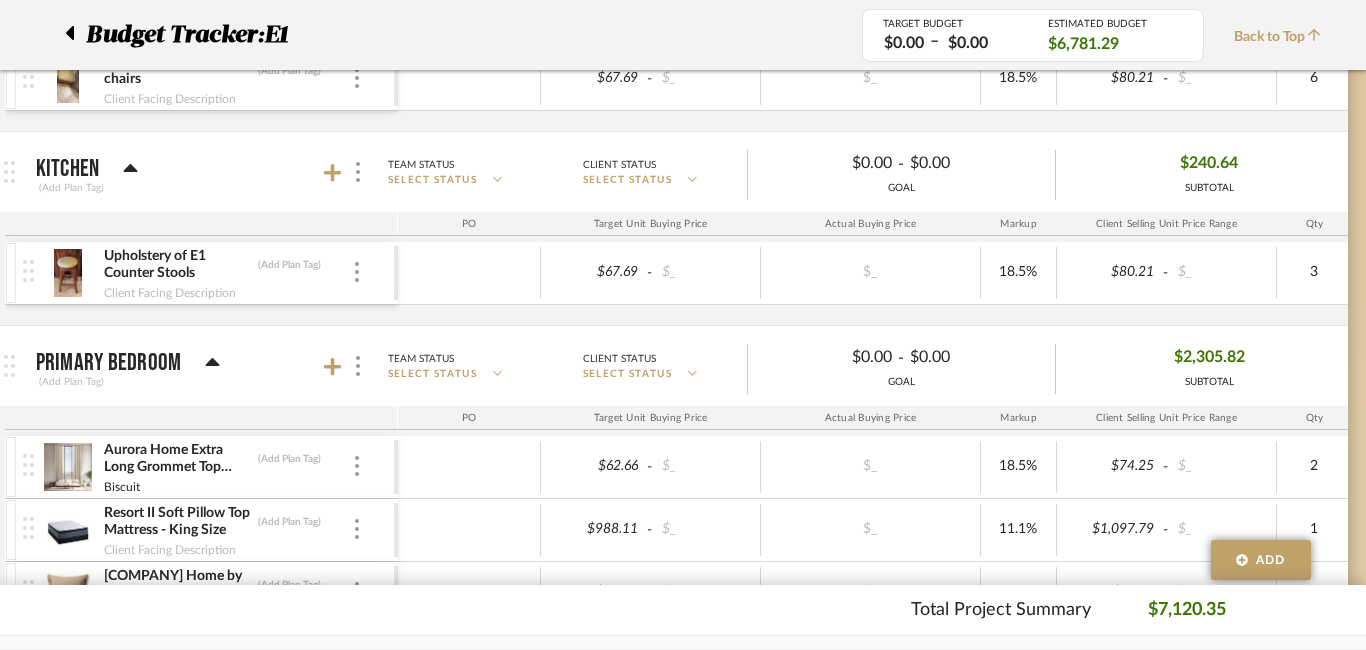 scroll, scrollTop: 778, scrollLeft: 49, axis: both 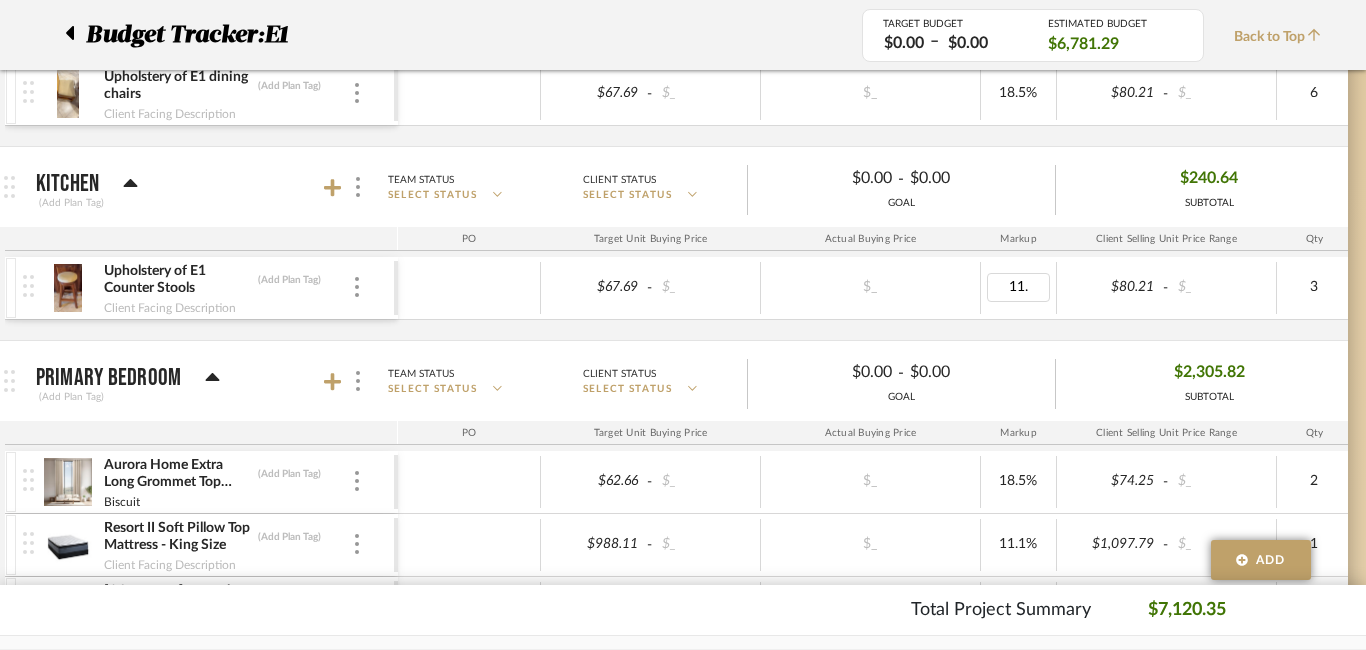 type on "11.1" 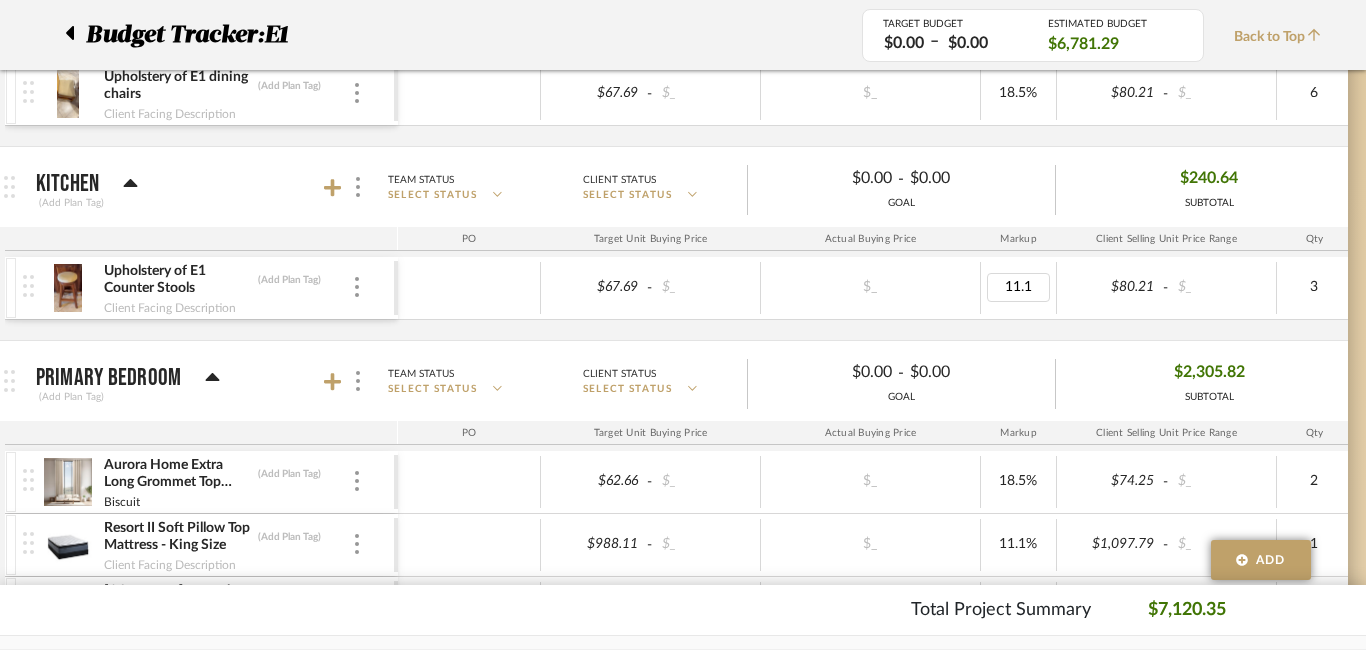 click on "Hello, [NAME] [LAST] Budget Tracker: E1 Non-Transparent Last Updated: [NAME] on Aug 4th, 5:03 PM Sync to QuickBooks Export Team Status SELECT STATUS Client Status SELECT STATUS TARGET BUDGET $0.00 – $0.00 Edit Budget Settings ESTIMATED BUDGET $6,781.29 Does not include Project Fees Budget Tracker: E1 TARGET BUDGET $0.00 – $0.00 ESTIMATED BUDGET $6,781.29 Back to Top Exterior (Add Plan Tag) Team Status SELECT STATUS Client Status SELECT STATUS $0.00 - $0.00 GOAL $0.00 SUBTOTAL PO Target Unit Buying Price Actual Buying Price Markup Client Selling Unit Price Range Qty Tax % Shipping Cost Ship. Markup % Shipping Misc. Client Extended Price Living Room (Add Plan Tag) Team Status SELECT STATUS Client Status SELECT STATUS $0.00 - $0.00 GOAL $2,269.07 SUBTOTAL PO Target Unit Buying Price Actual Buying Price Markup Qty Tax % $62.66" at bounding box center (634, -453) 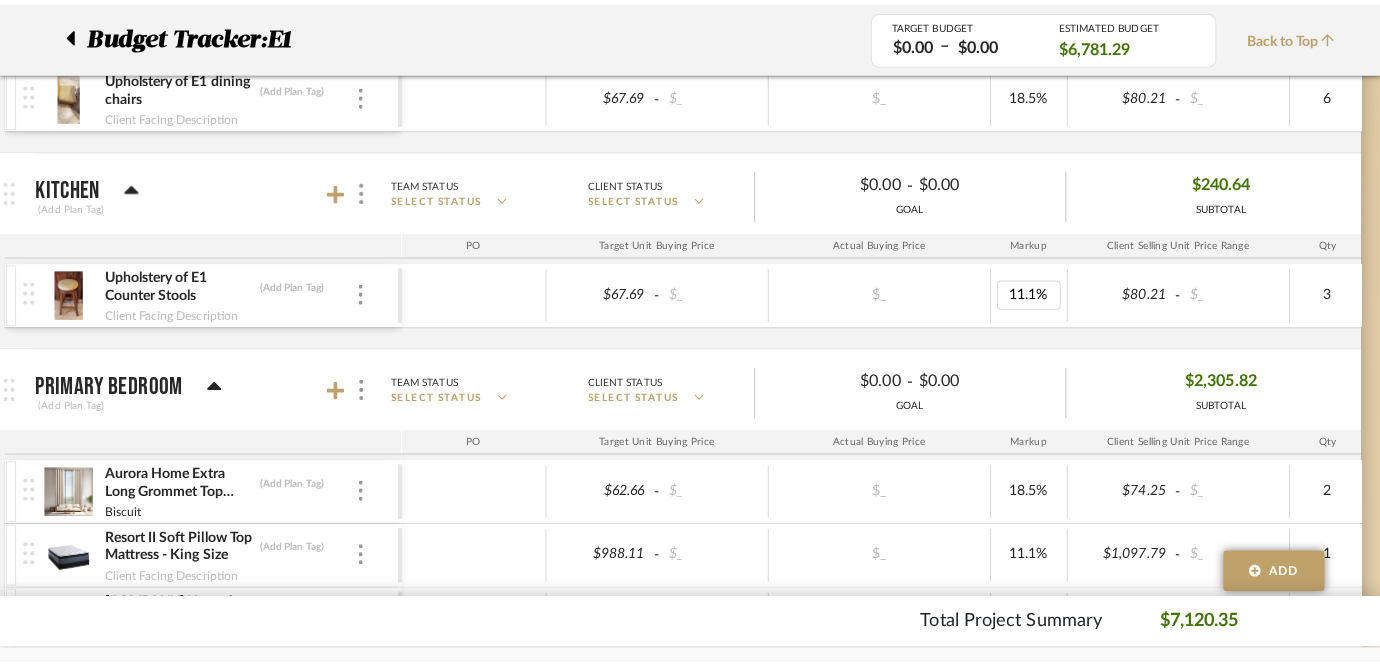 scroll, scrollTop: 0, scrollLeft: 0, axis: both 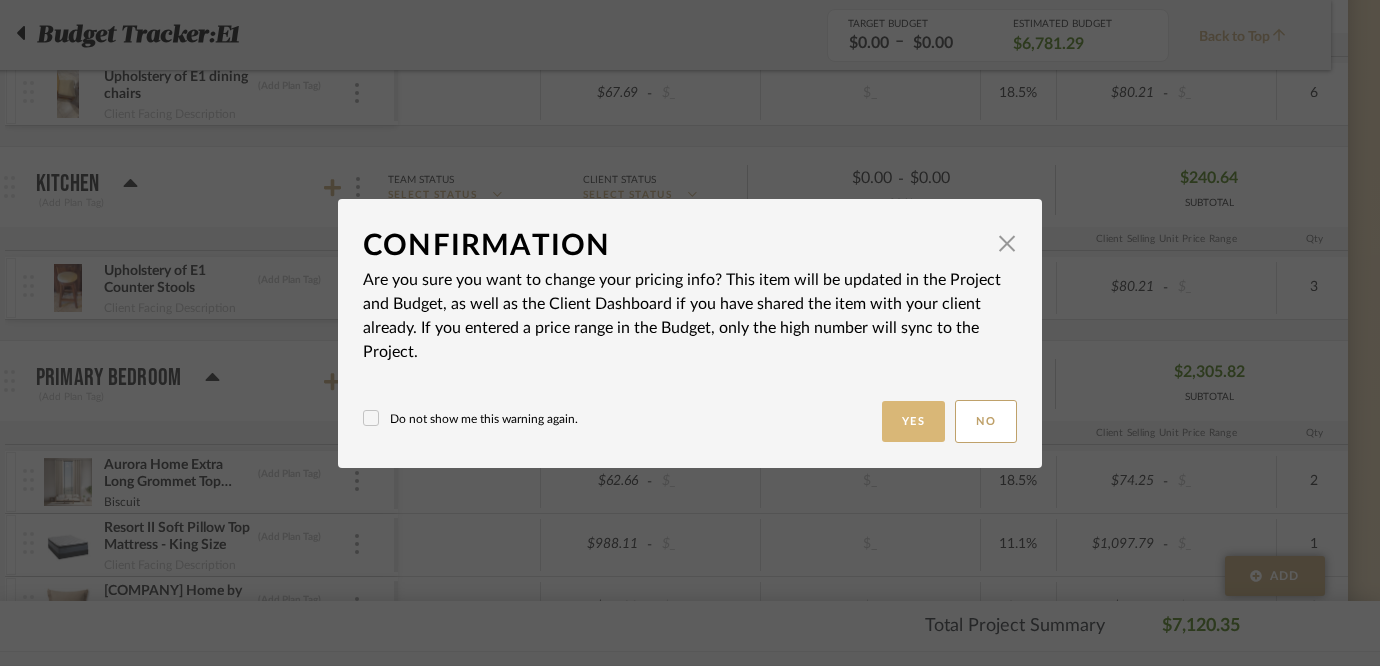 click on "Yes" at bounding box center [914, 421] 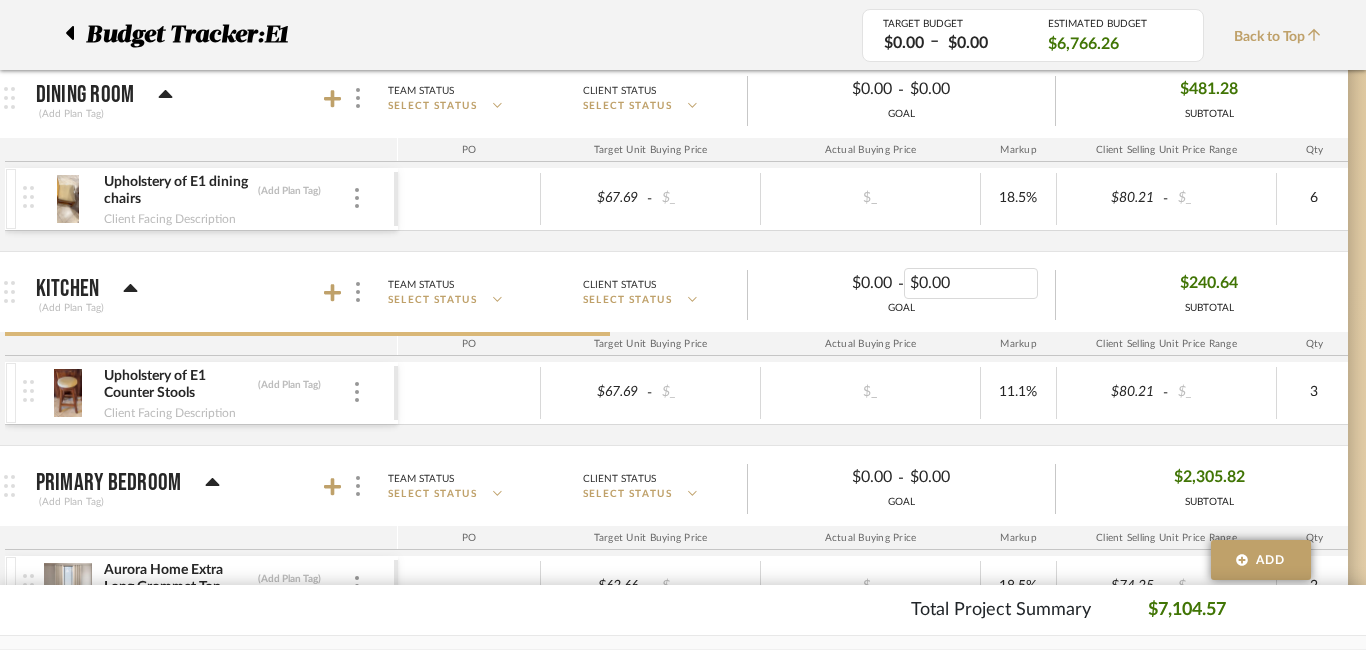 scroll, scrollTop: 632, scrollLeft: 49, axis: both 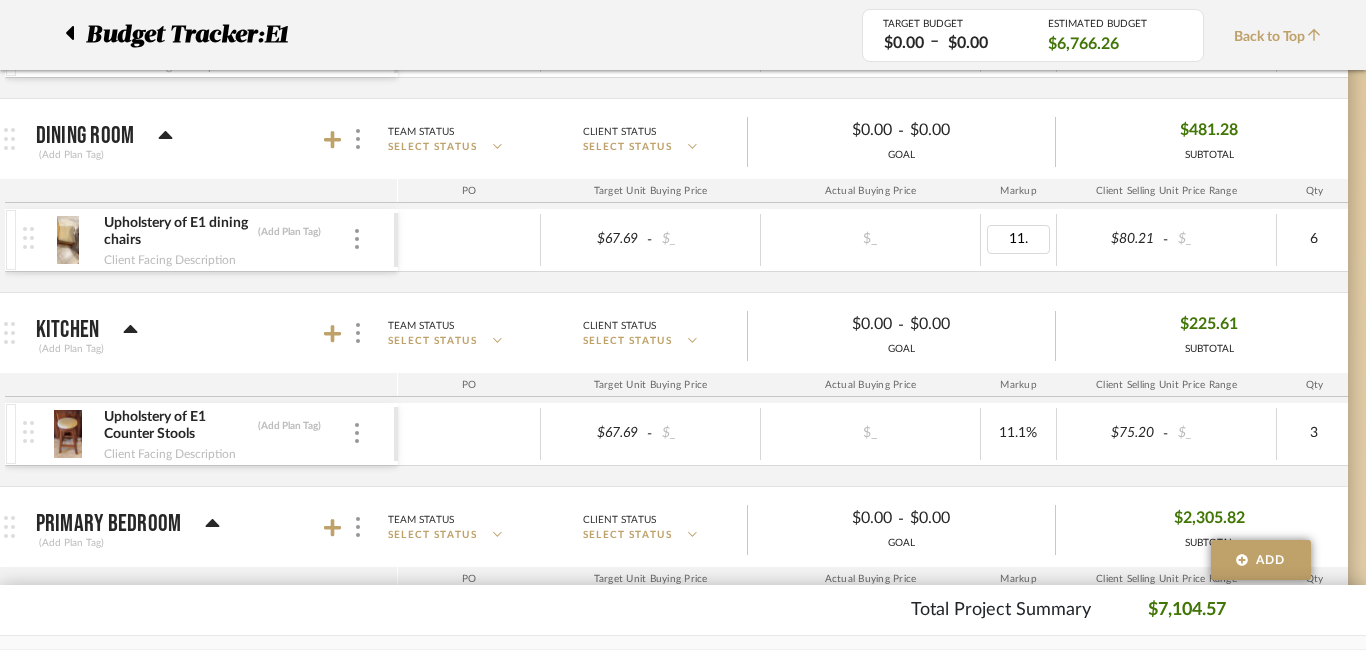type on "11.1" 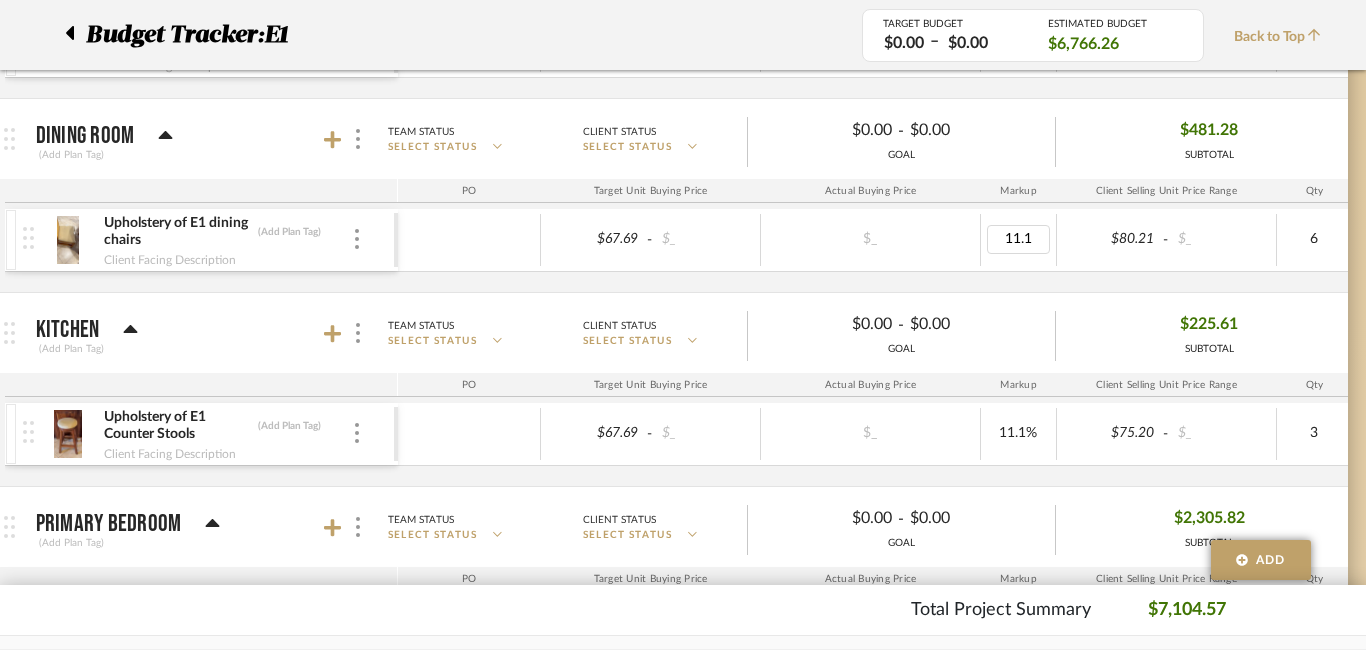 click on "Chrome Web Clipper Import Pinterest Support All Projects Library Inspiration Upload History Hello, [FIRST] Budget Tracker: E1 Non-Transparent Last Updated: [FIRST] [LAST] on Aug 4th, 5:04 PM Sync to QuickBooks Export Team Status SELECT STATUS Client Status SELECT STATUS TARGET BUDGET $0.00 – $0.00 Edit Budget Settings ESTIMATED BUDGET $6,766.26 Does not include Project Fees Budget Tracker: E1 TARGET BUDGET $0.00 – $0.00 ESTIMATED BUDGET $6,766.26 Back to Top Exterior (Add Plan Tag) Team Status SELECT STATUS Client Status SELECT STATUS $0.00 - $0.00 GOAL $0.00 SUBTOTAL PO Target Unit Buying Price Actual Buying Price Markup Client Selling Unit Price Range Qty Tax % Shipping Cost Ship. Markup % Shipping Misc. Client Extended Price Living Room (Add Plan Tag) Team Status SELECT STATUS Client Status SELECT STATUS $0.00 - $0.00 GOAL $2,269.07 SUBTOTAL PO Target Unit Buying Price Actual Buying Price Markup Qty Tax % $62.66" at bounding box center [634, -307] 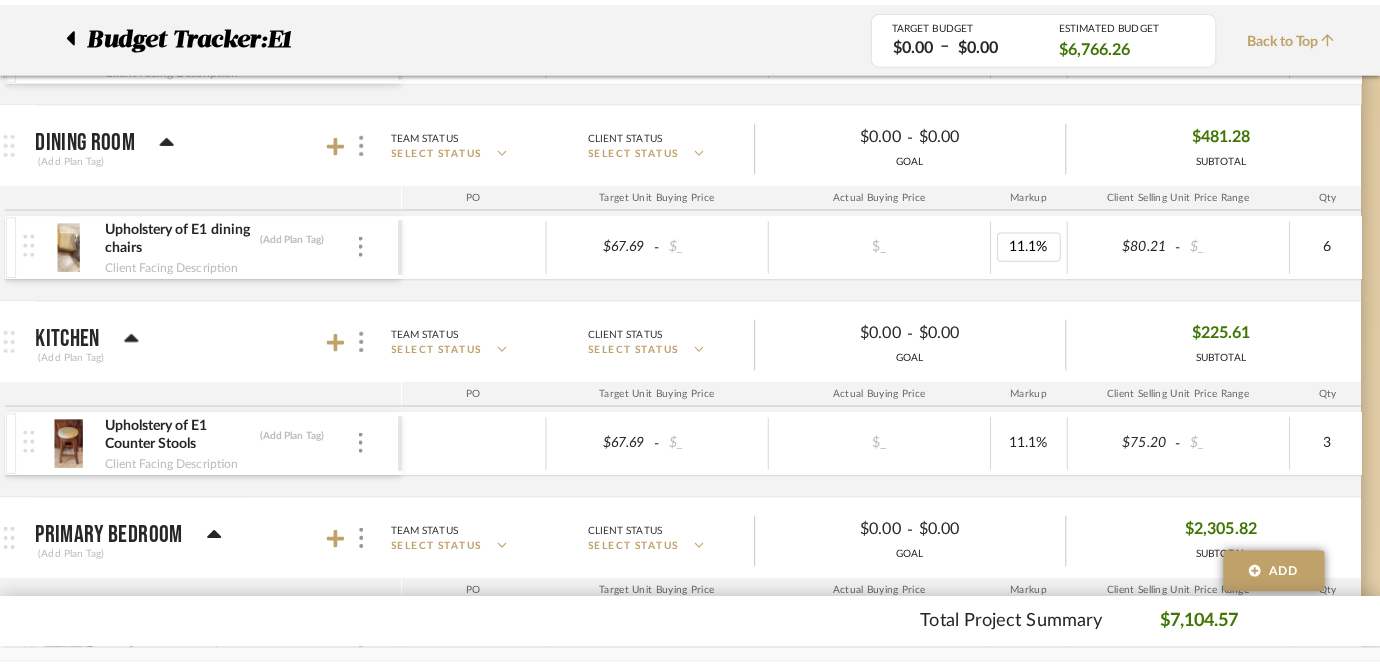 scroll, scrollTop: 0, scrollLeft: 0, axis: both 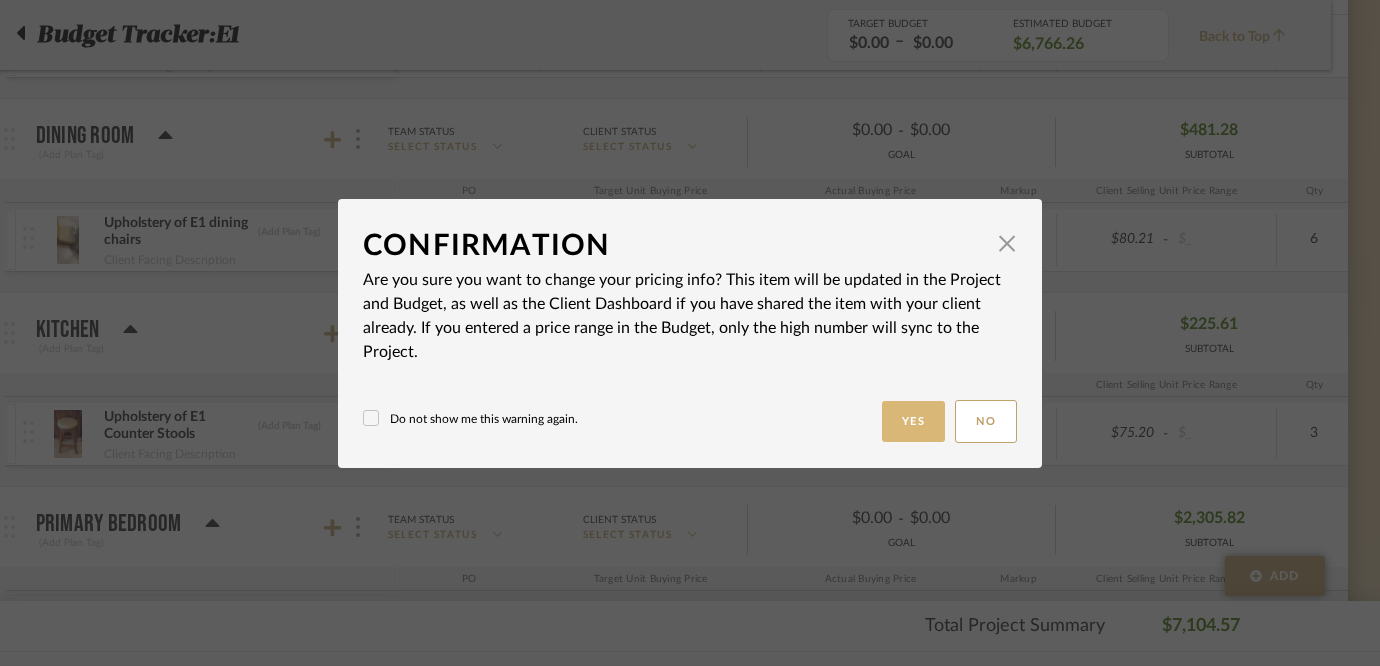 click on "Yes" at bounding box center [914, 421] 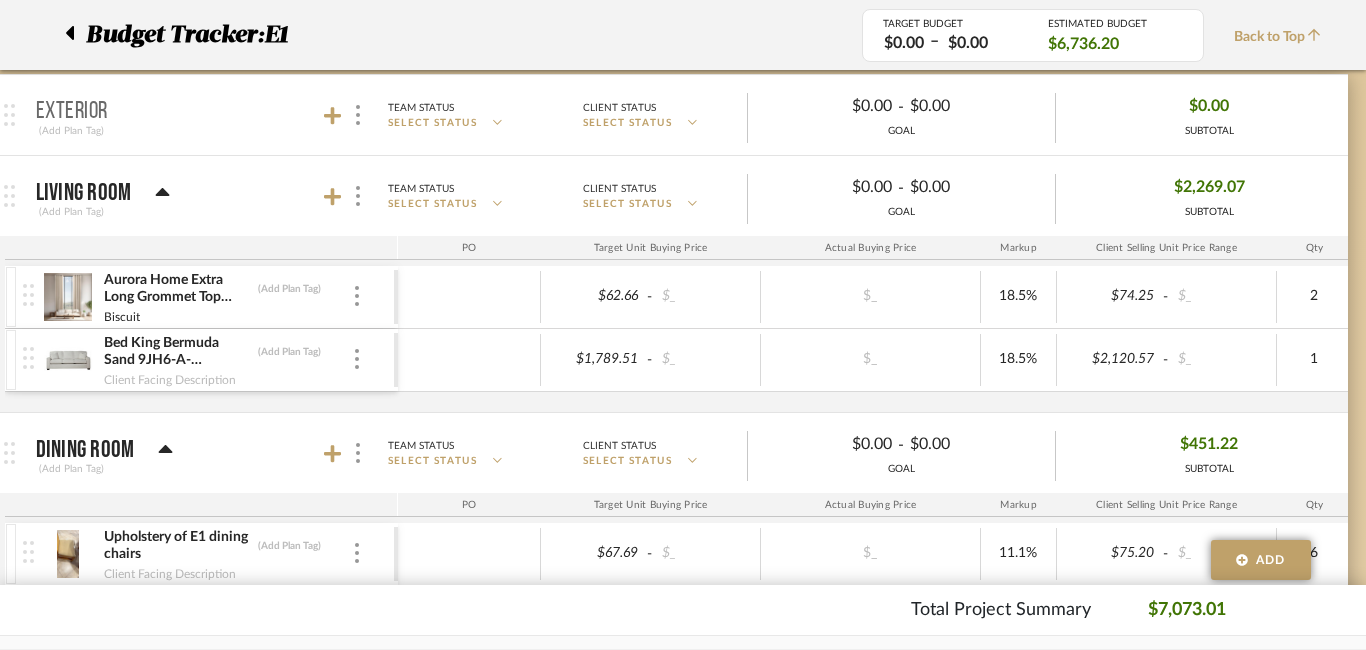 scroll, scrollTop: 319, scrollLeft: 49, axis: both 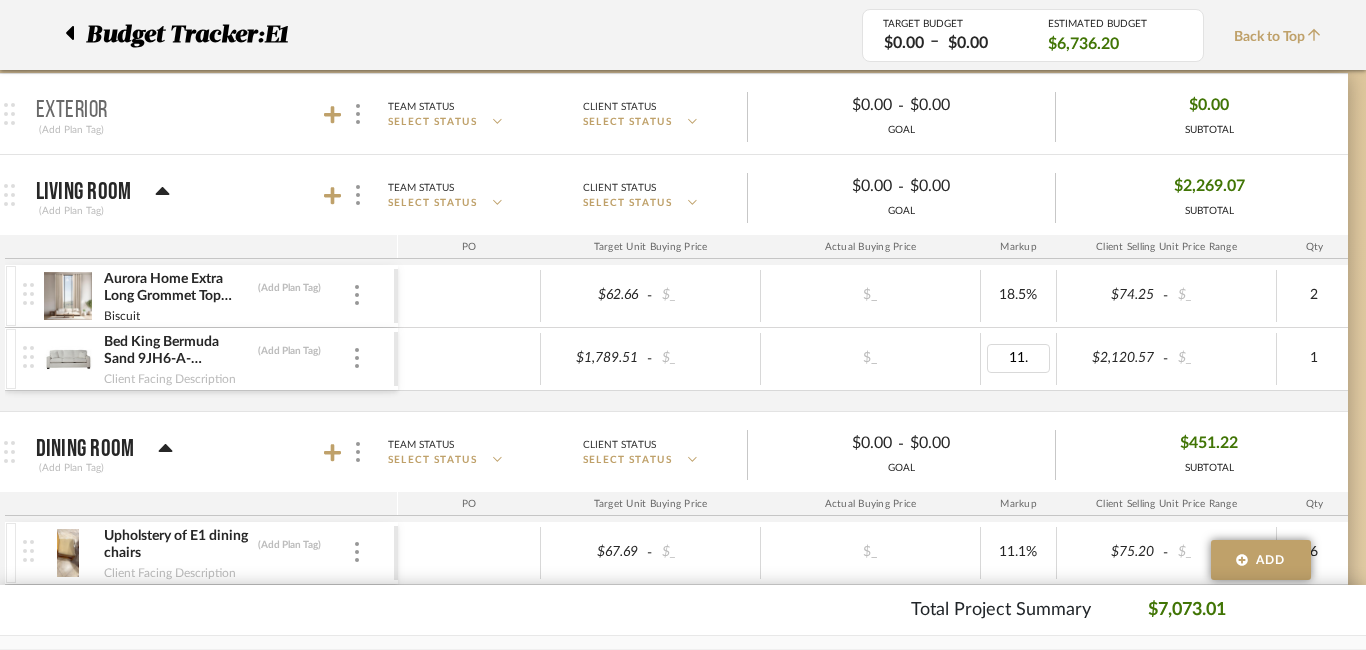 type on "11.1" 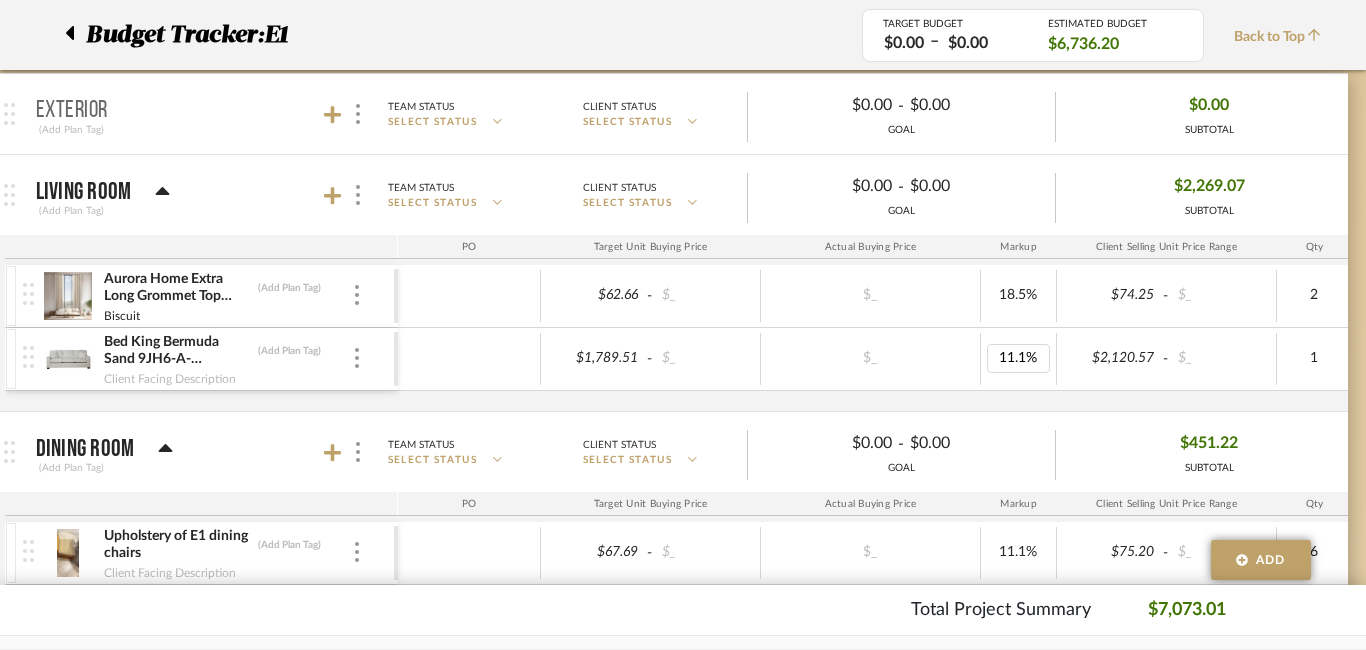 click on "Chrome Web Clipper Import Pinterest Support All Projects Library Inspiration Upload History Hello, [FIRST] Budget Tracker: E1 Non-Transparent Last Updated: [FIRST] [LAST] on Aug 4th, 5:04 PM Sync to QuickBooks Export Team Status SELECT STATUS Client Status SELECT STATUS TARGET BUDGET $0.00 – $0.00 Edit Budget Settings ESTIMATED BUDGET $6,736.20 Does not include Project Fees Budget Tracker: E1 TARGET BUDGET $0.00 – $0.00 ESTIMATED BUDGET $6,736.20 Back to Top Exterior (Add Plan Tag) Team Status SELECT STATUS Client Status SELECT STATUS $0.00 - $0.00 GOAL $0.00 SUBTOTAL PO Target Unit Buying Price Actual Buying Price Markup Client Selling Unit Price Range Qty Tax % Shipping Cost Ship. Markup % Shipping Misc. Client Extended Price Living Room (Add Plan Tag) Team Status SELECT STATUS Client Status SELECT STATUS $0.00 - $0.00 GOAL $2,269.07 SUBTOTAL PO Target Unit Buying Price Actual Buying Price Markup Qty Tax % $62.66" at bounding box center (634, 6) 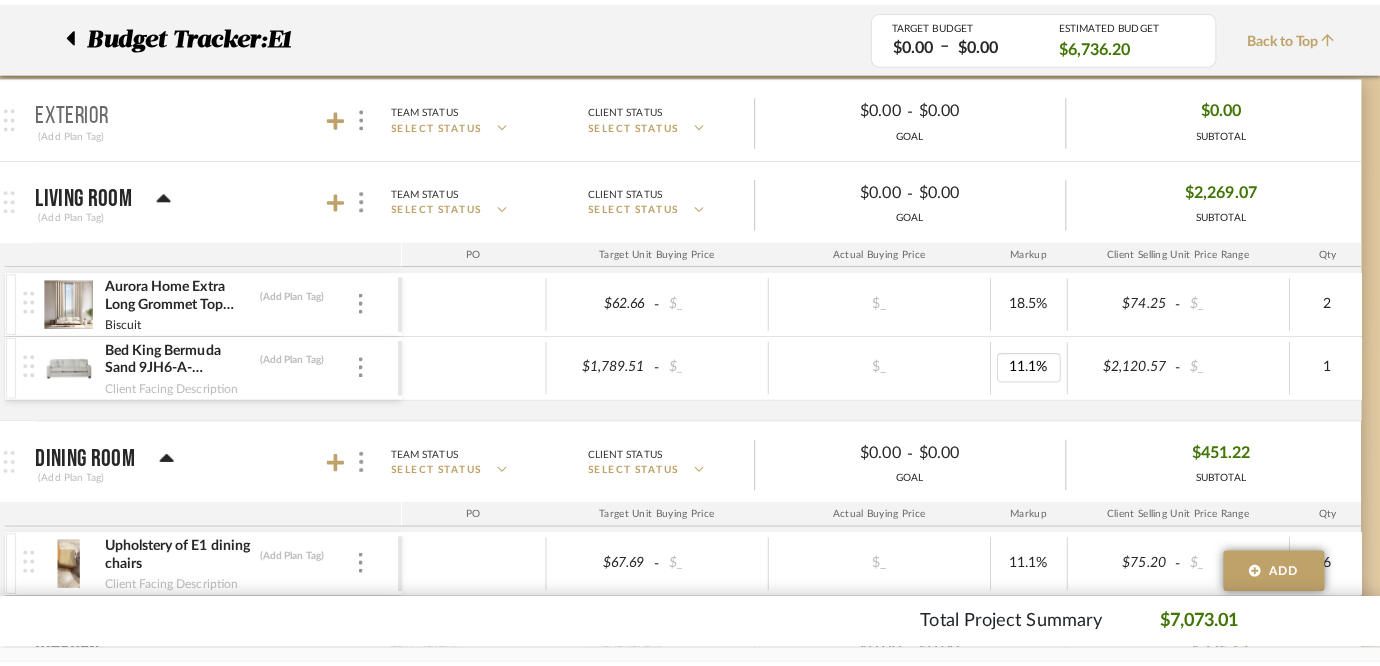 scroll, scrollTop: 0, scrollLeft: 0, axis: both 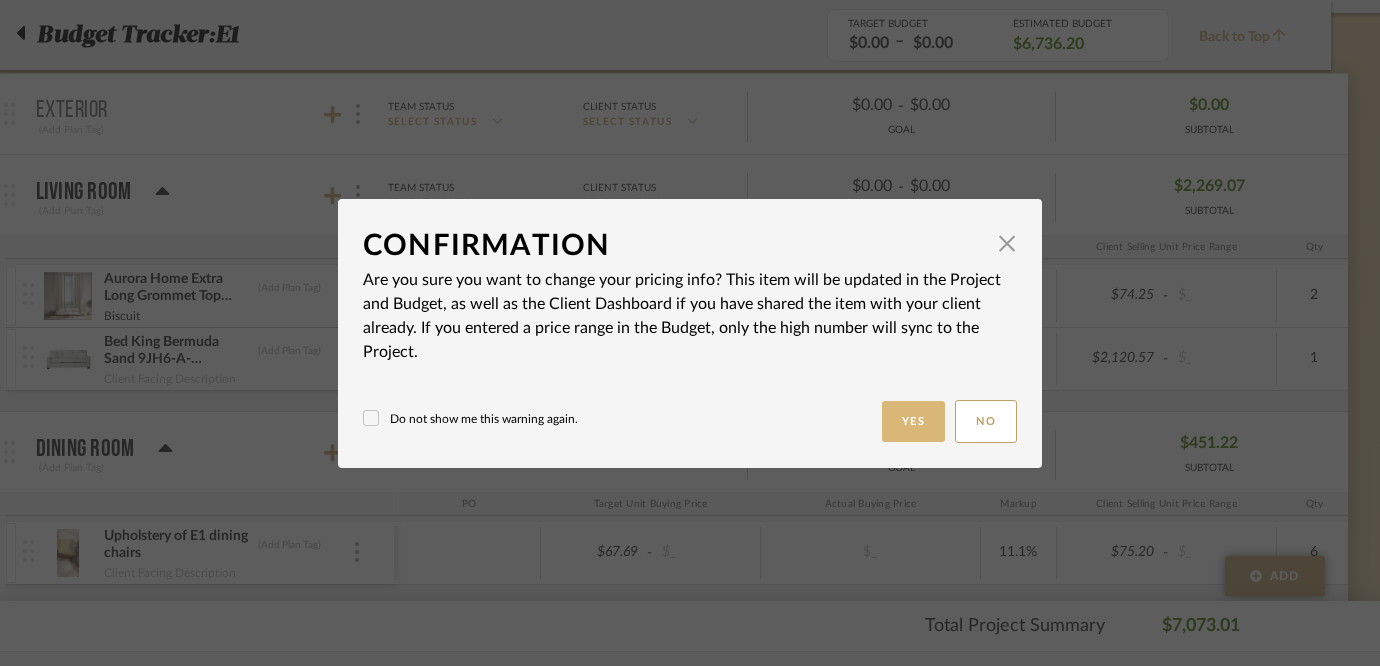 click on "Yes" at bounding box center (914, 421) 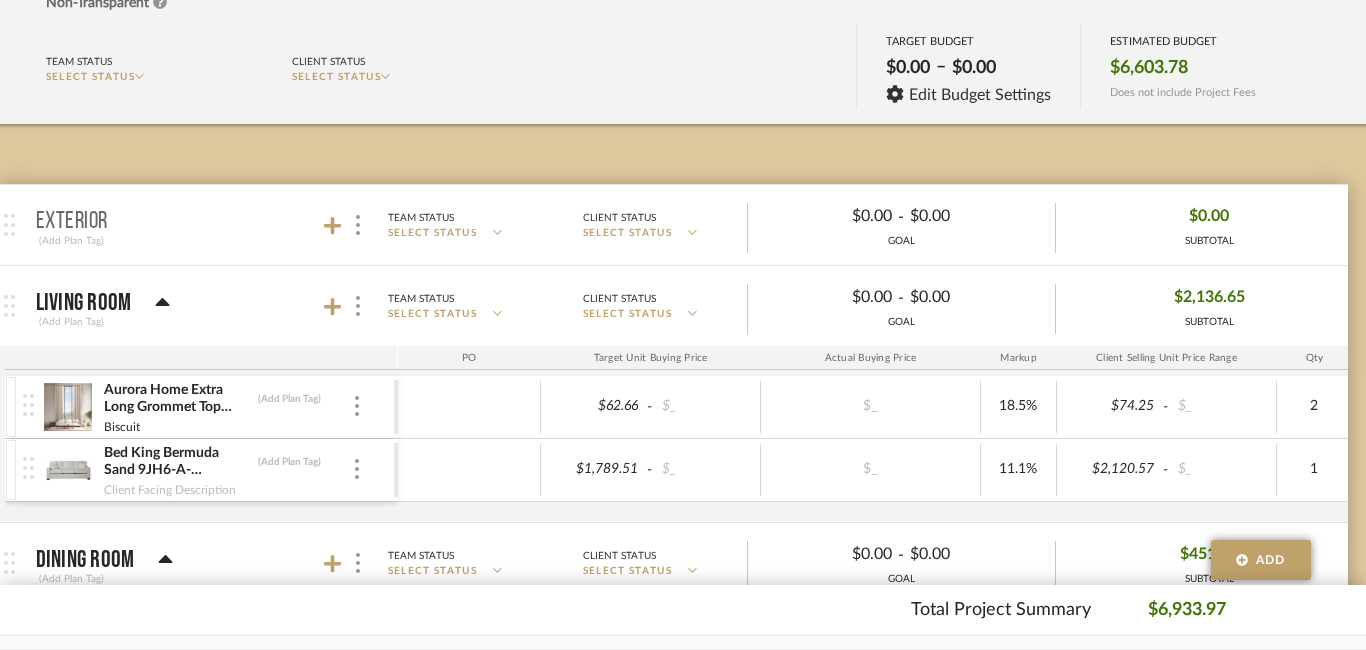 scroll, scrollTop: 200, scrollLeft: 49, axis: both 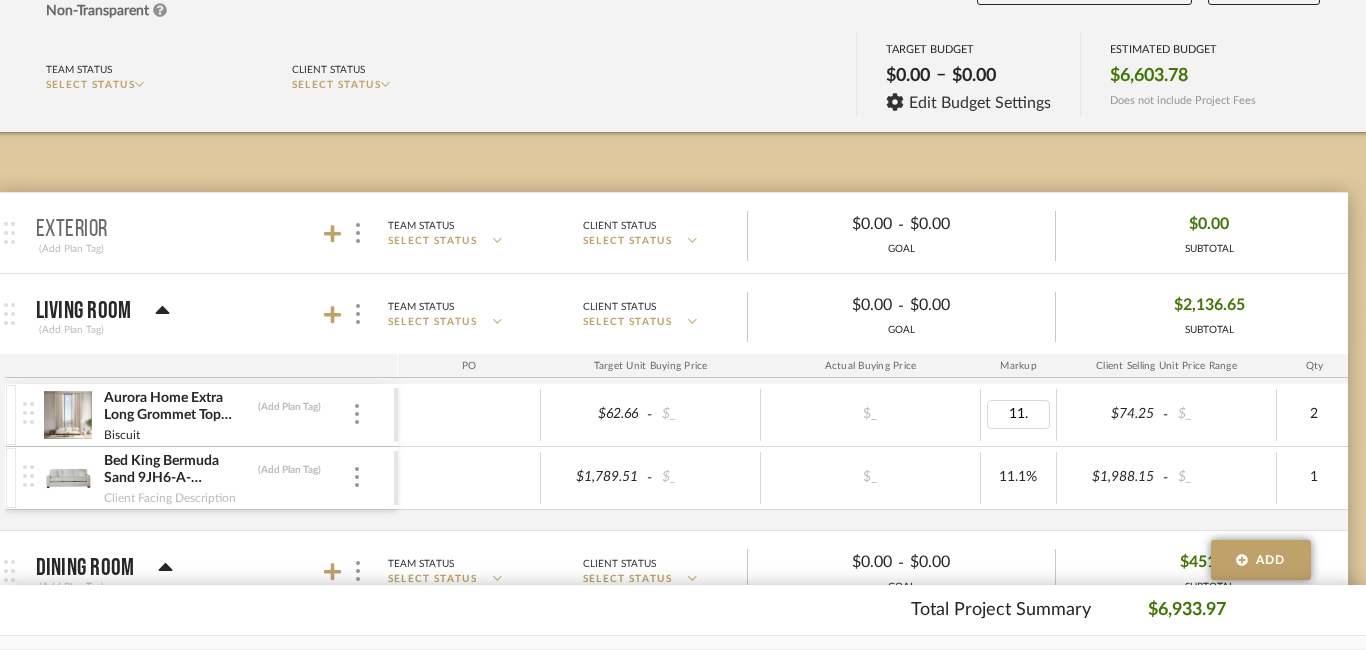 type on "11.1" 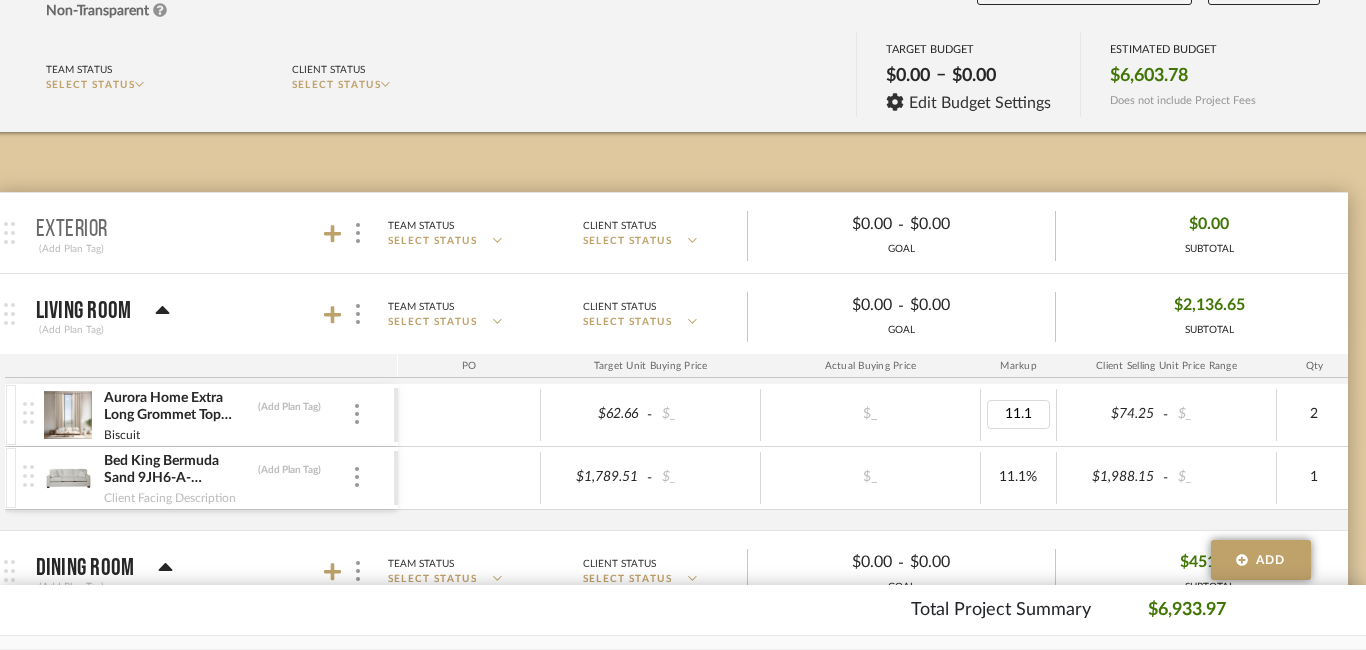 click on "Chrome Web Clipper Import Pinterest Support All Projects Library Inspiration Upload History Hello, [FIRST] Budget Tracker: E1 Non-Transparent Last Updated: [FIRST] [LAST] on Aug 4th, 5:04 PM Sync to QuickBooks Export Team Status SELECT STATUS Client Status SELECT STATUS TARGET BUDGET $0.00 – $0.00 Edit Budget Settings ESTIMATED BUDGET $6,603.78 Does not include Project Fees Exterior (Add Plan Tag) Team Status SELECT STATUS Client Status SELECT STATUS $0.00 - $0.00 GOAL $0.00 SUBTOTAL PO Target Unit Buying Price Actual Buying Price Markup Client Selling Unit Price Range Qty Tax % Shipping Cost Ship. Markup % Shipping Misc. Client Extended Price Living Room (Add Plan Tag) Team Status SELECT STATUS Client Status SELECT STATUS $0.00 - $0.00 GOAL $2,136.65 SUBTOTAL PO Target Unit Buying Price Actual Buying Price Markup Qty Tax % $62.66" at bounding box center (634, 125) 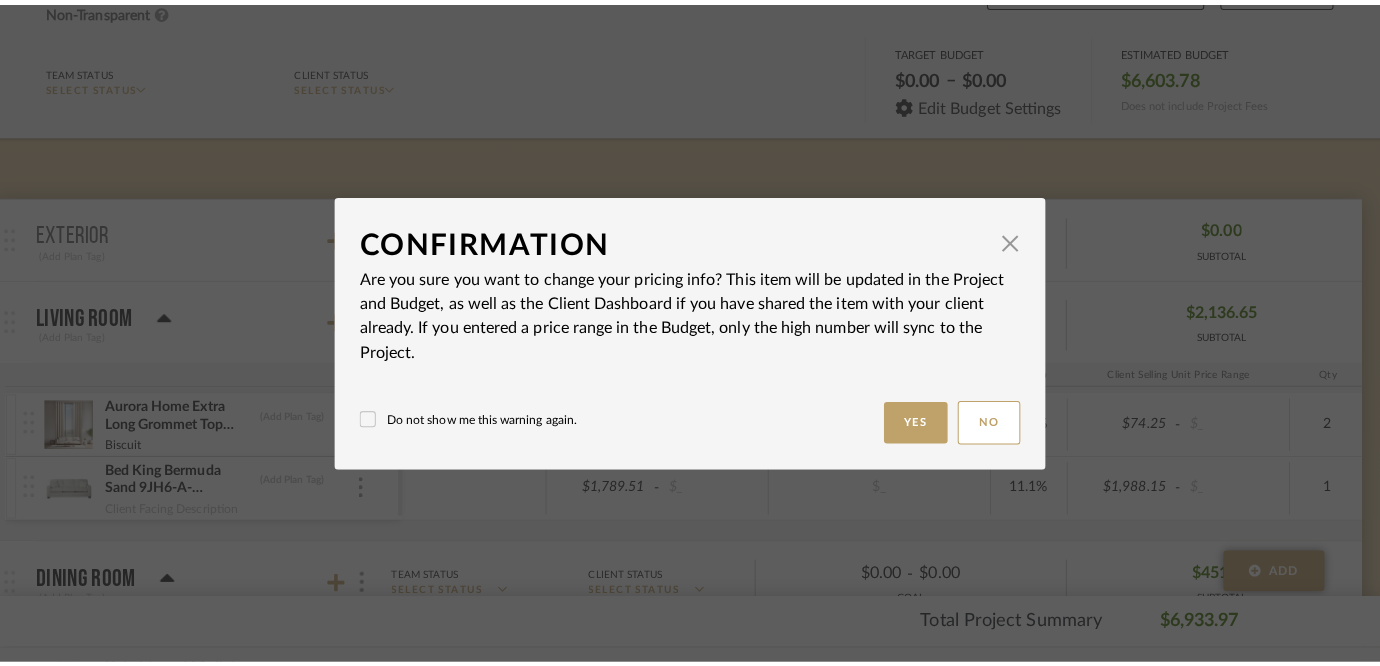 scroll, scrollTop: 0, scrollLeft: 0, axis: both 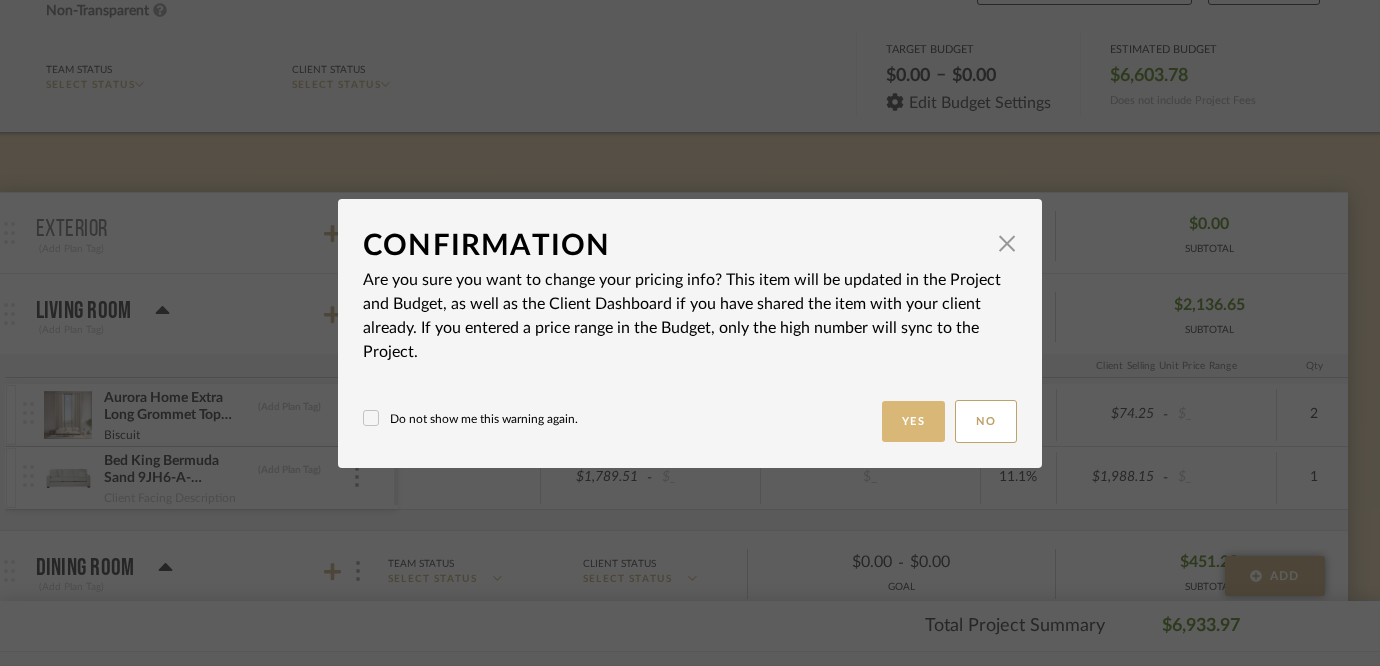 click on "Yes" at bounding box center [914, 421] 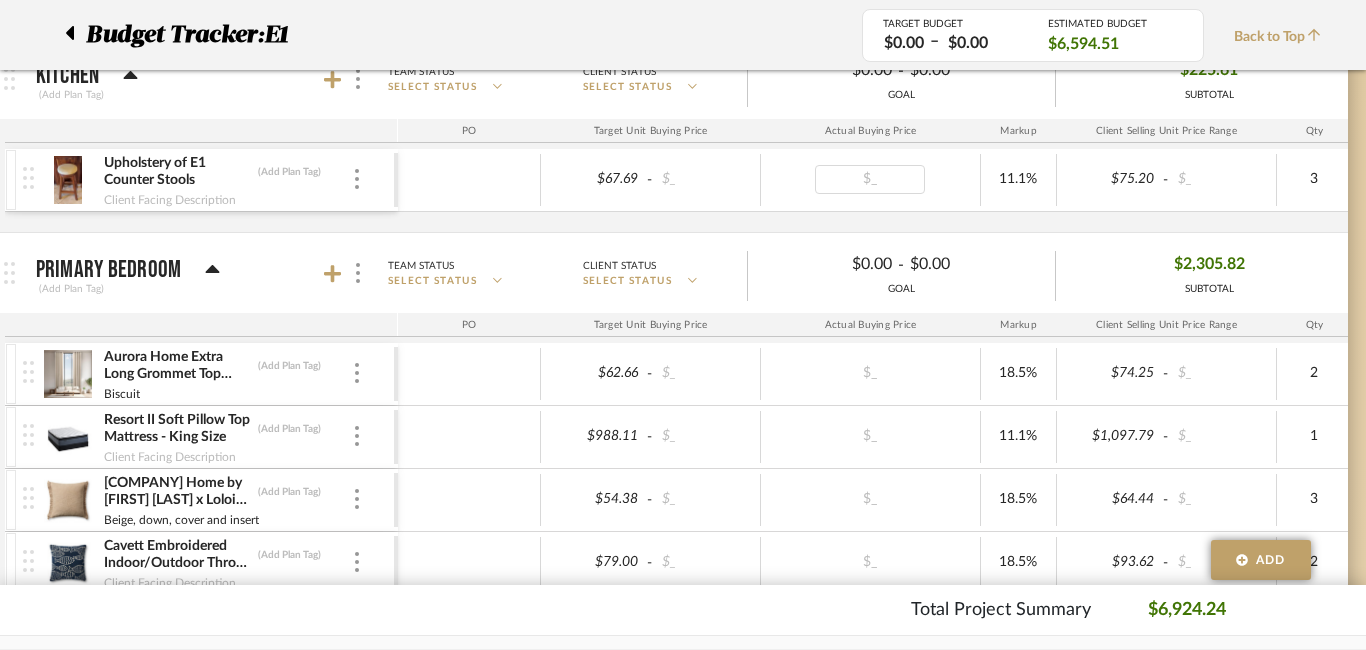 scroll, scrollTop: 918, scrollLeft: 49, axis: both 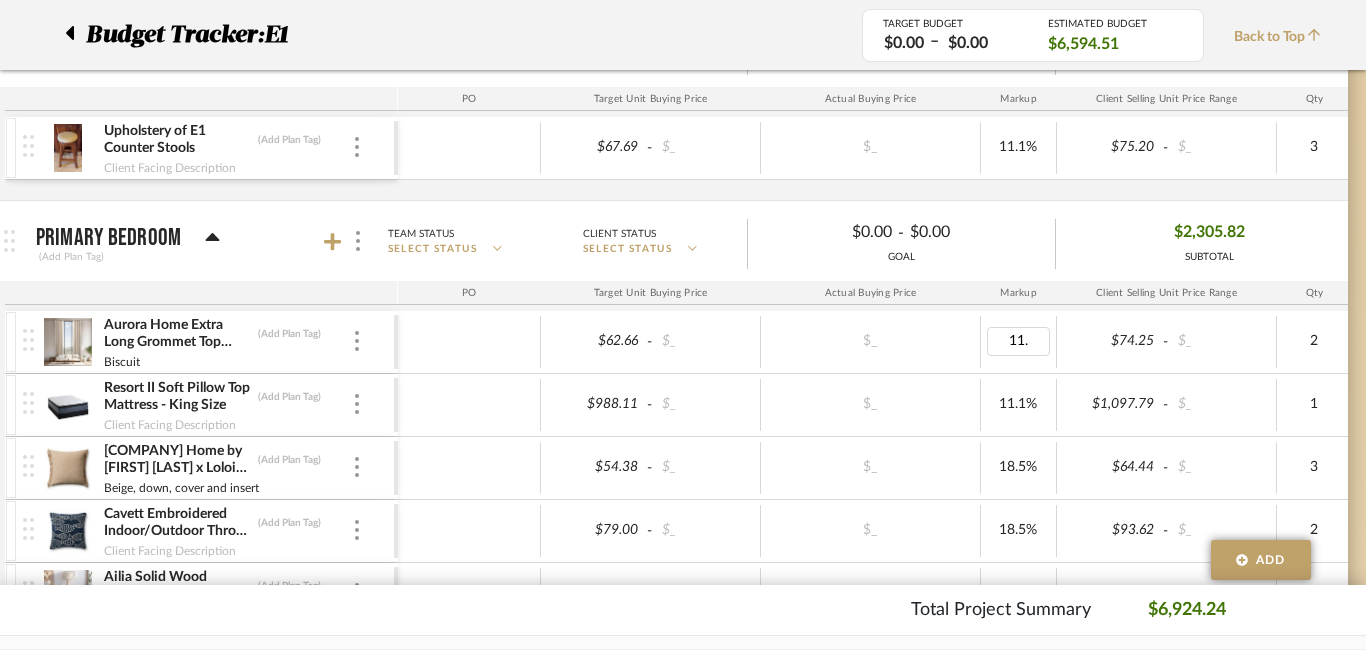 type on "11.1" 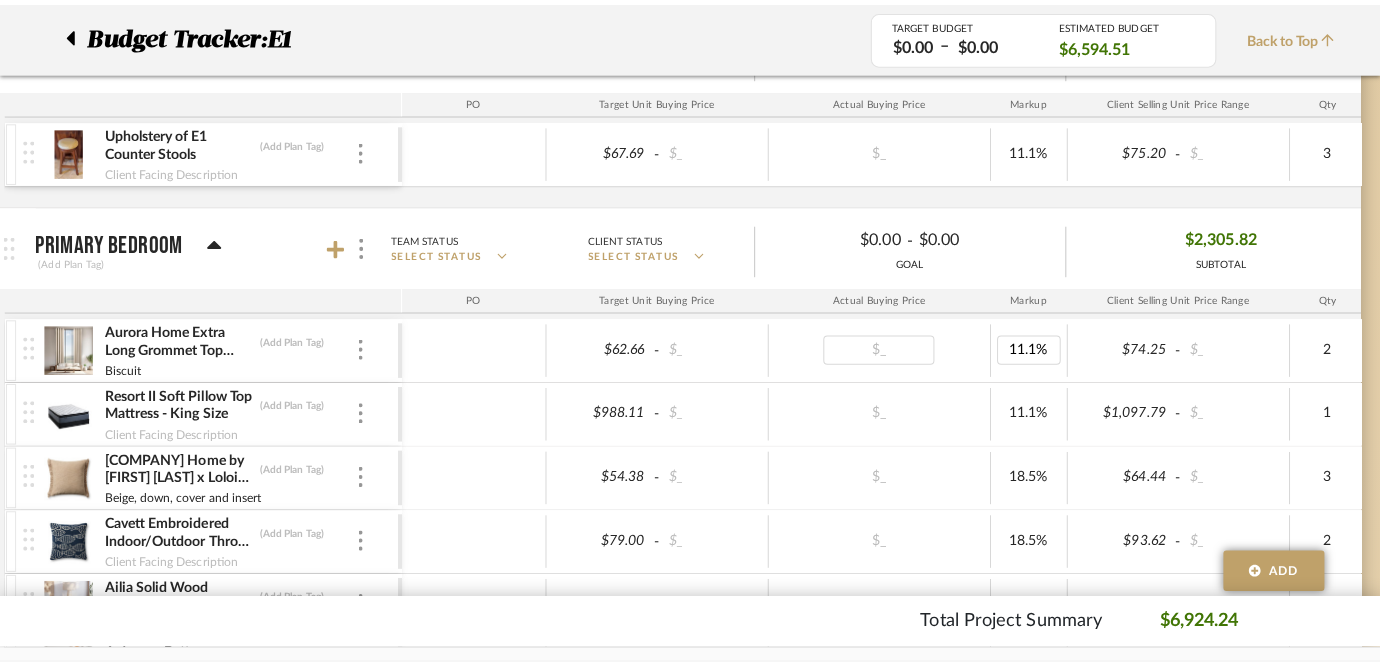 scroll, scrollTop: 0, scrollLeft: 0, axis: both 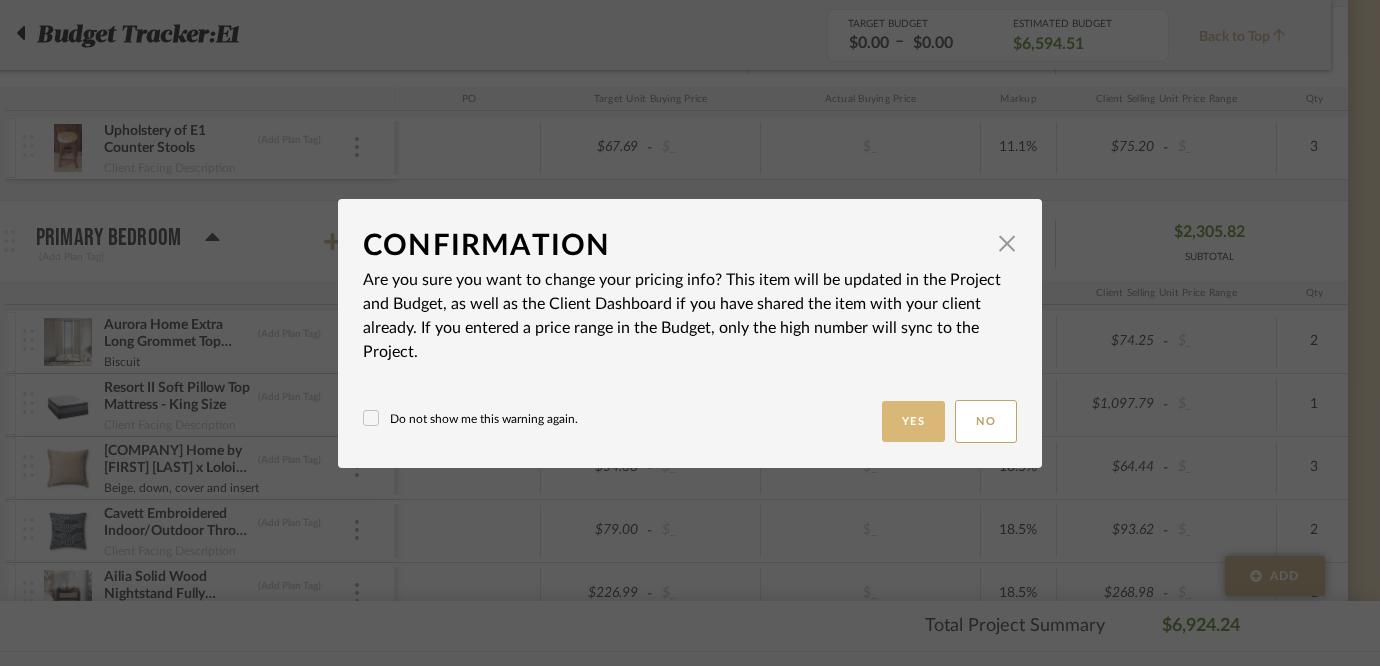 click on "Yes" at bounding box center (914, 421) 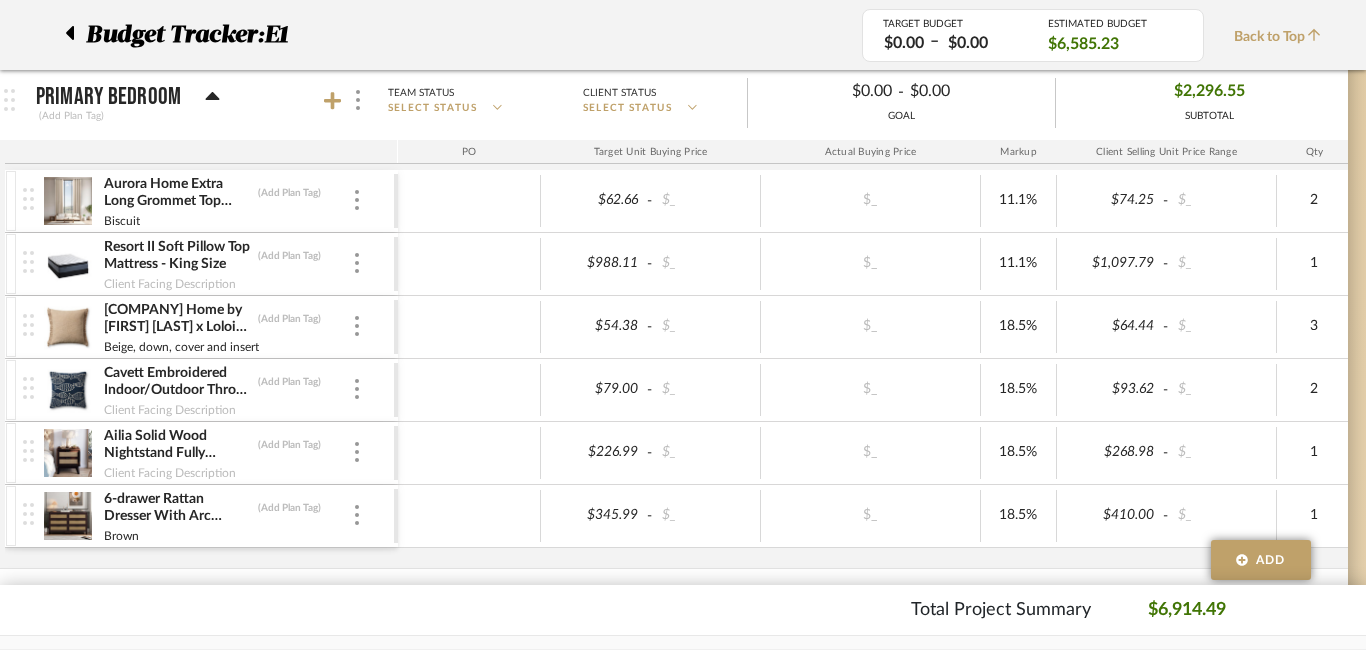 scroll, scrollTop: 1064, scrollLeft: 49, axis: both 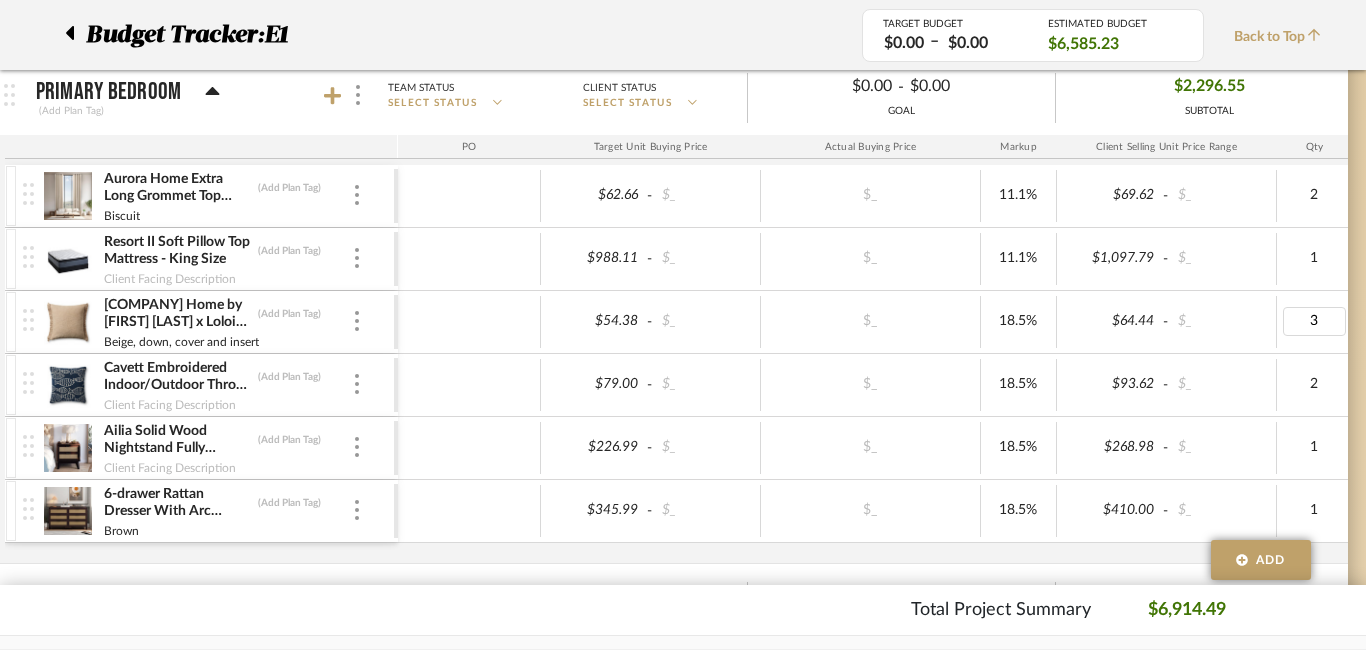 type on "2" 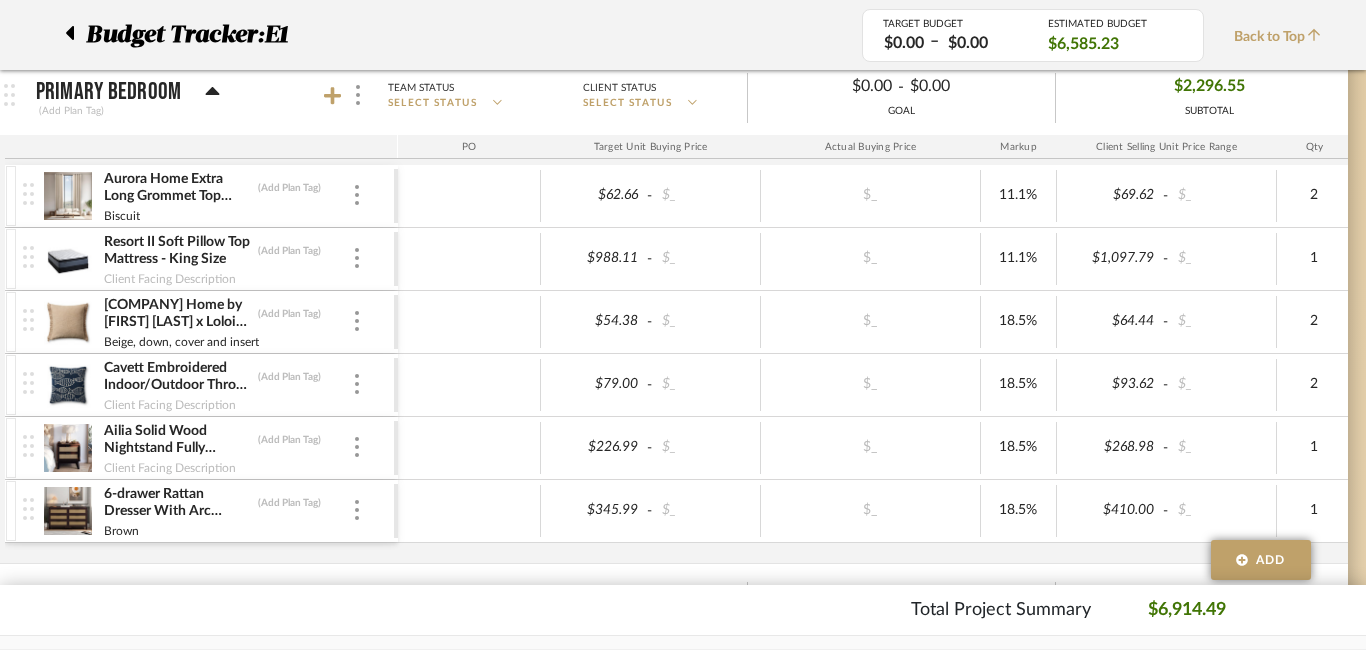 click on "$54.38 - $_ $_ 18.5% $64.44 - $_ 2 0% $0.00 - $_ 0% Taxable $193.32" at bounding box center [1230, 322] 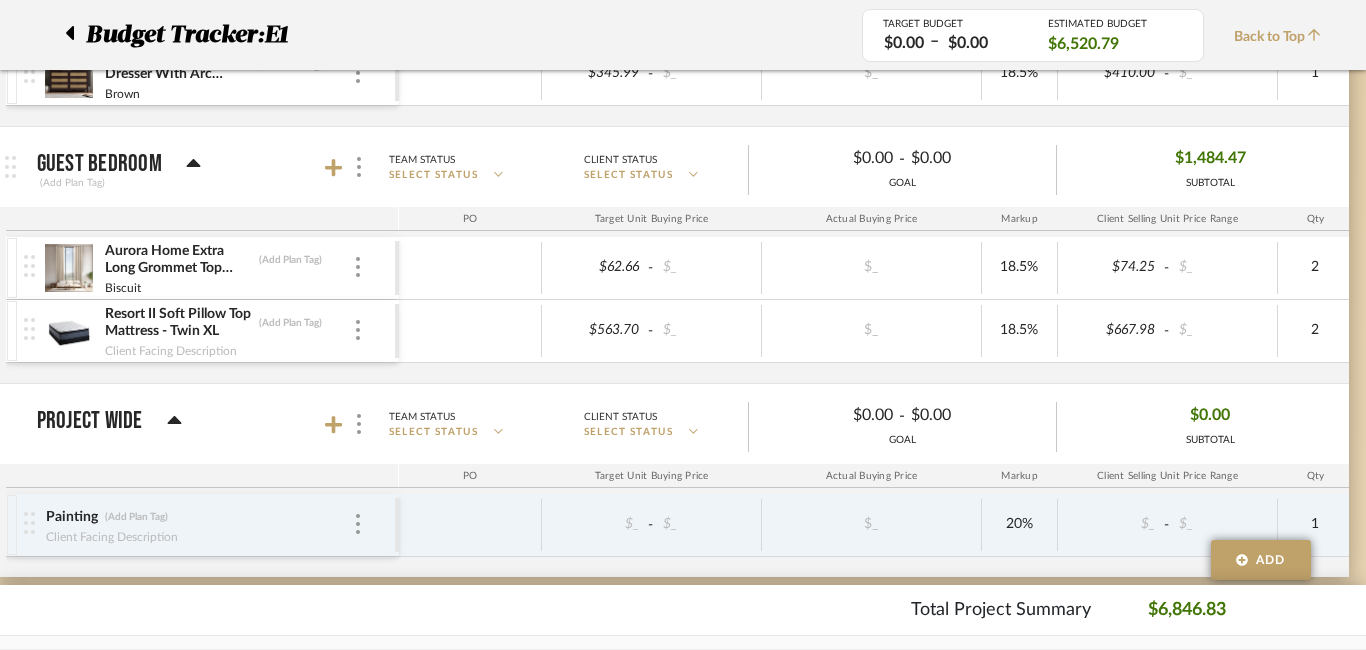 scroll, scrollTop: 1504, scrollLeft: 48, axis: both 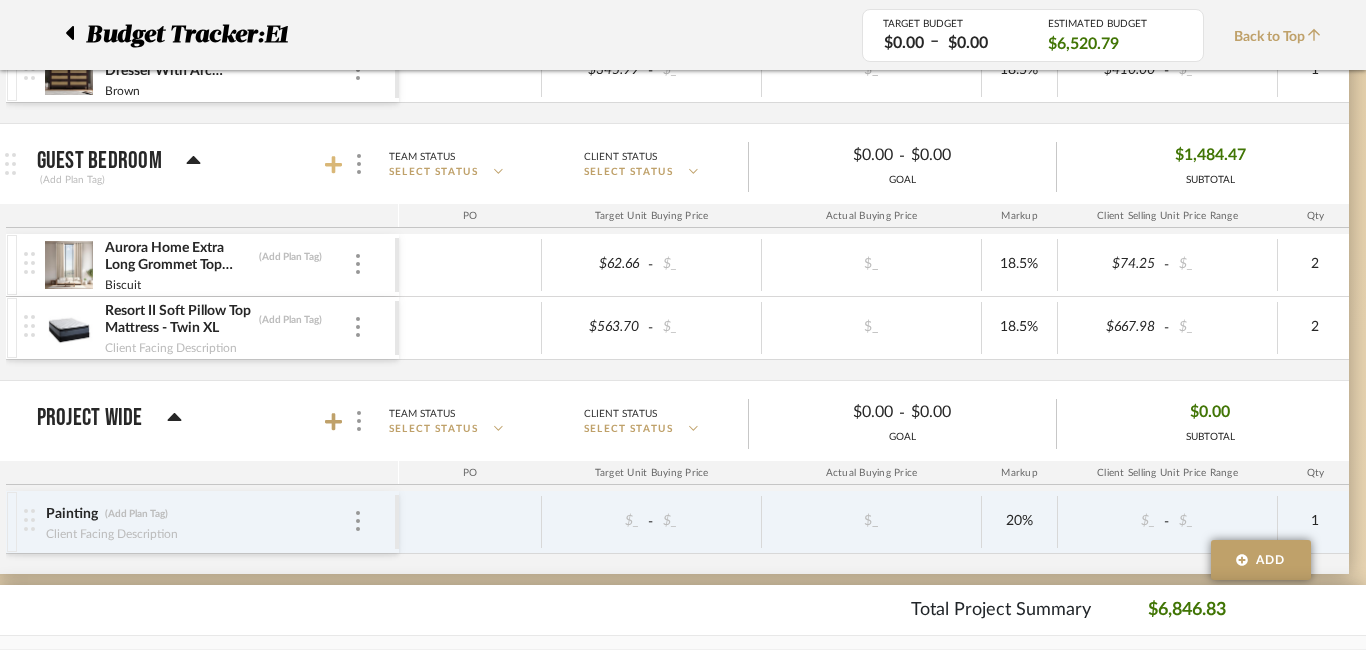 click 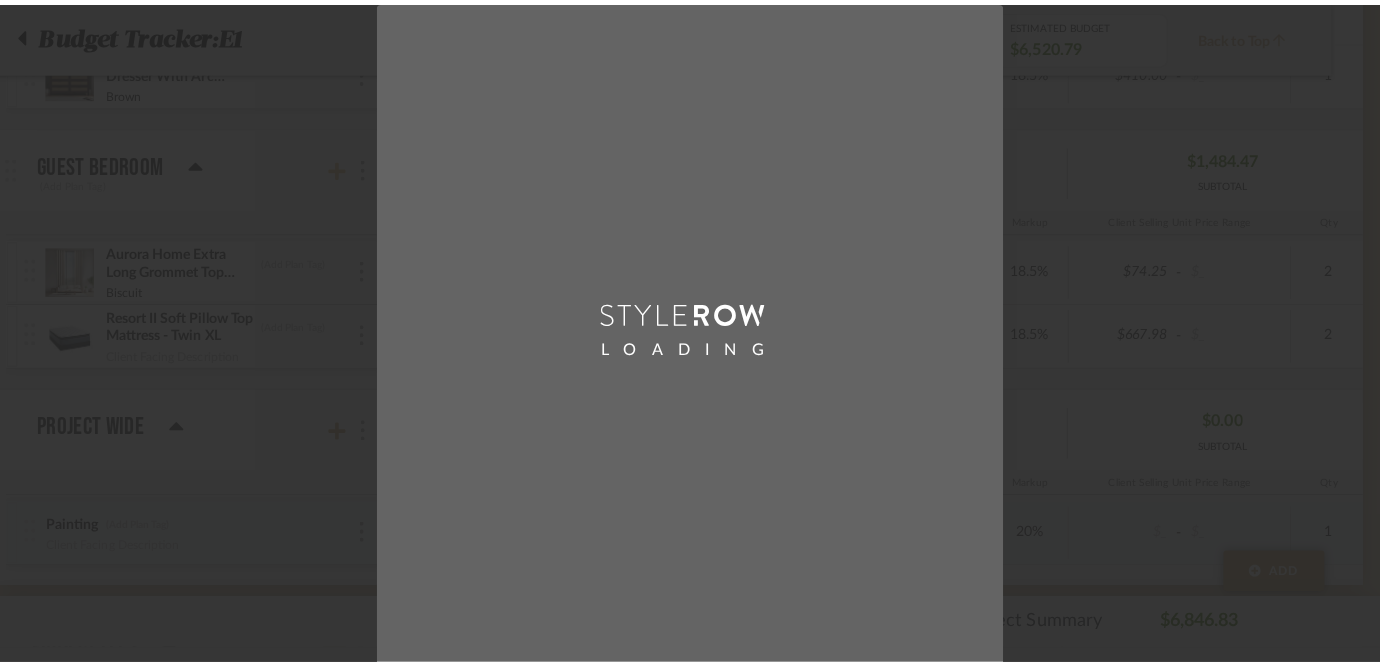 scroll, scrollTop: 0, scrollLeft: 0, axis: both 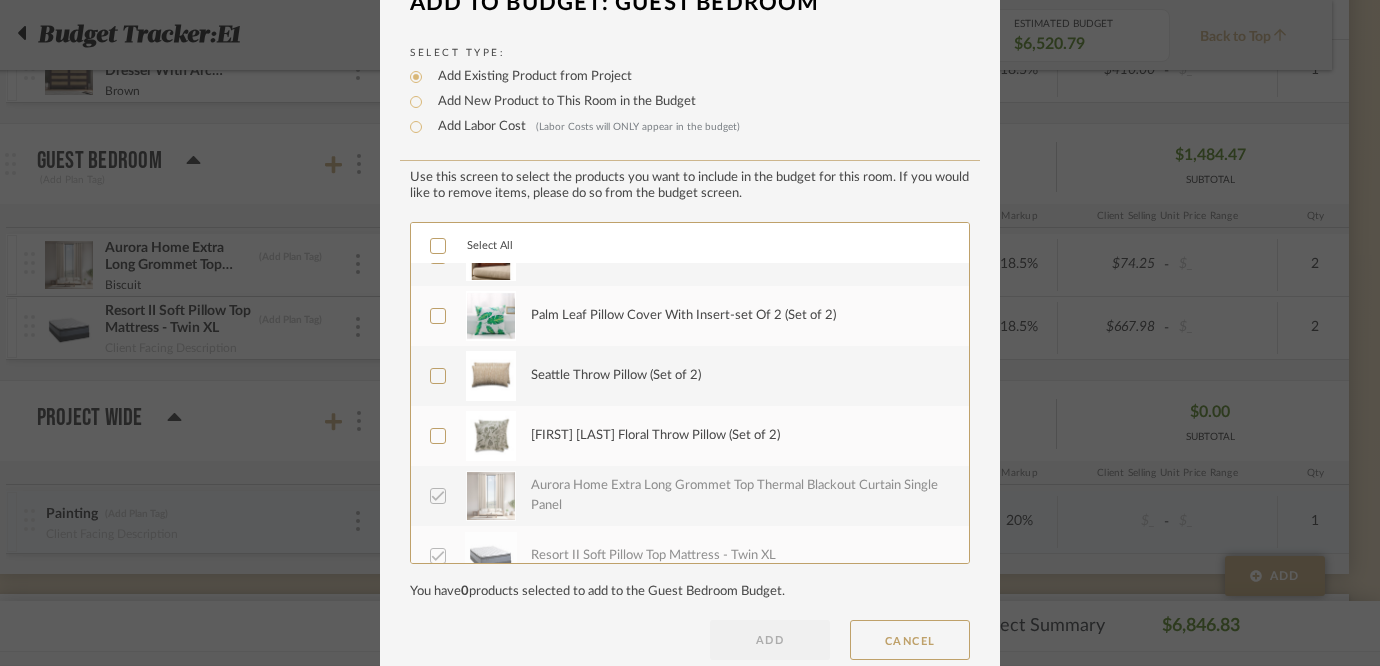 click 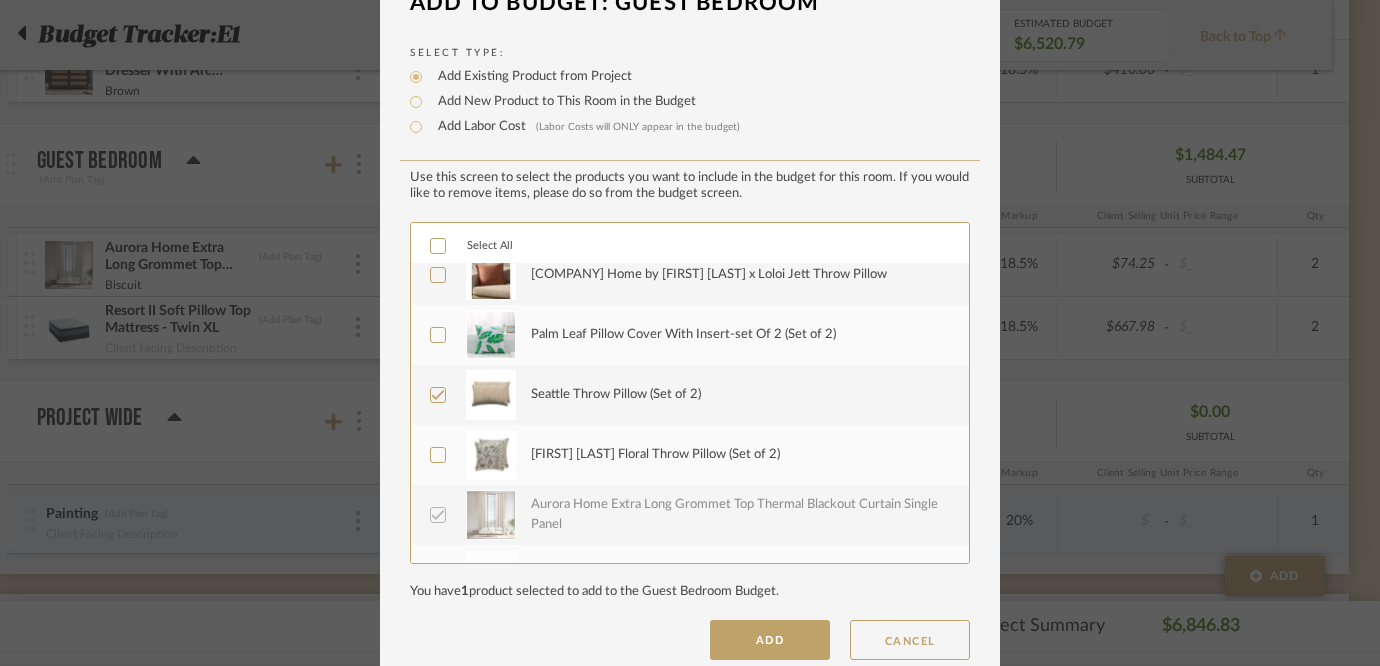 scroll, scrollTop: 0, scrollLeft: 0, axis: both 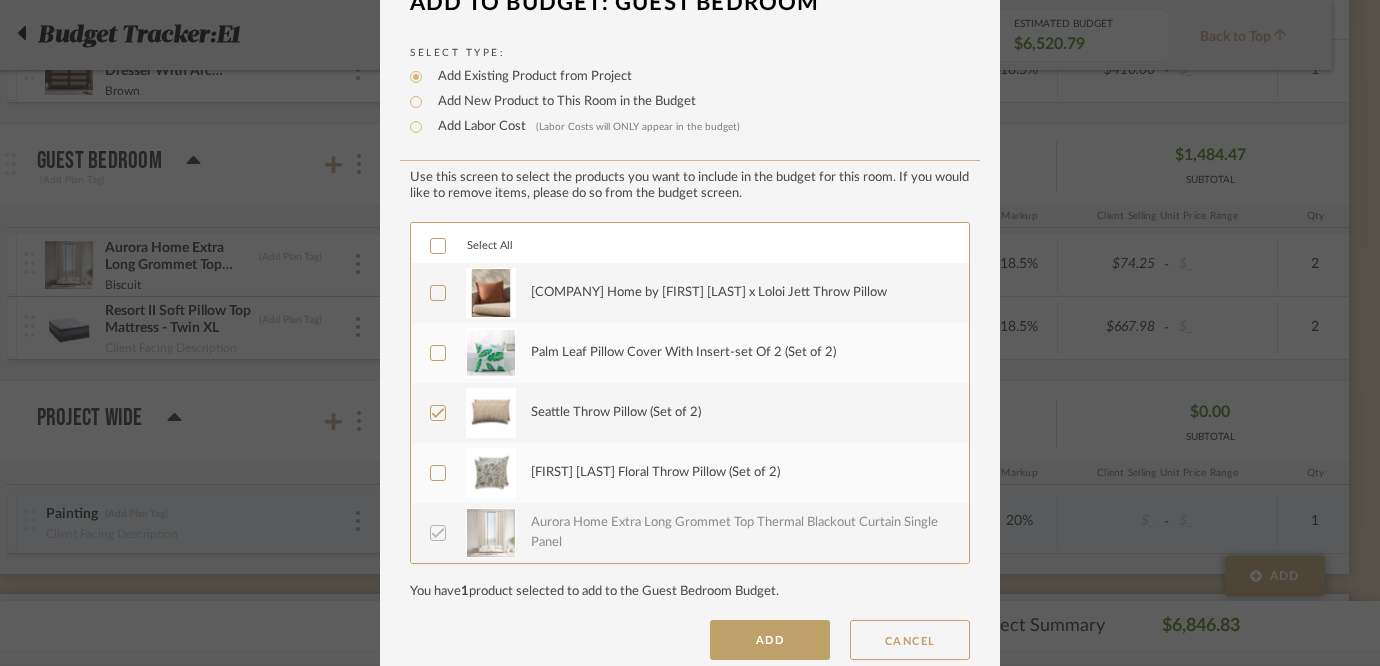 click 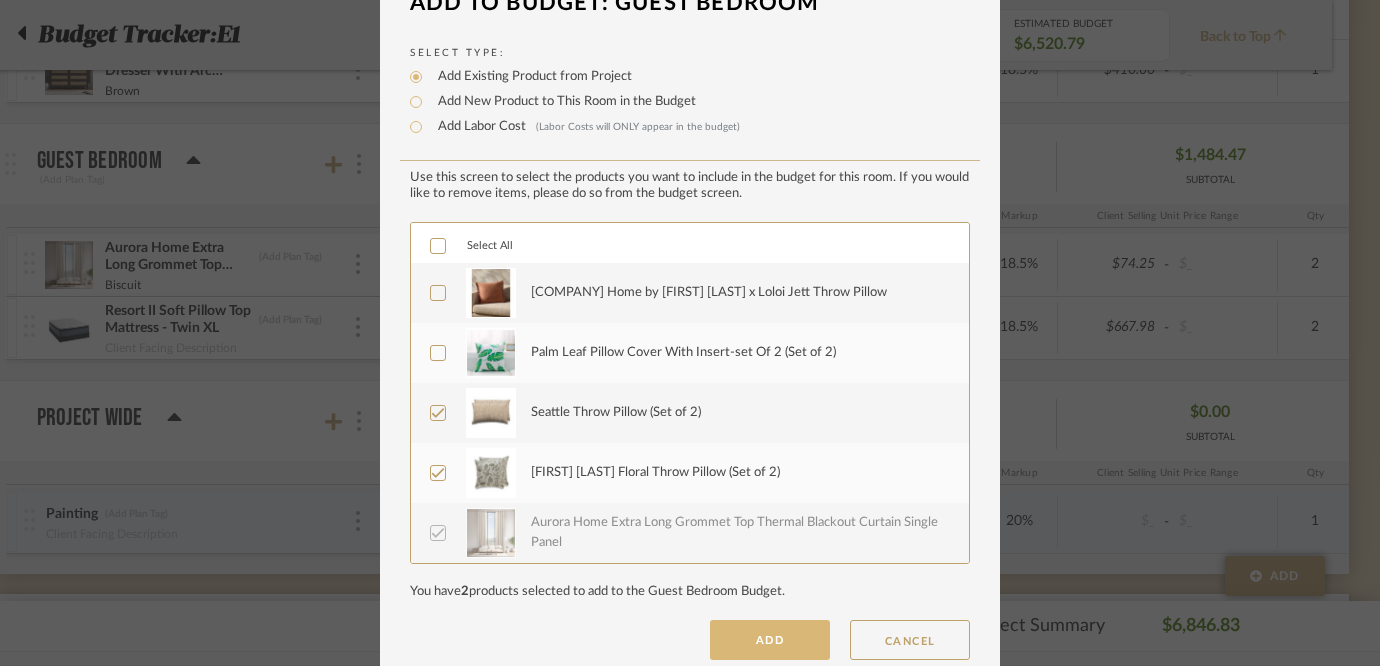 click on "ADD" at bounding box center (770, 640) 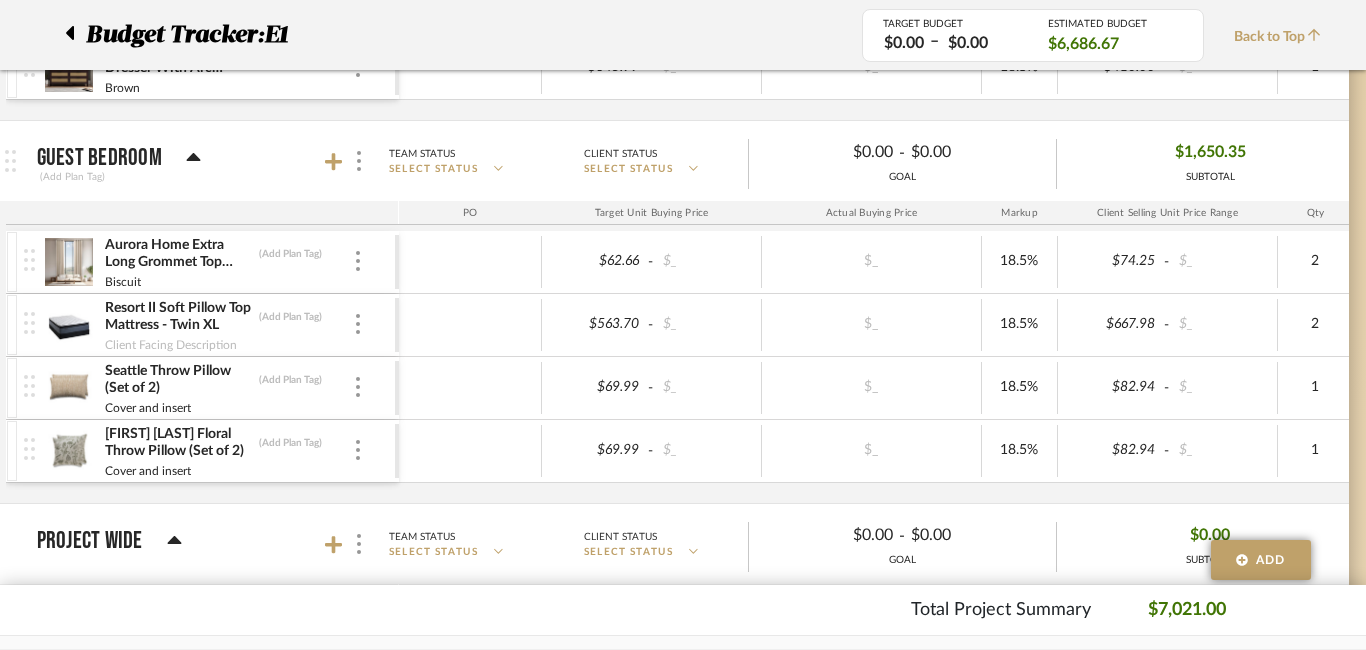scroll, scrollTop: 1509, scrollLeft: 48, axis: both 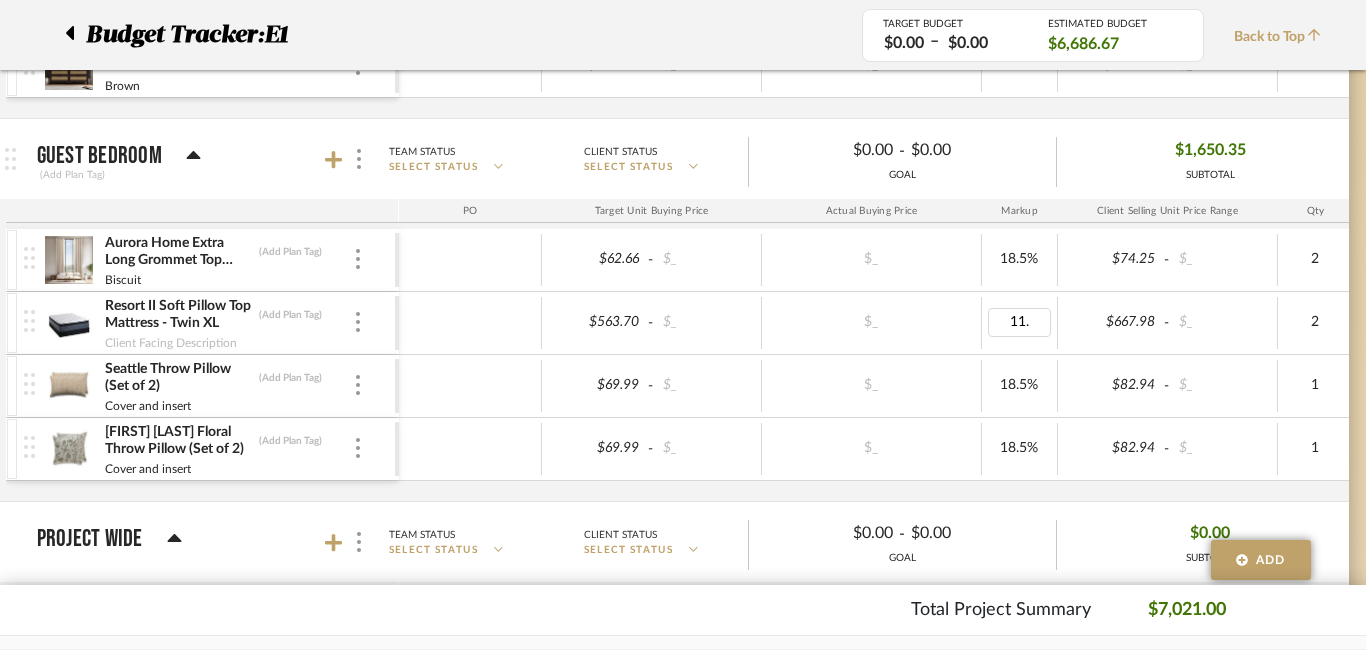 type on "11.1" 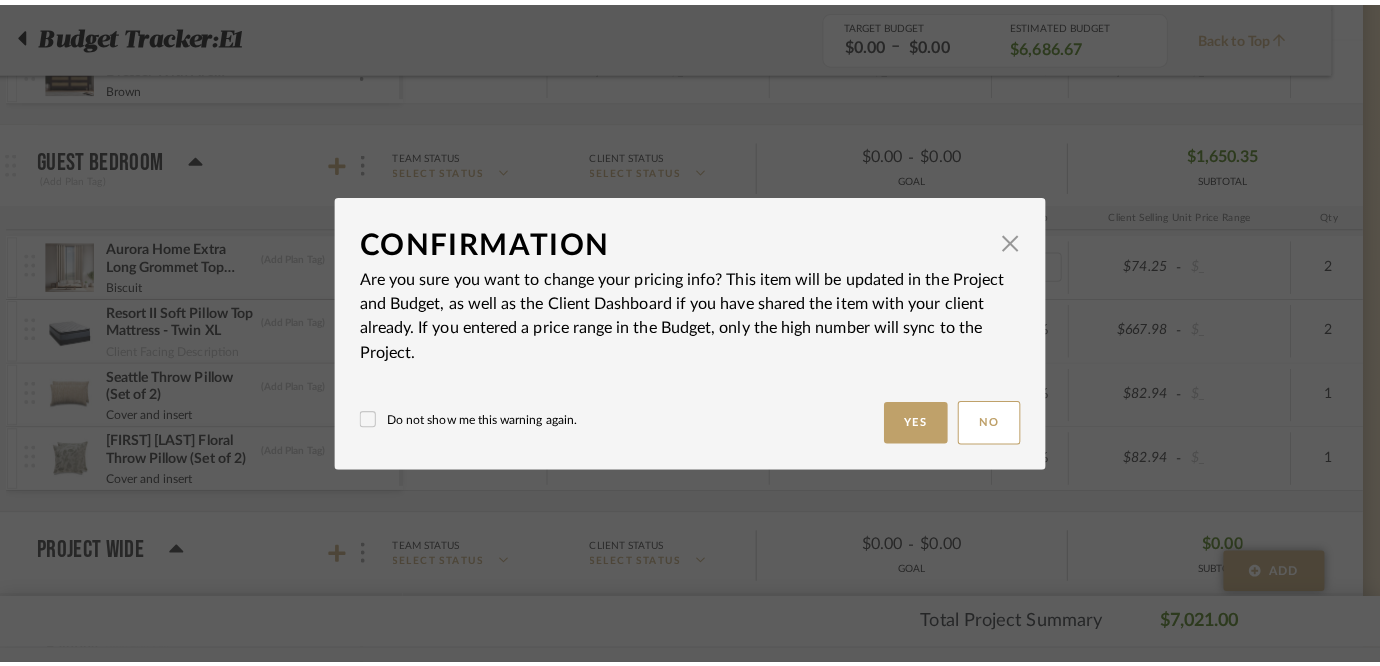 scroll, scrollTop: 0, scrollLeft: 0, axis: both 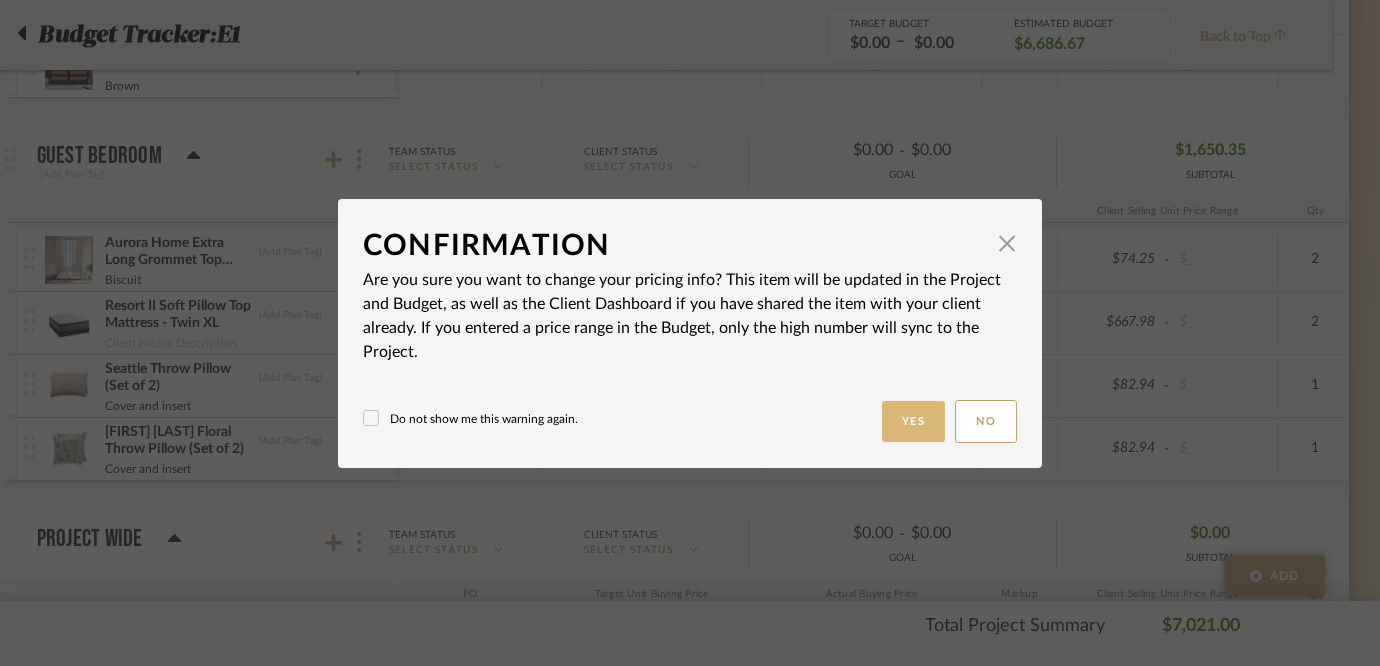 click on "Yes" at bounding box center (914, 421) 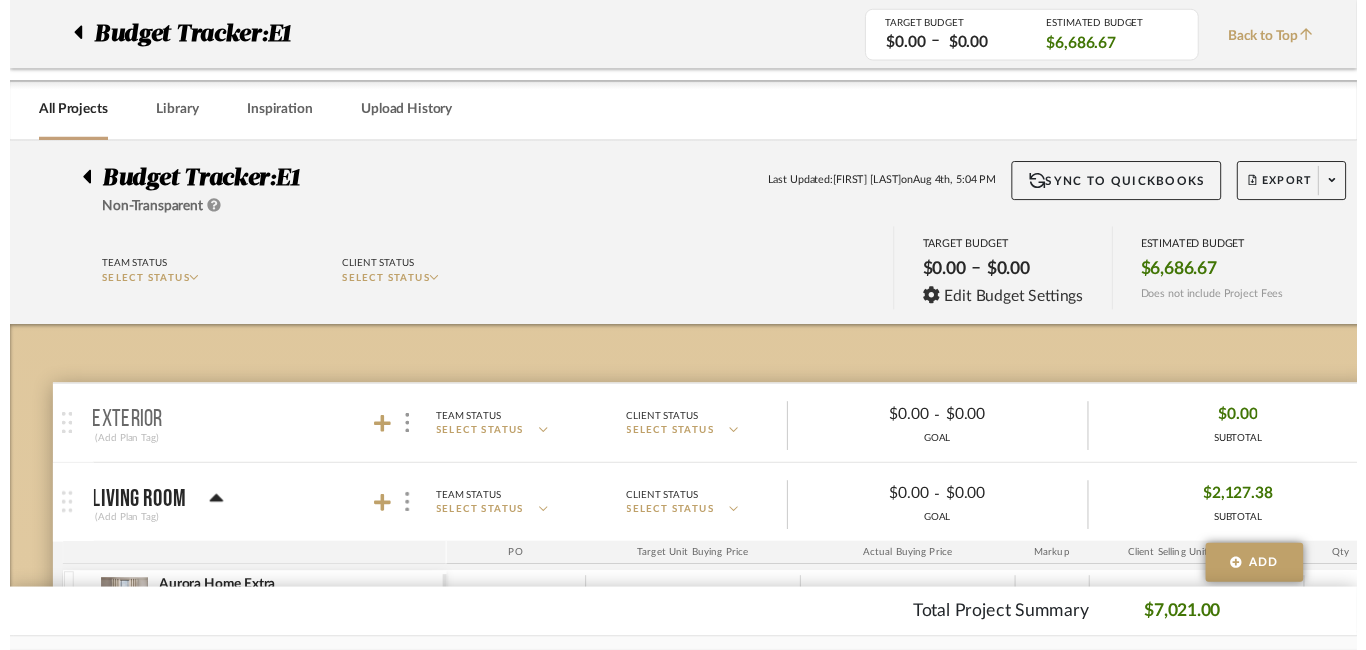 scroll, scrollTop: 1509, scrollLeft: 48, axis: both 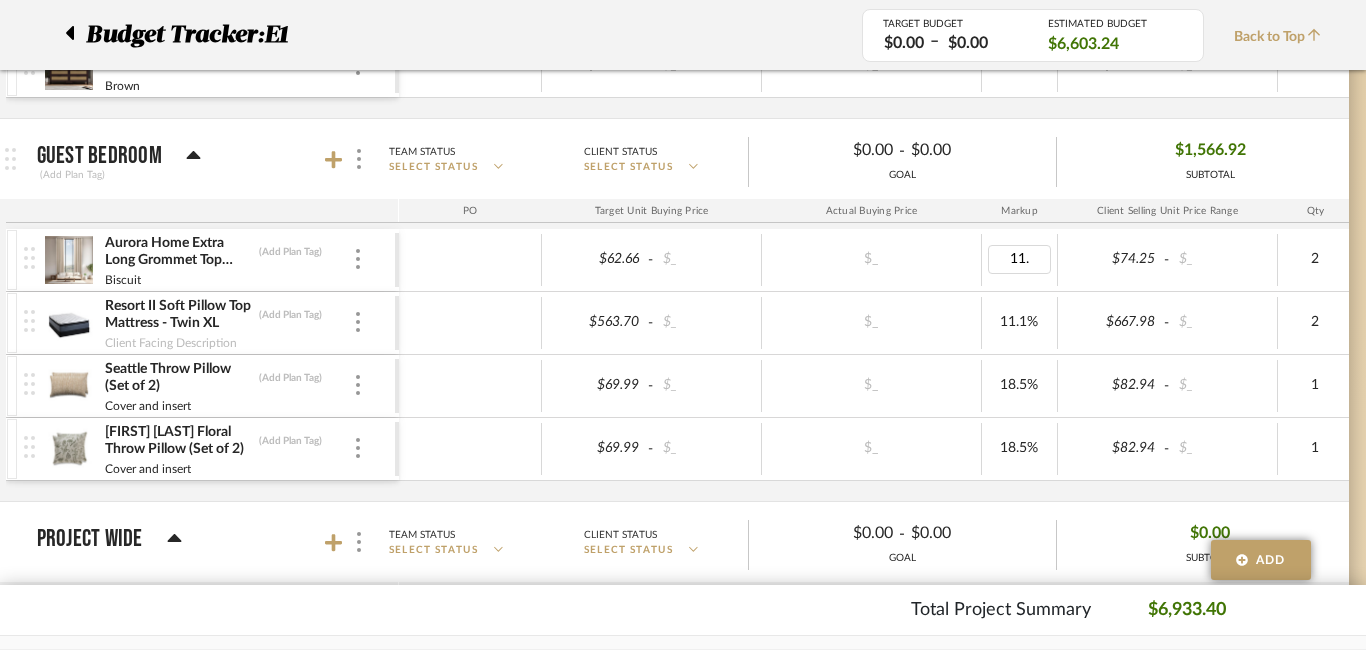 type on "11.1" 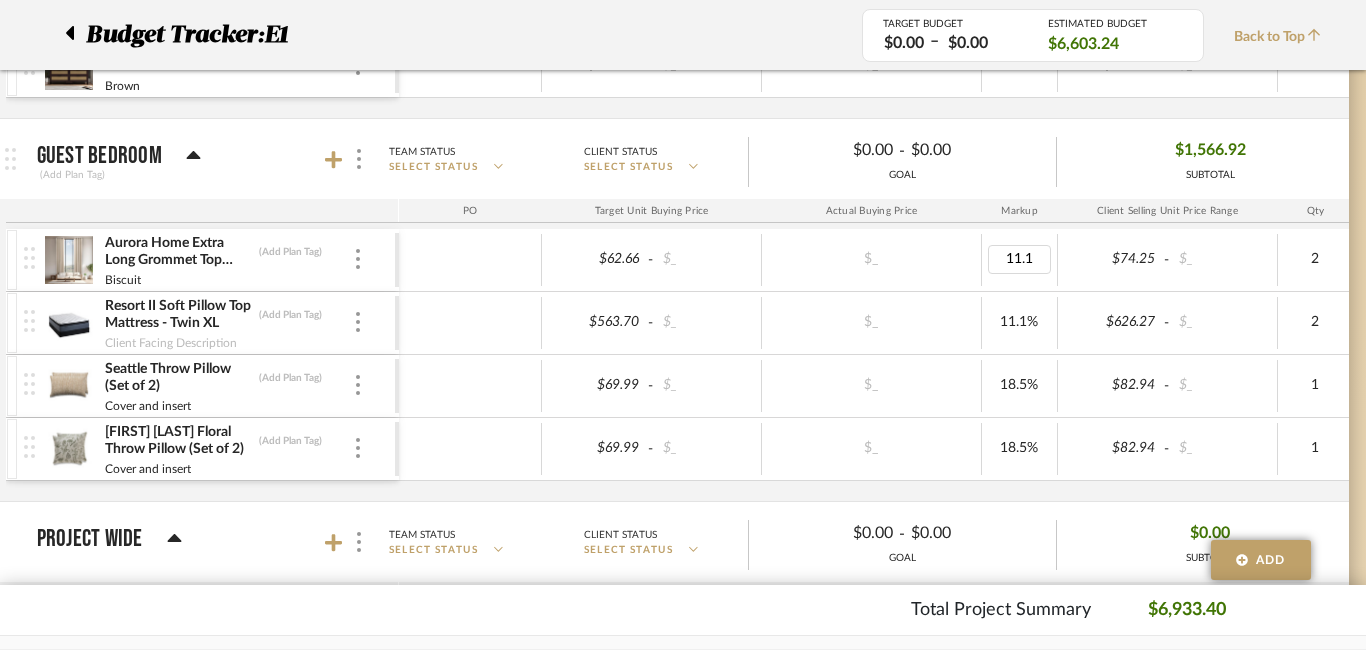 click on "Chrome Web Clipper Import Pinterest Support All Projects Library Inspiration Upload History Hello, [FIRST] Budget Tracker: E1 Non-Transparent Last Updated: [FIRST] [LAST] on Aug 4th, 5:04 PM Sync to QuickBooks Export Team Status SELECT STATUS Client Status SELECT STATUS TARGET BUDGET $0.00 – $0.00 Edit Budget Settings ESTIMATED BUDGET $6,603.24 Does not include Project Fees Budget Tracker: E1 TARGET BUDGET $0.00 – $0.00 ESTIMATED BUDGET $6,603.24 Back to Top Exterior (Add Plan Tag) Team Status SELECT STATUS Client Status SELECT STATUS $0.00 - $0.00 GOAL $0.00 SUBTOTAL PO Target Unit Buying Price Actual Buying Price Markup Client Selling Unit Price Range Qty Tax % Shipping Cost Ship. Markup % Shipping Misc. Client Extended Price Living Room (Add Plan Tag) Team Status SELECT STATUS Client Status SELECT STATUS $0.00 - $0.00 GOAL $2,127.38 SUBTOTAL PO Target Unit Buying Price Actual Buying Price Markup Qty Tax % $62.66" at bounding box center [635, -1184] 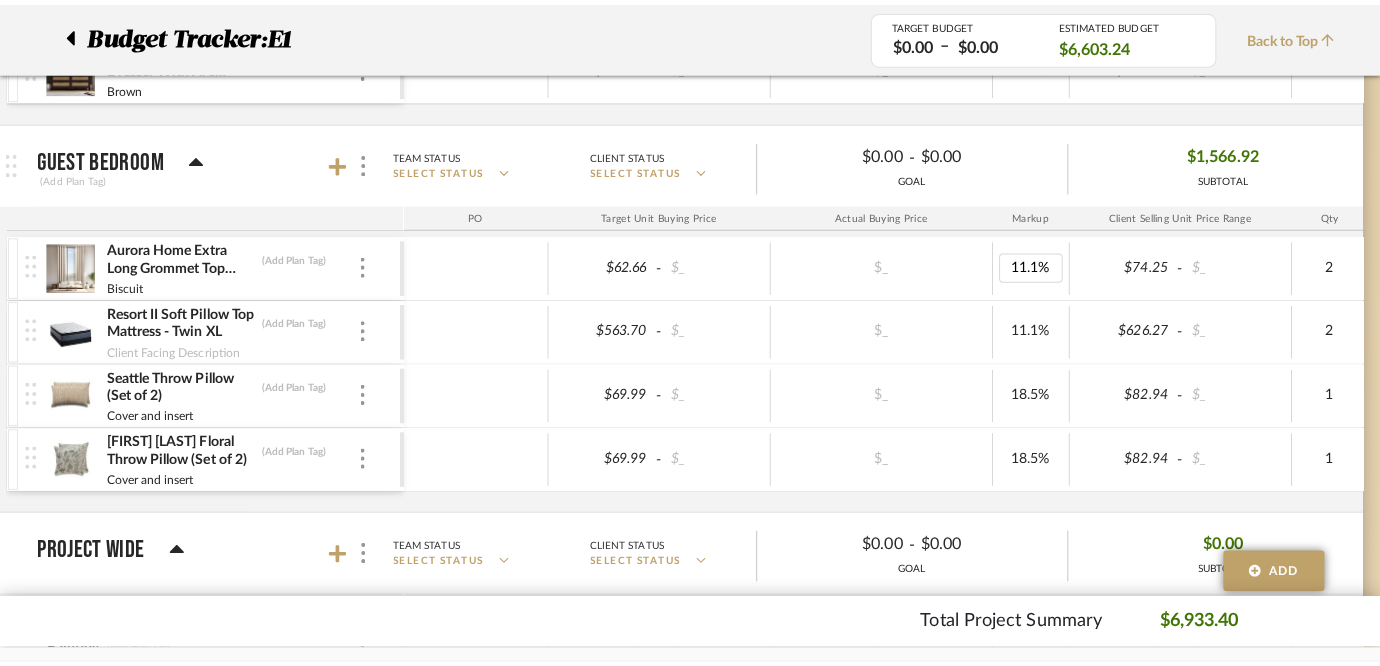 scroll, scrollTop: 0, scrollLeft: 0, axis: both 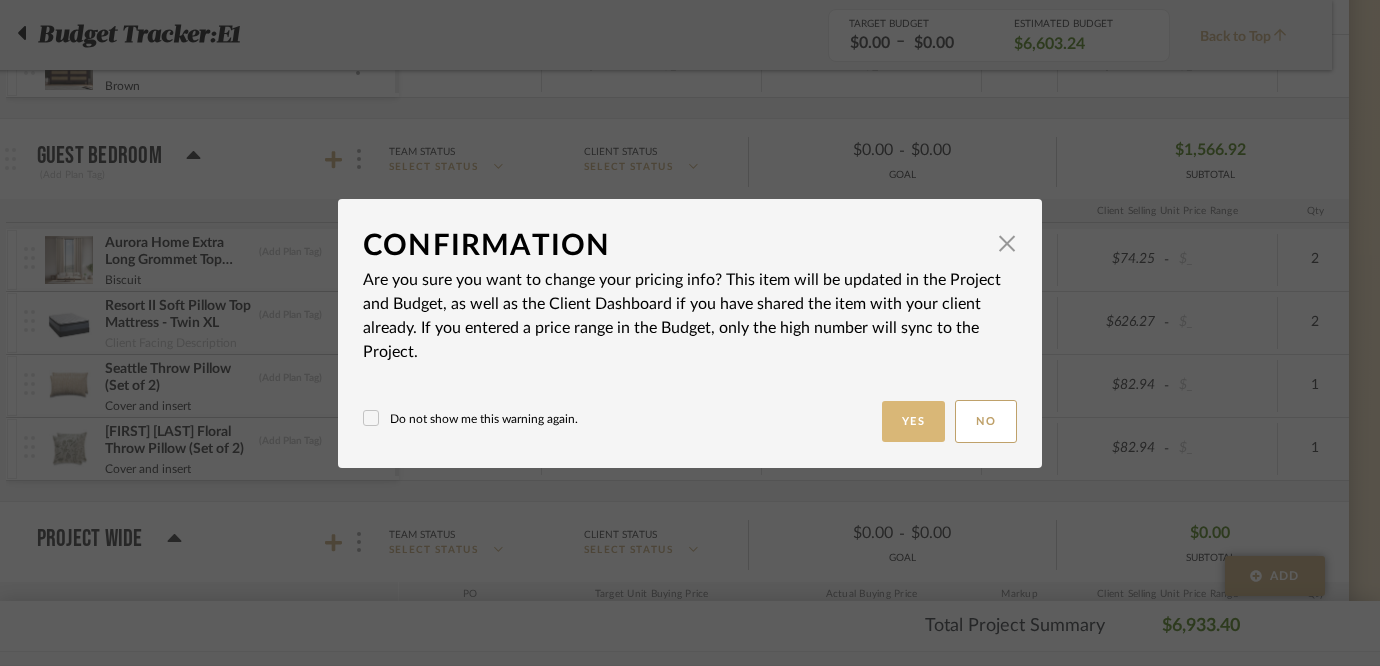 click on "Yes" at bounding box center (914, 421) 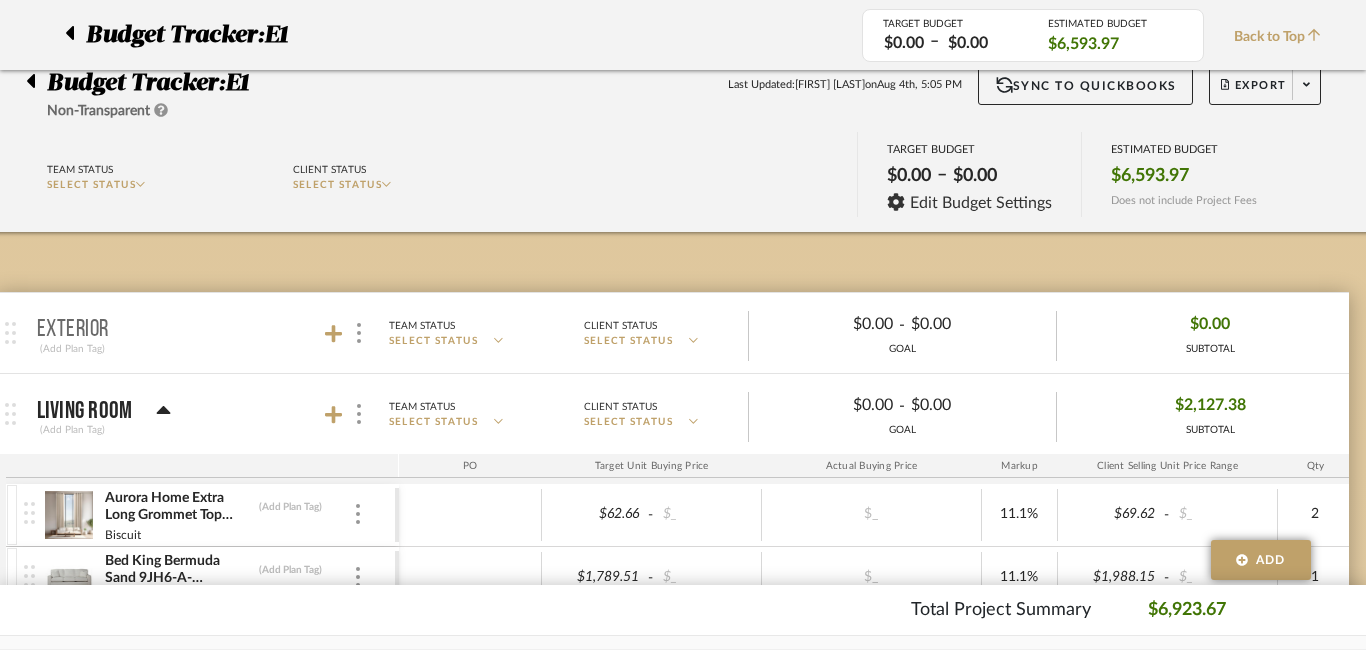 scroll, scrollTop: 0, scrollLeft: 48, axis: horizontal 